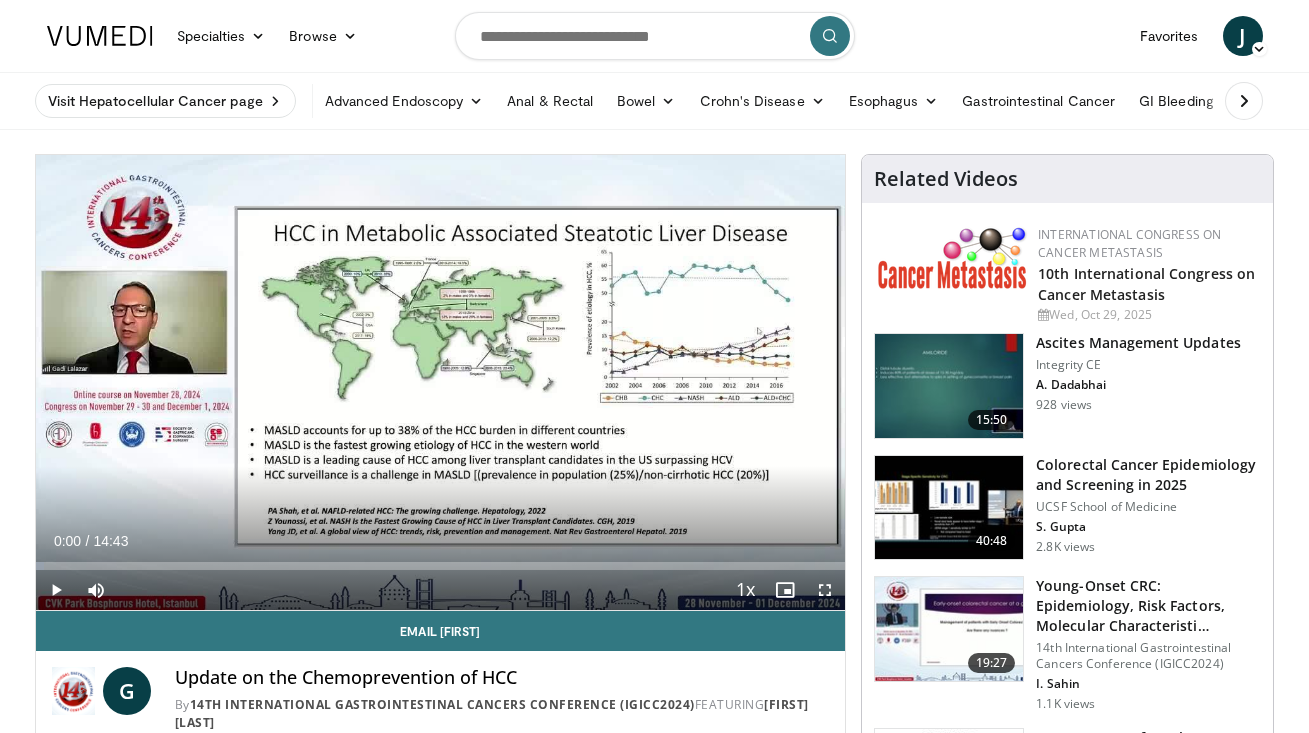 scroll, scrollTop: 0, scrollLeft: 0, axis: both 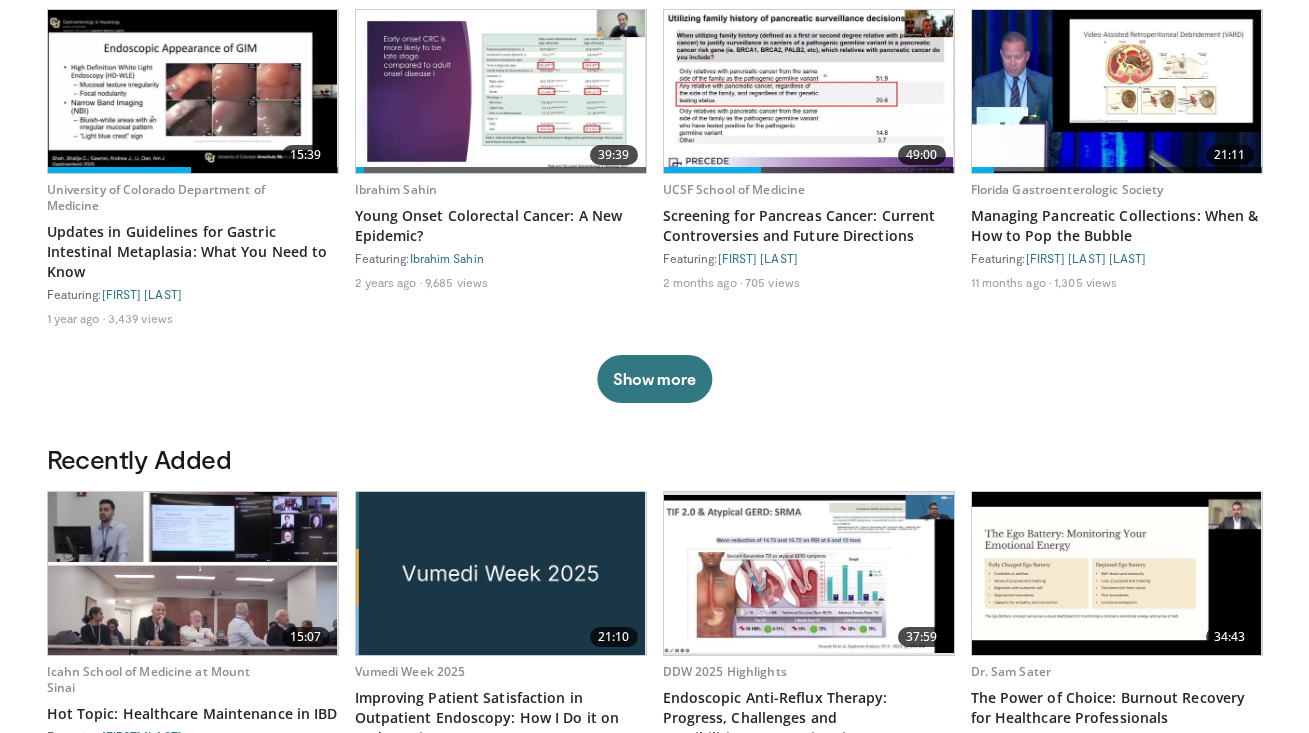 click at bounding box center (193, 91) 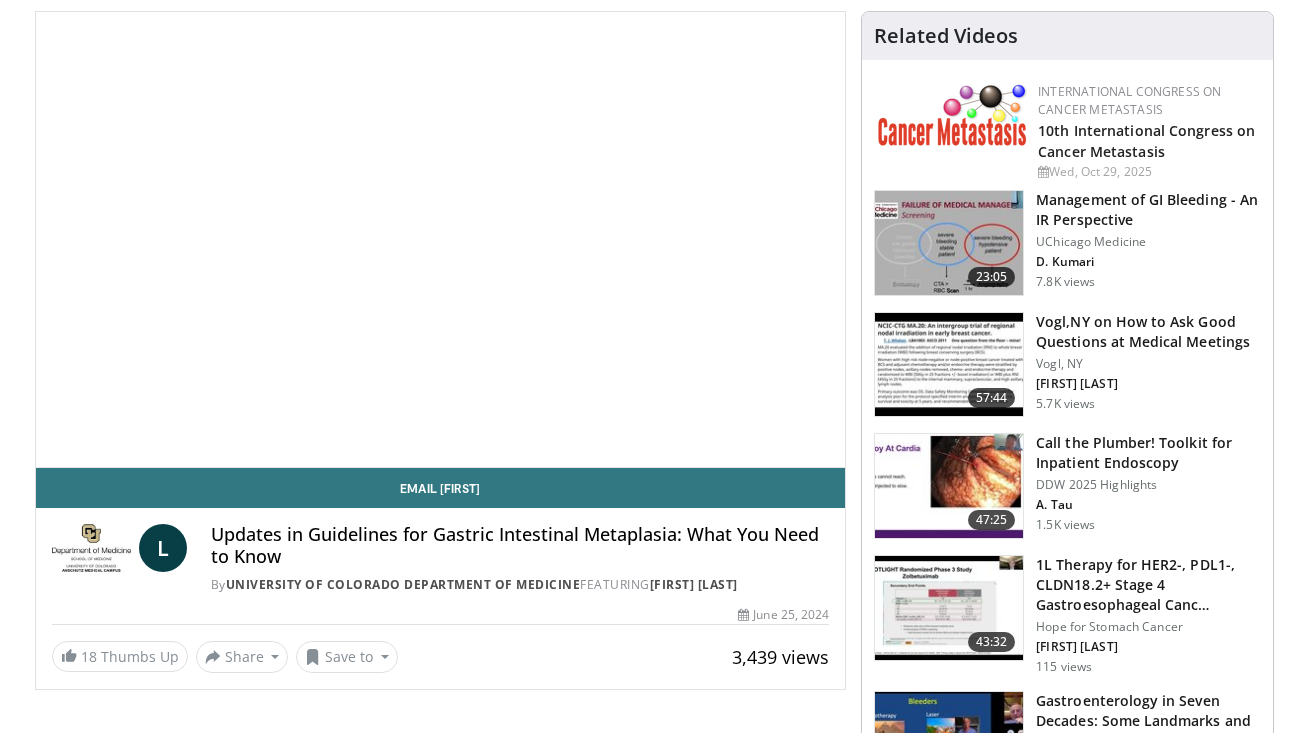scroll, scrollTop: 166, scrollLeft: 0, axis: vertical 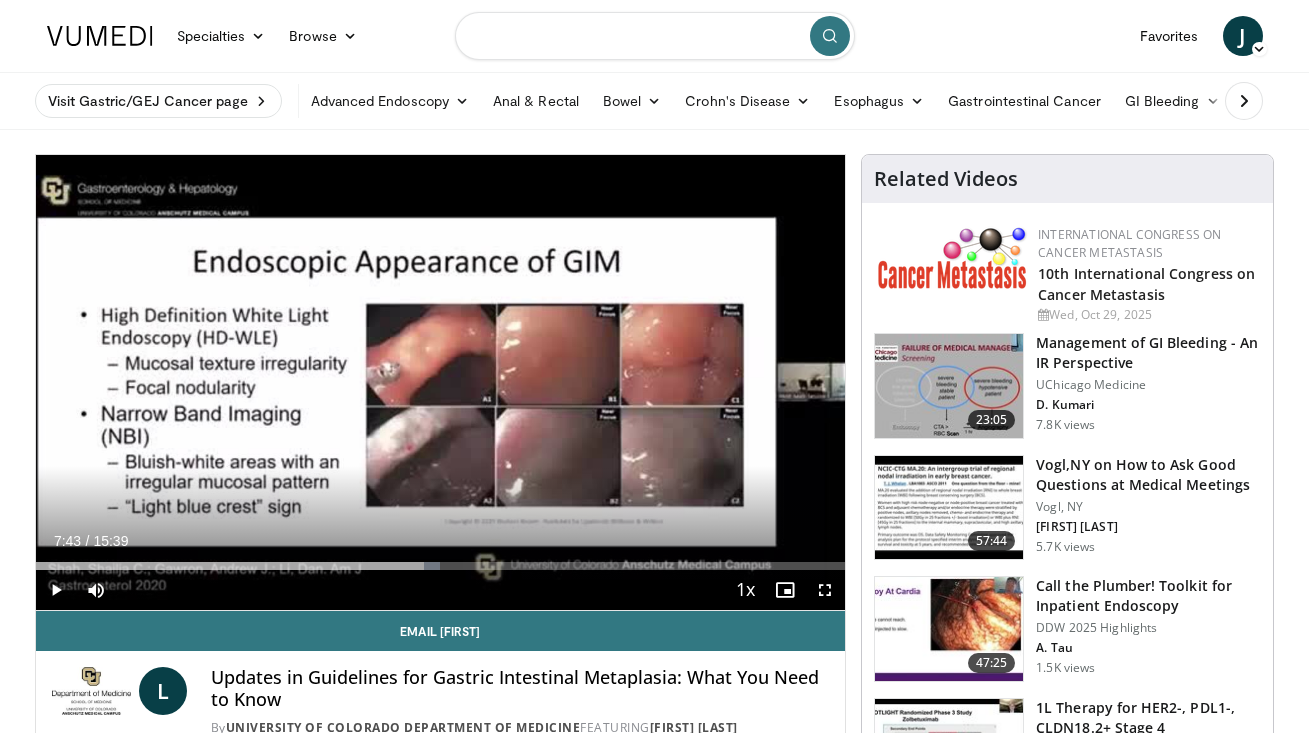 click at bounding box center (655, 36) 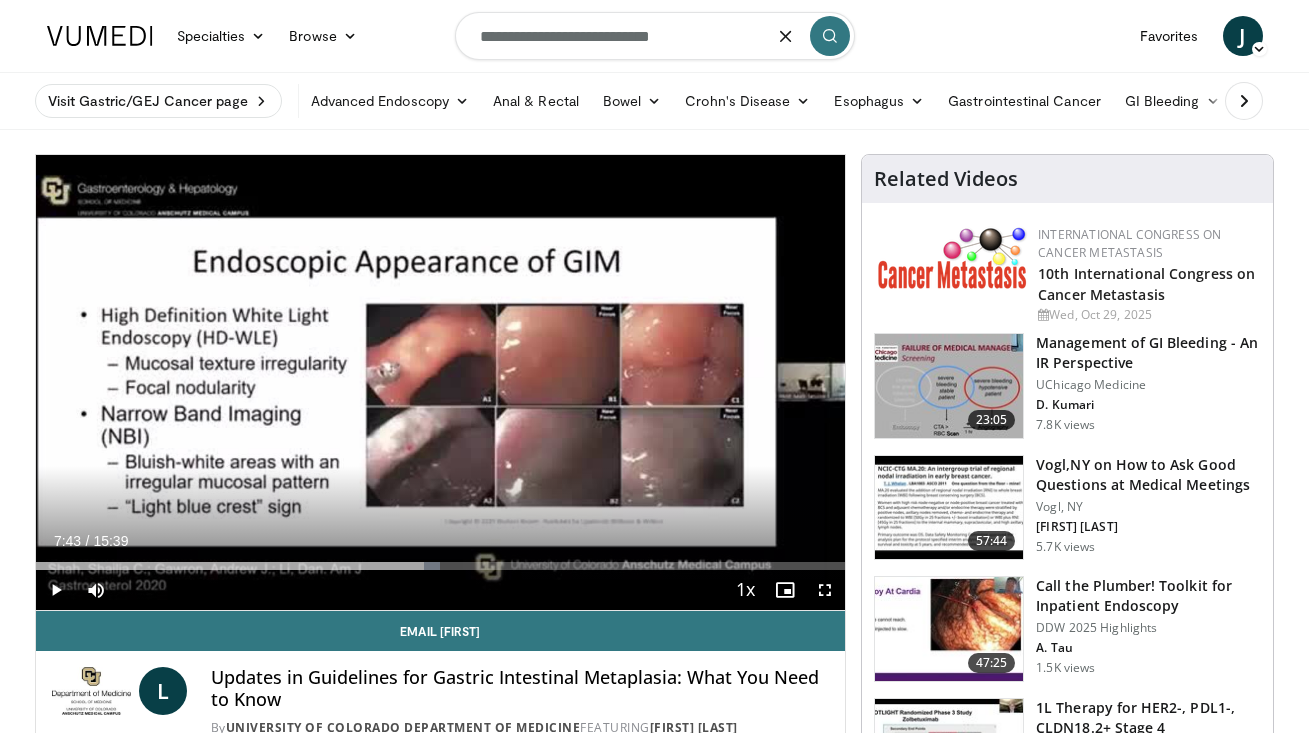 type on "**********" 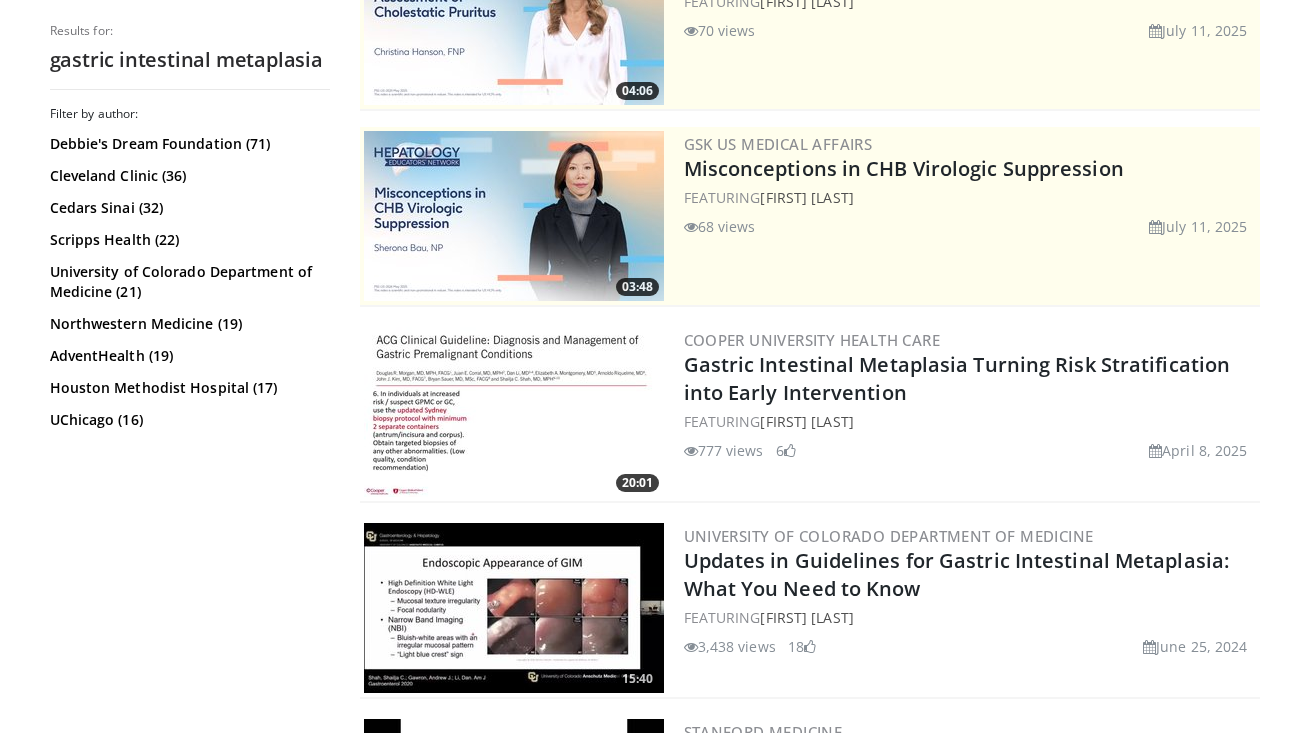scroll, scrollTop: 294, scrollLeft: 0, axis: vertical 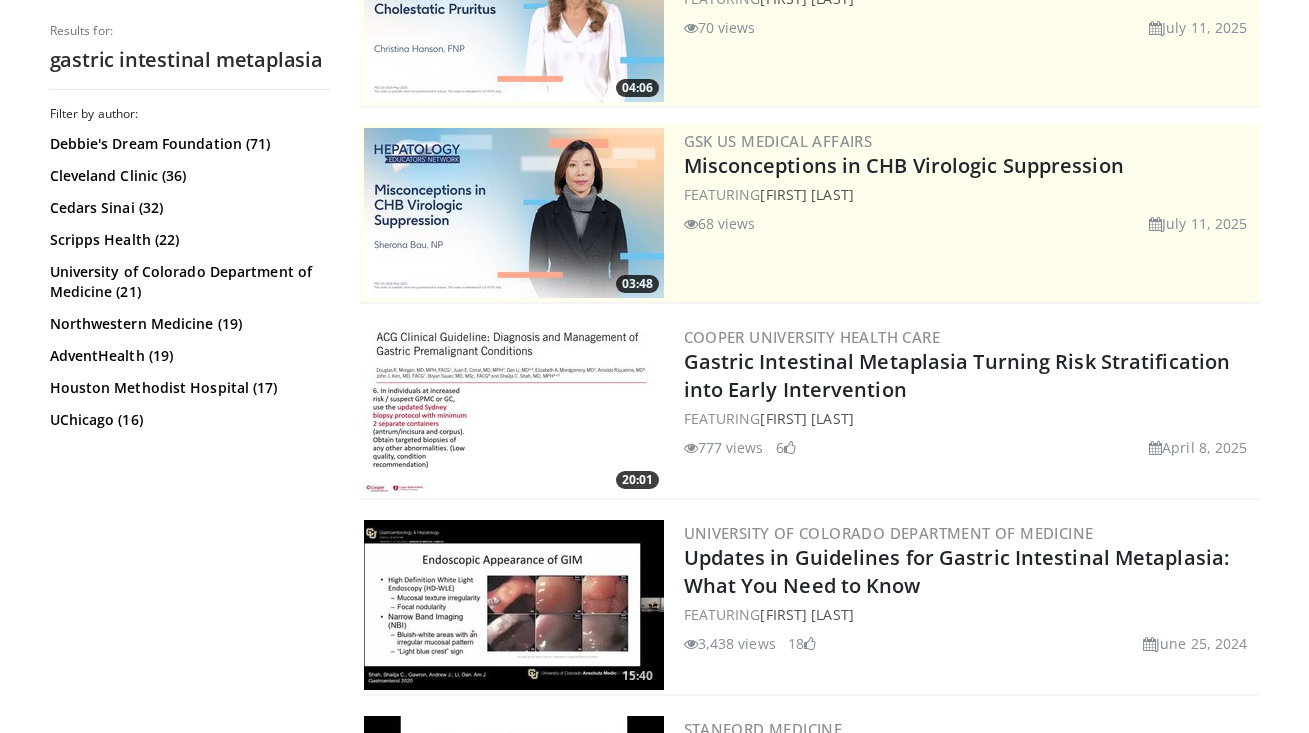 click at bounding box center (514, 409) 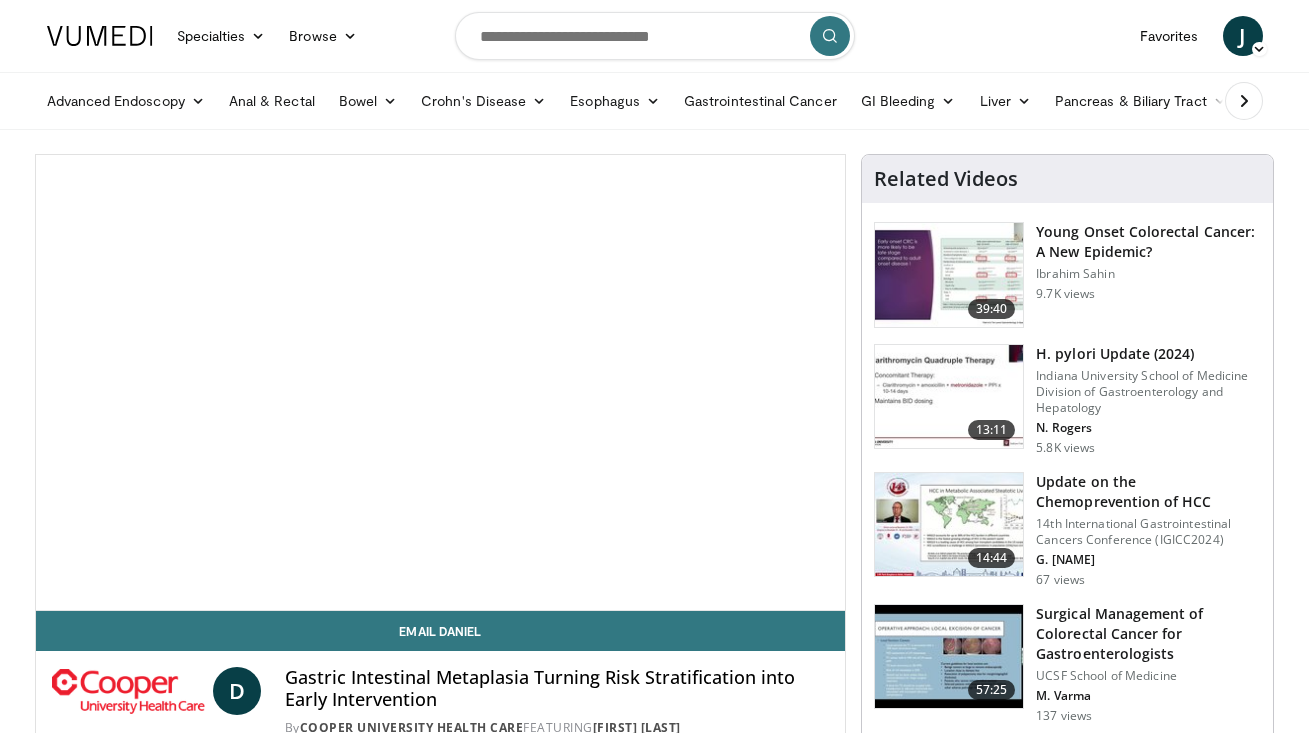 scroll, scrollTop: 0, scrollLeft: 0, axis: both 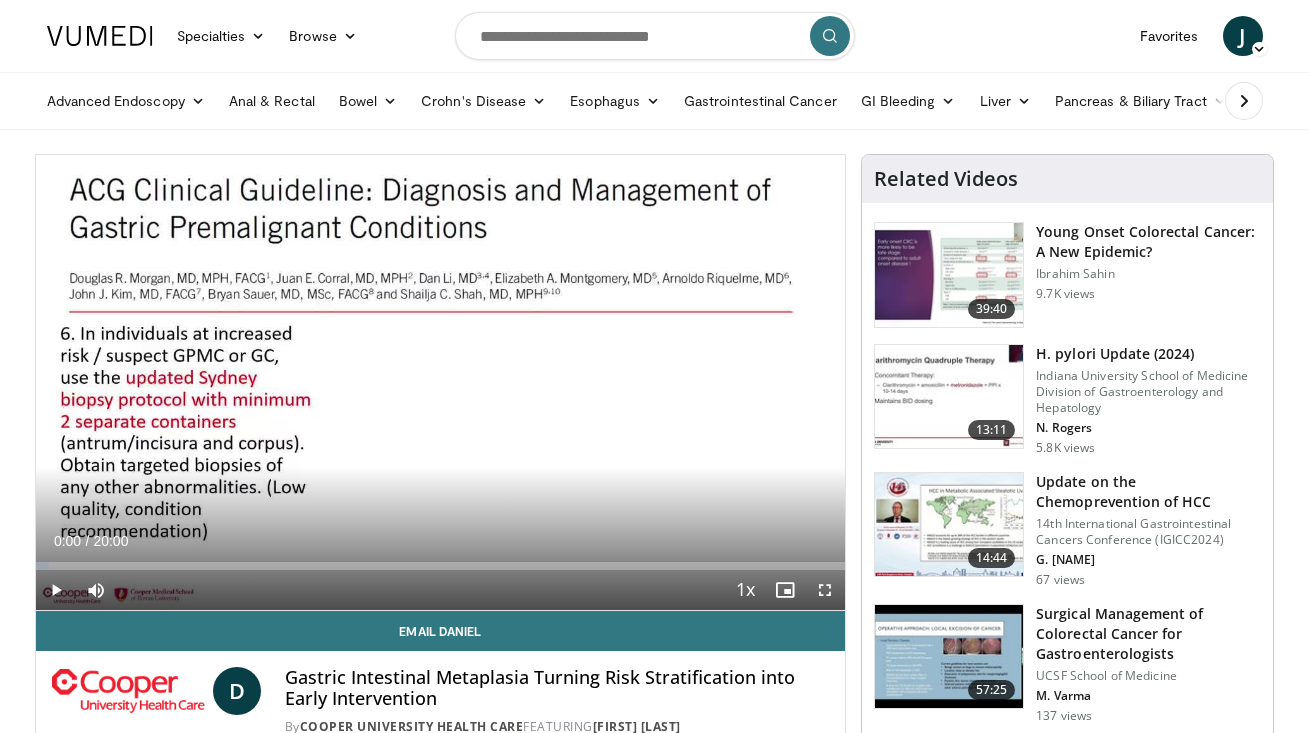 click at bounding box center (825, 590) 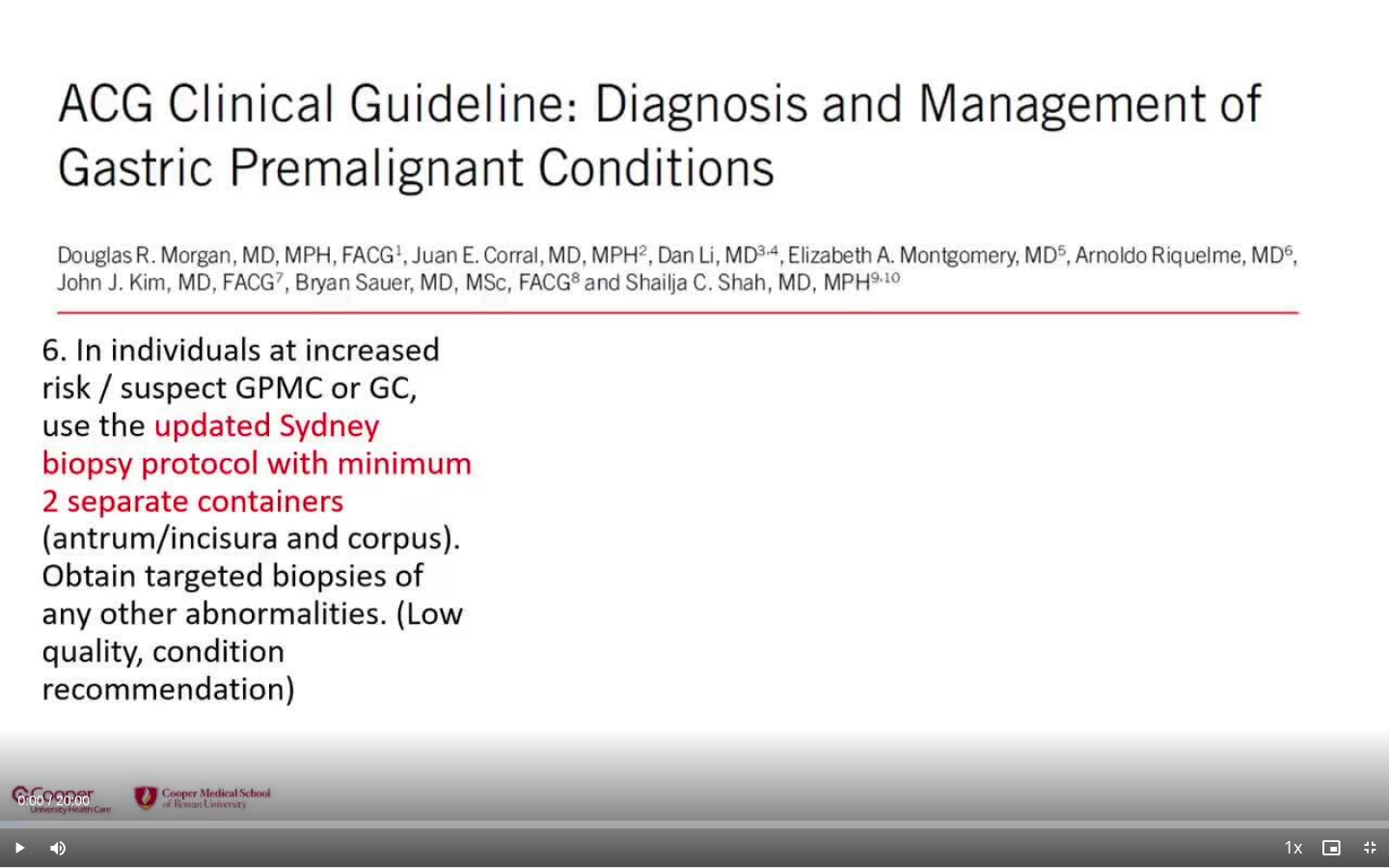 click at bounding box center [19, 848] 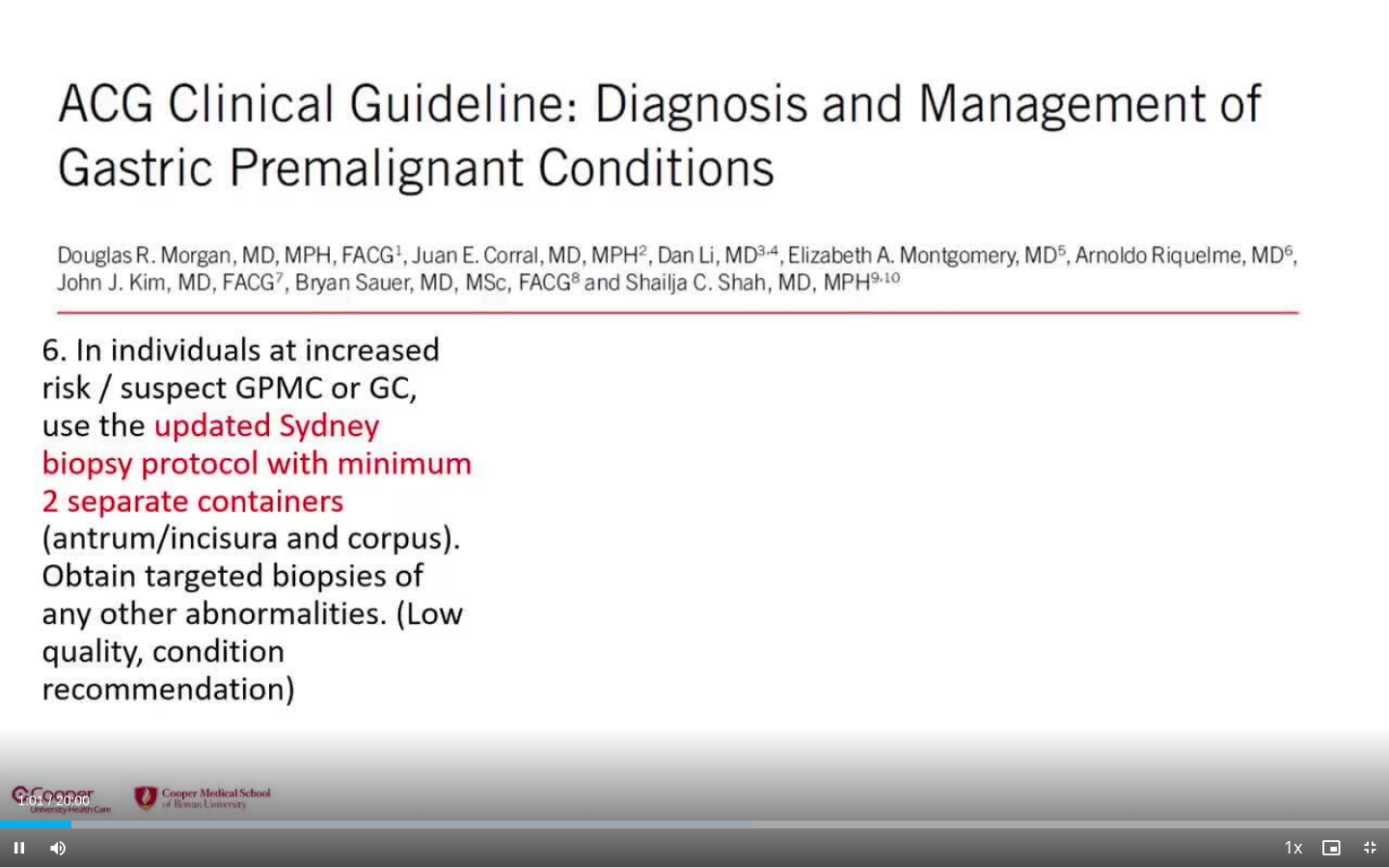 click on "10 seconds
Tap to unmute" at bounding box center (694, 433) 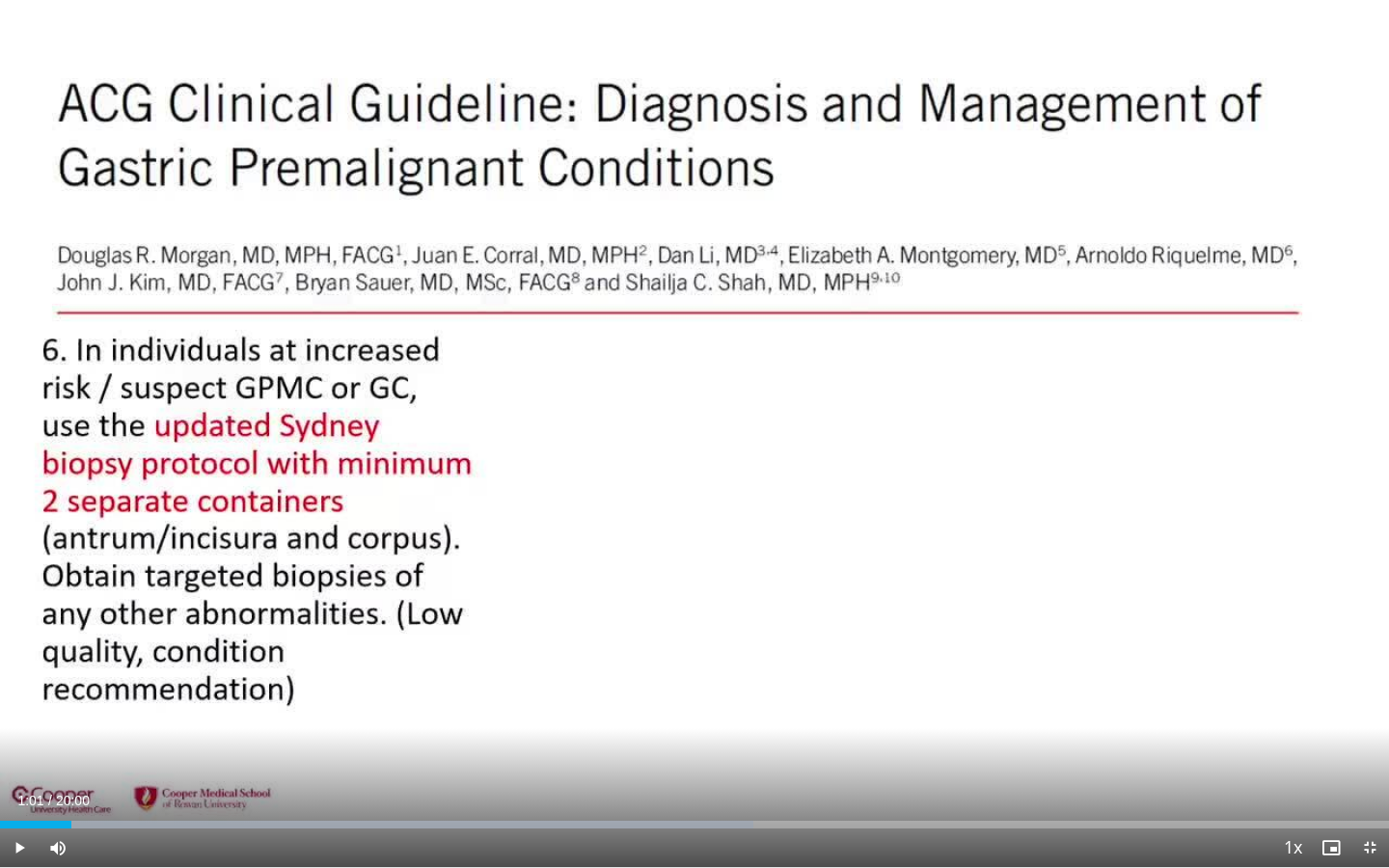 click at bounding box center (19, 848) 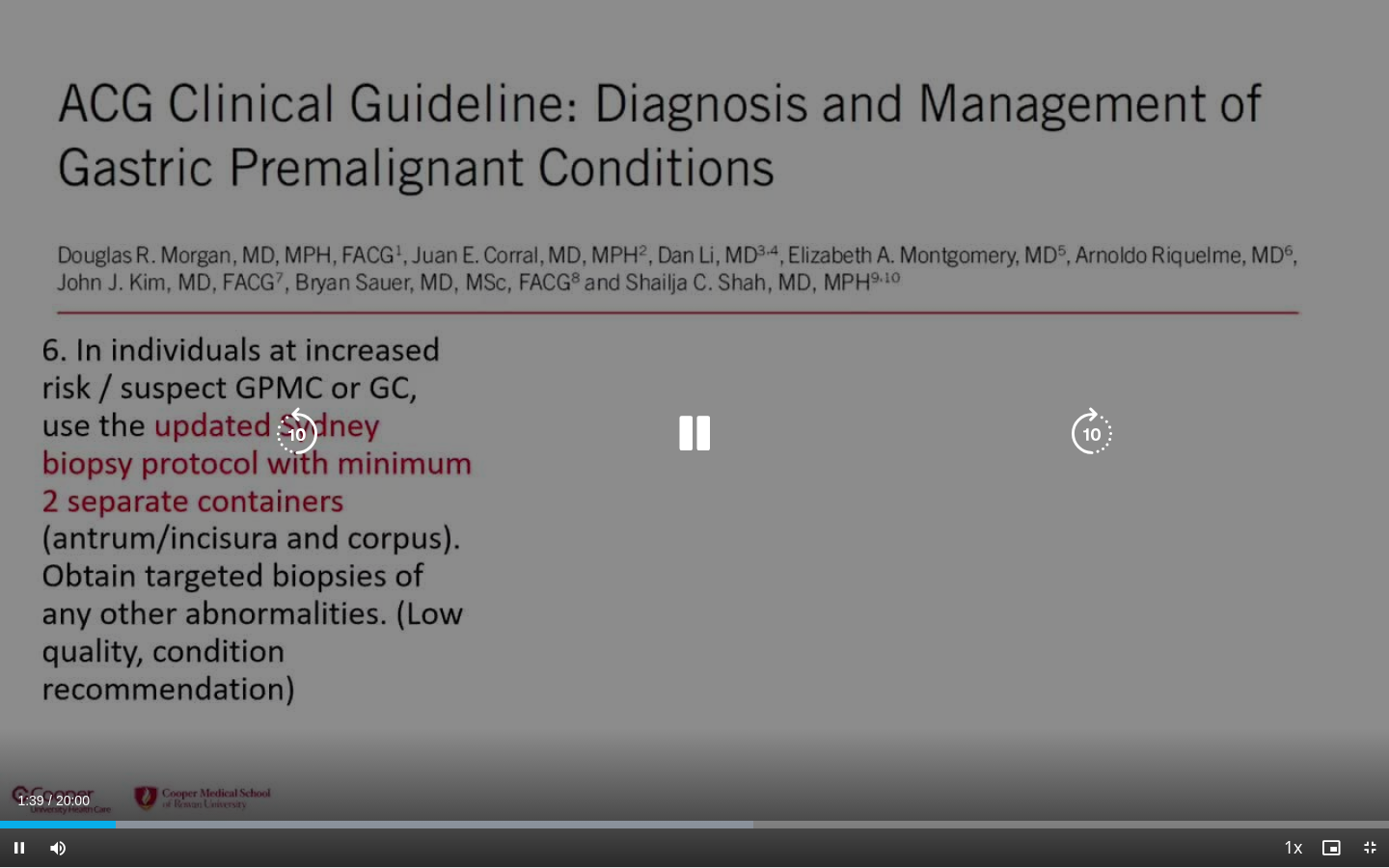 click on "10 seconds
Tap to unmute" at bounding box center (694, 433) 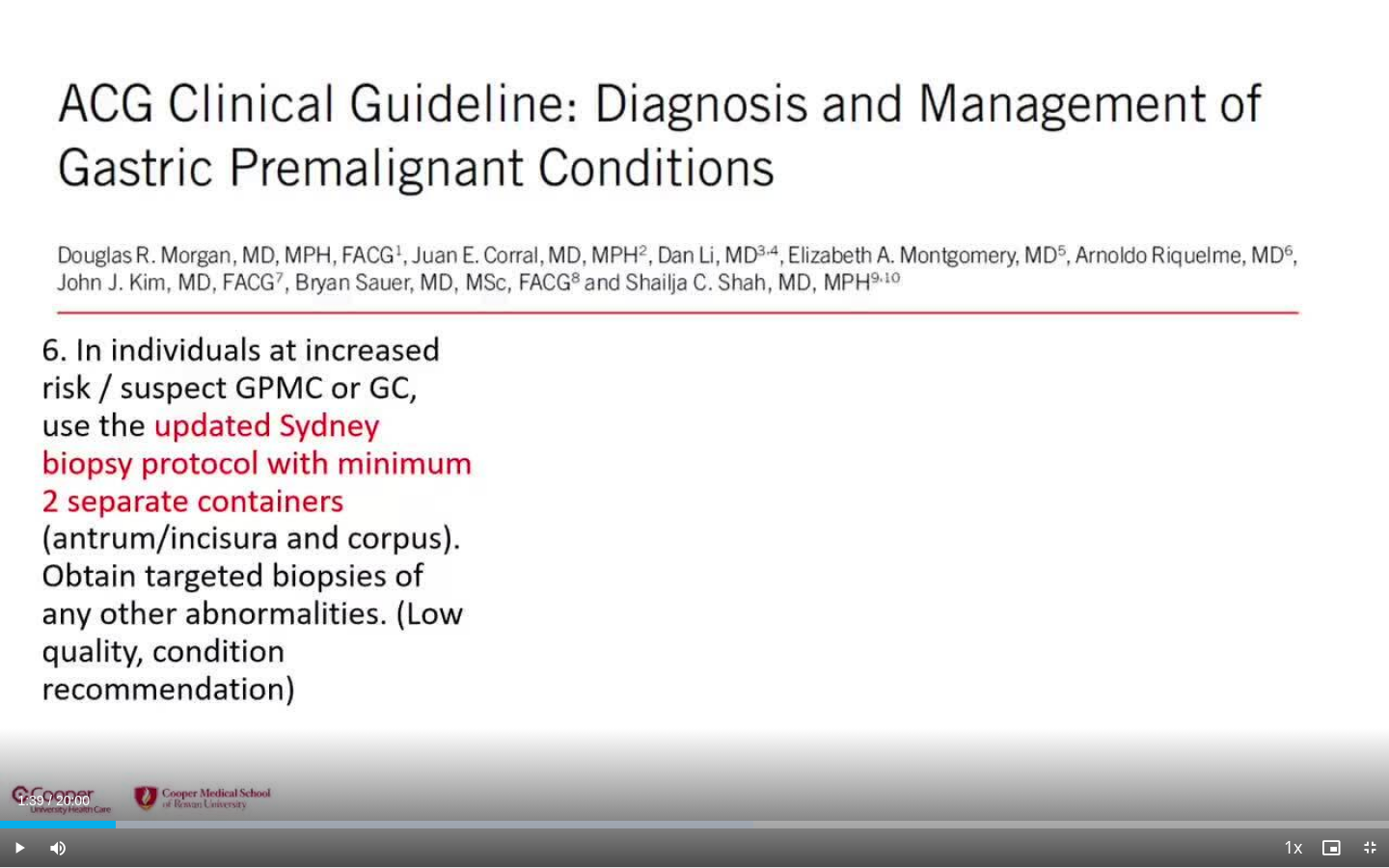 click on "10 seconds
Tap to unmute" at bounding box center (694, 433) 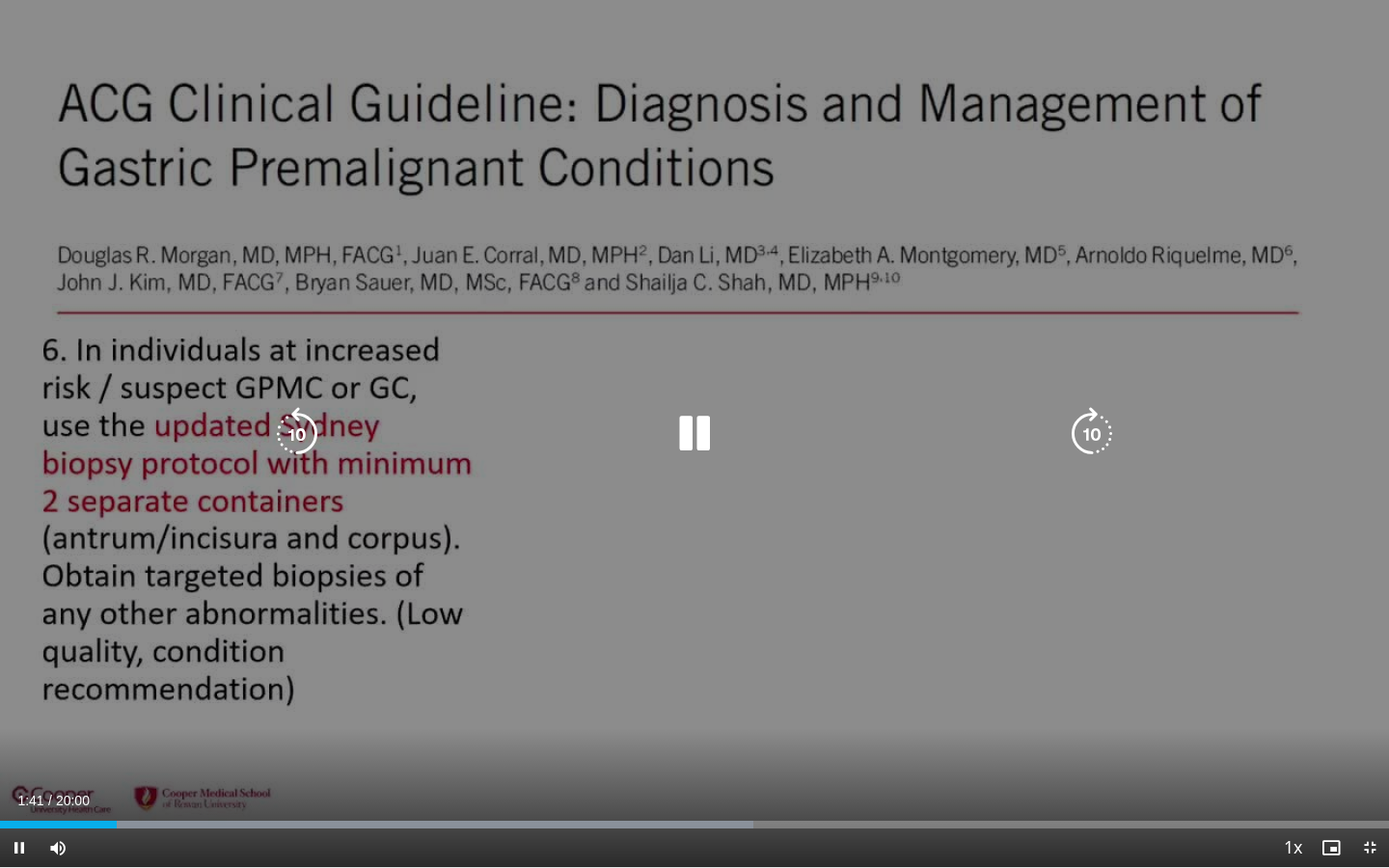 click on "10 seconds
Tap to unmute" at bounding box center (694, 433) 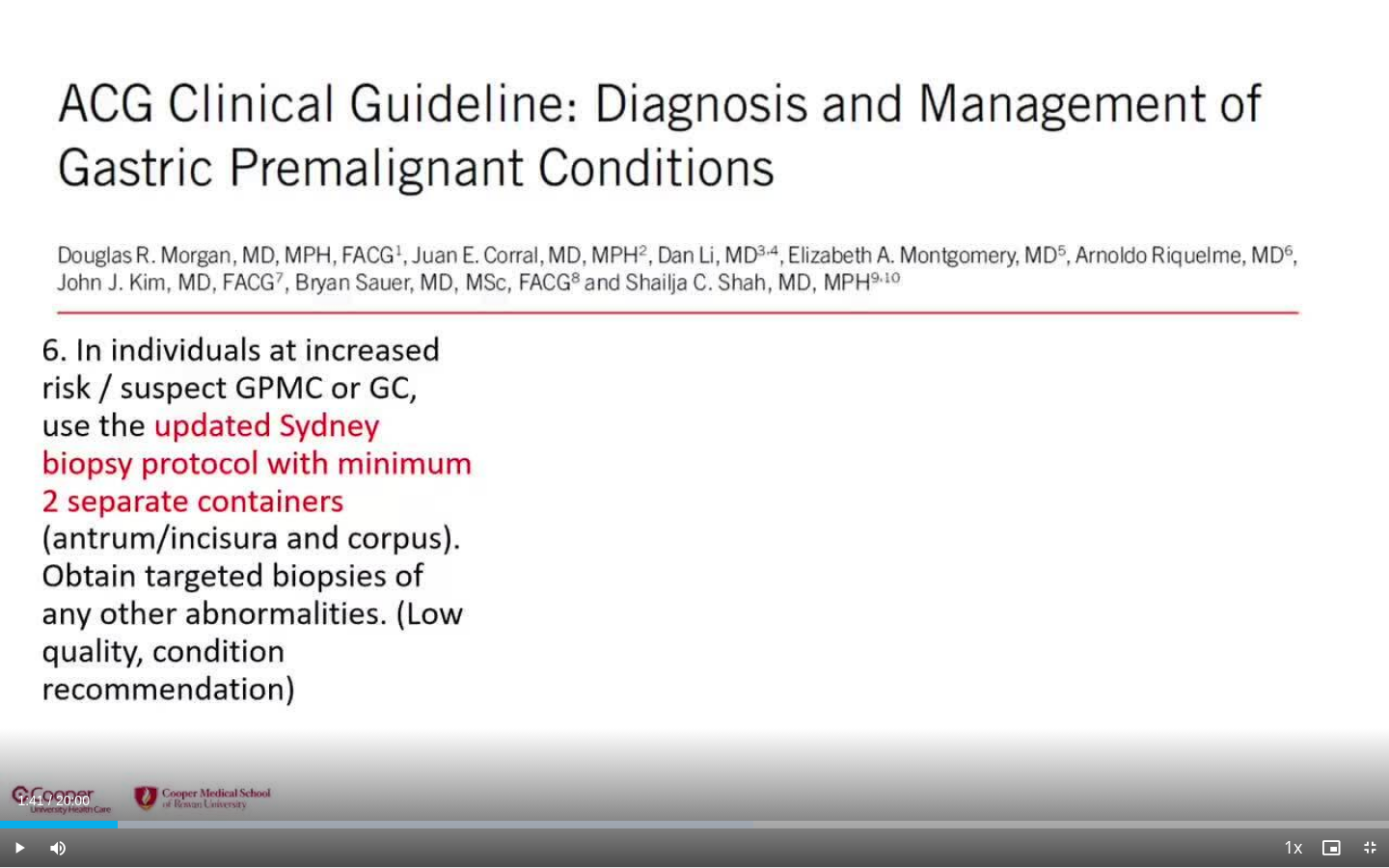click at bounding box center [1370, 848] 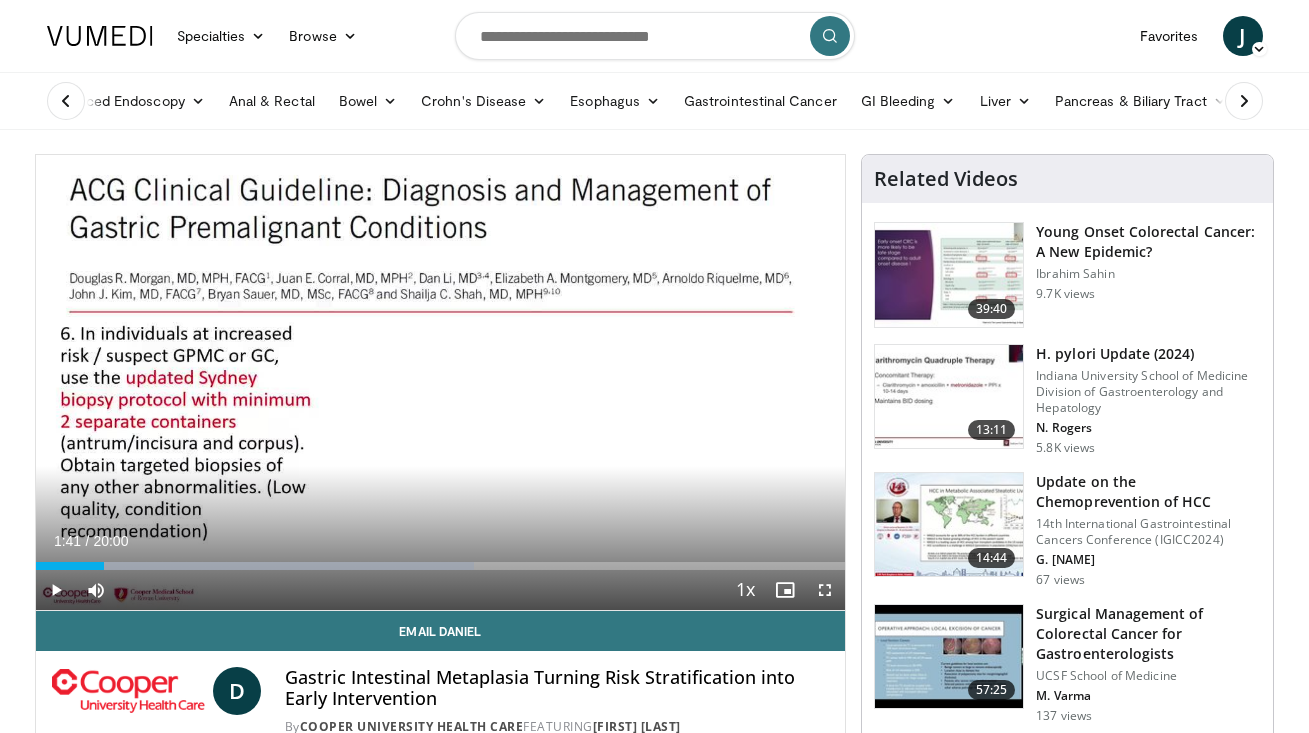 click at bounding box center [825, 590] 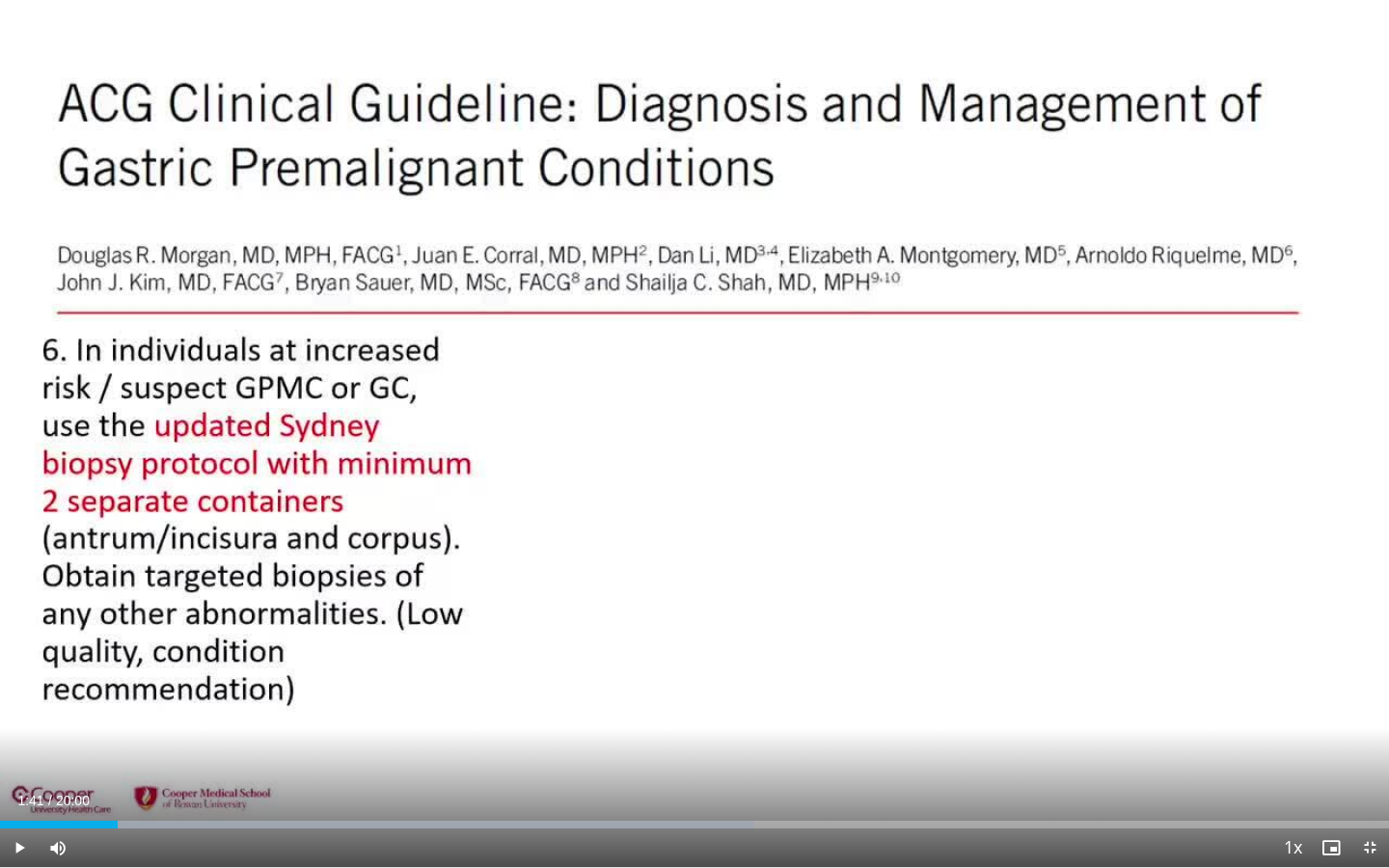 click at bounding box center [19, 848] 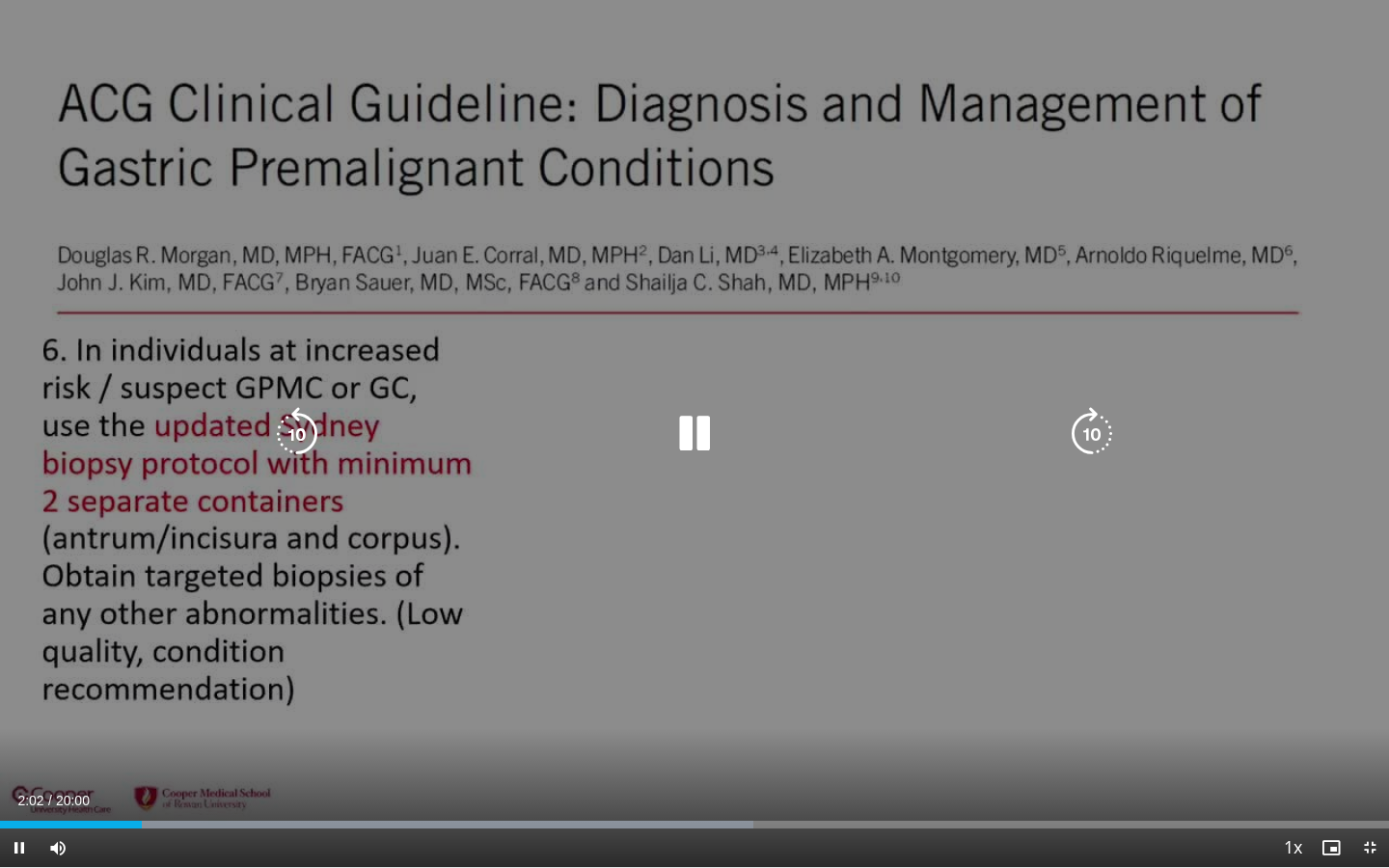 click on "10 seconds
Tap to unmute" at bounding box center (694, 433) 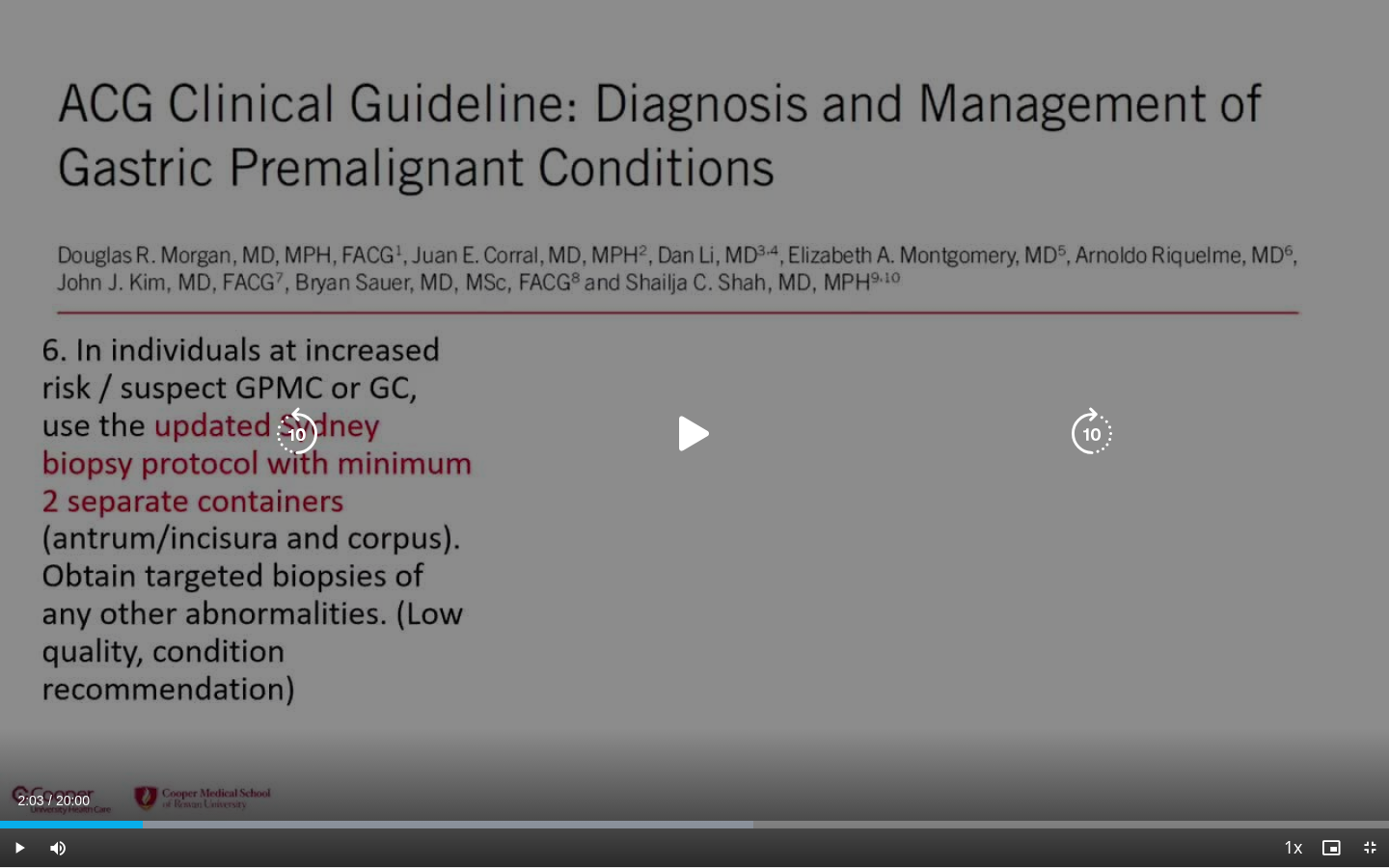 click at bounding box center (297, 434) 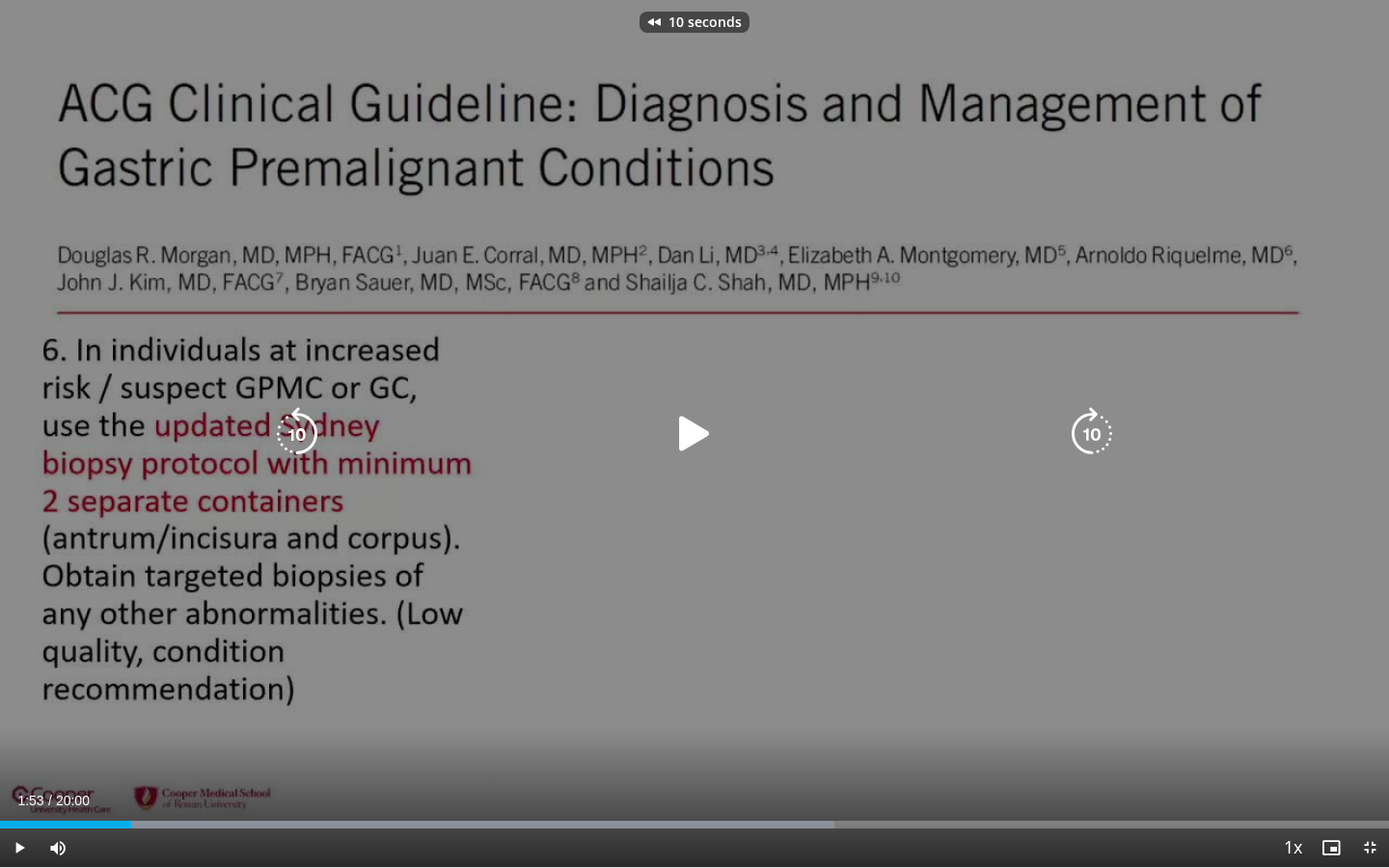 click at bounding box center [297, 434] 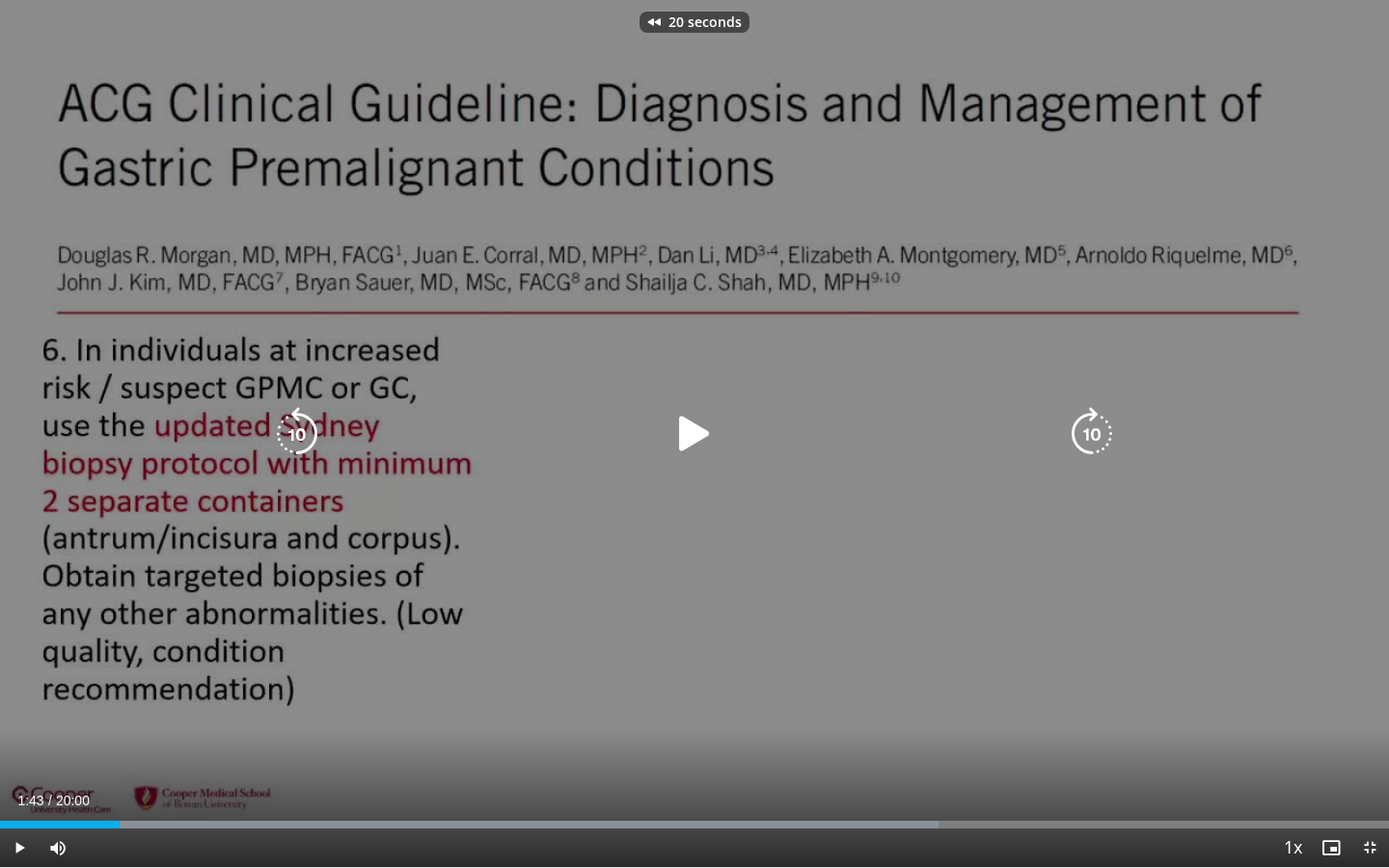 click at bounding box center (297, 434) 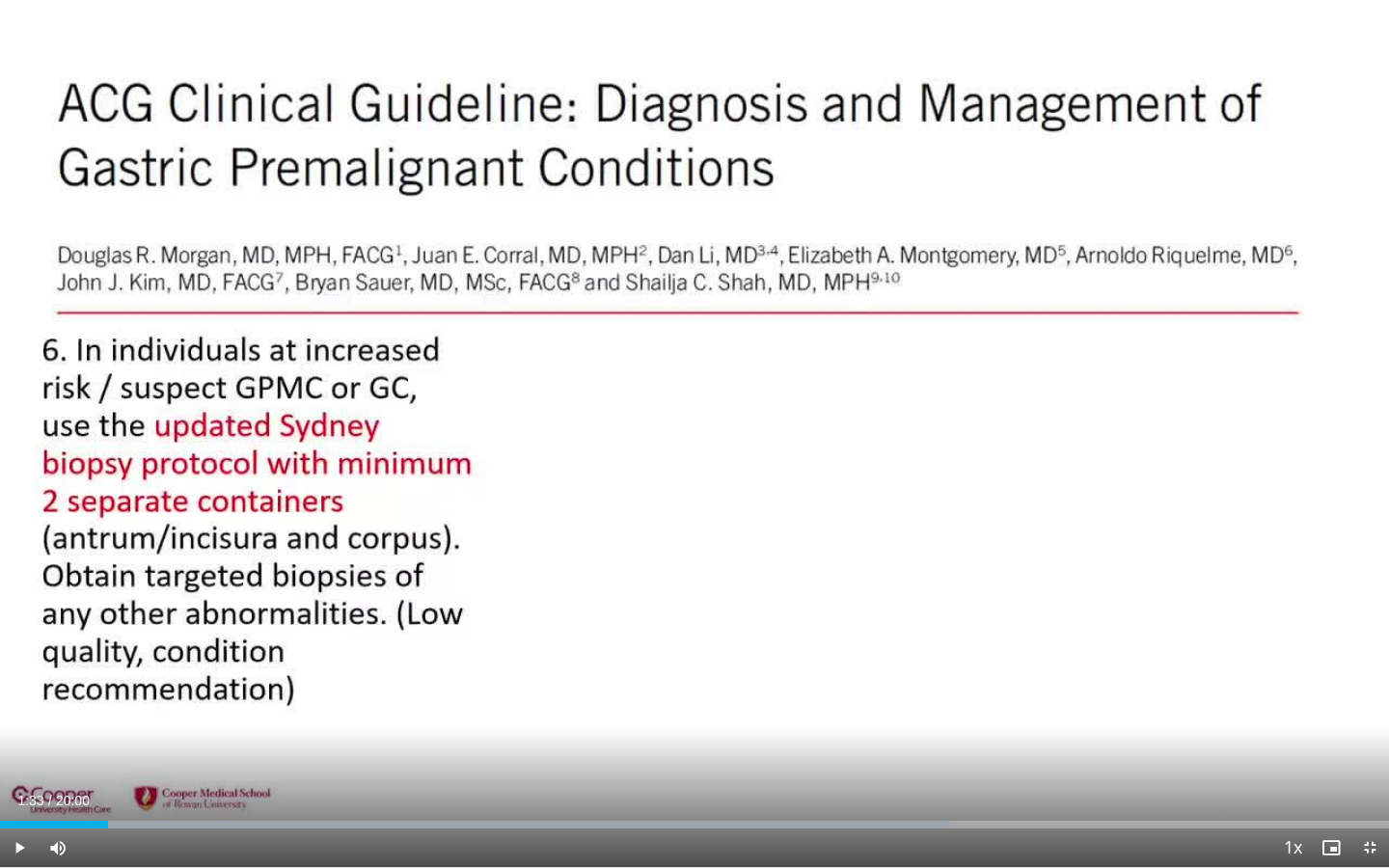 click at bounding box center (19, 848) 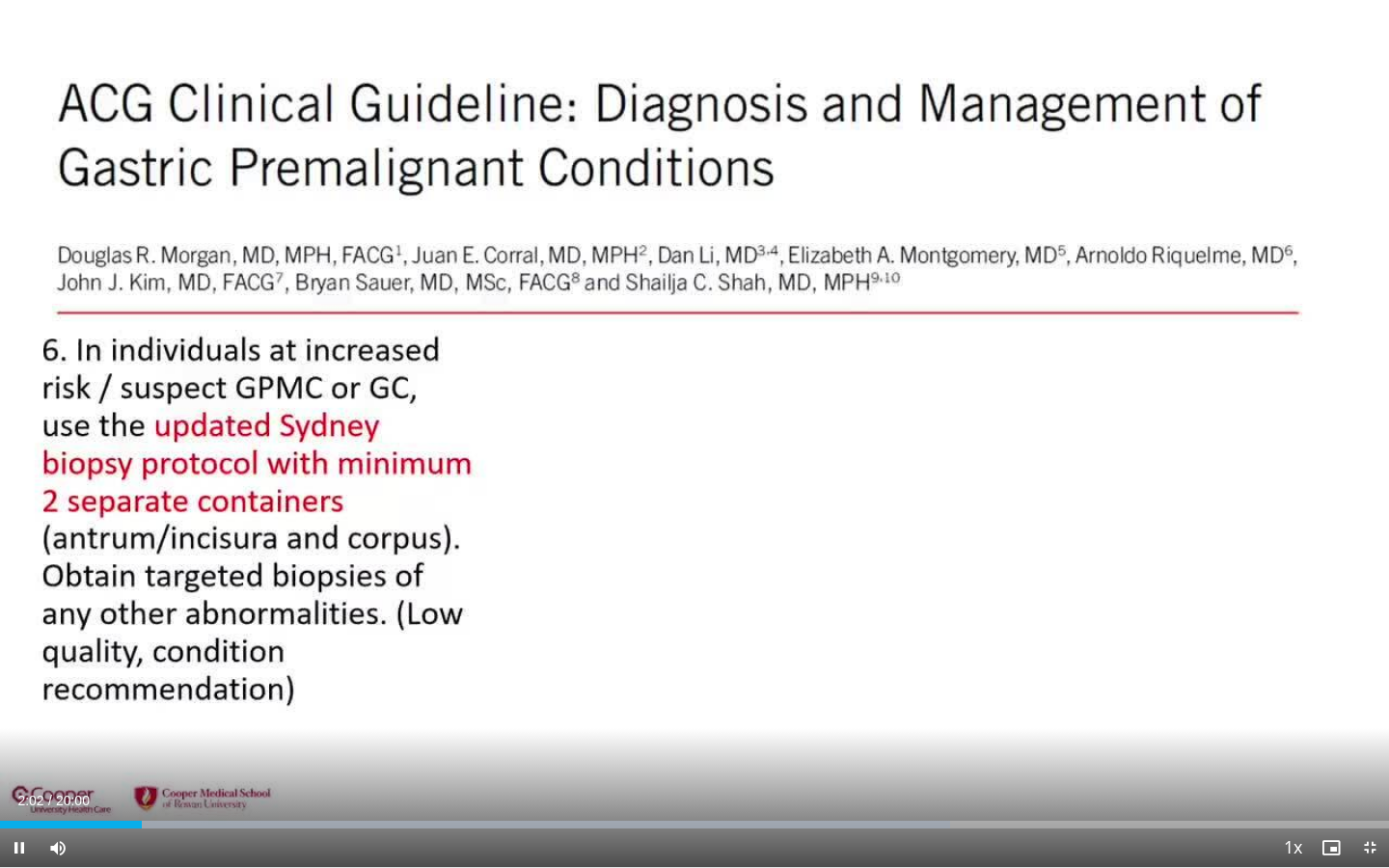 click at bounding box center (19, 848) 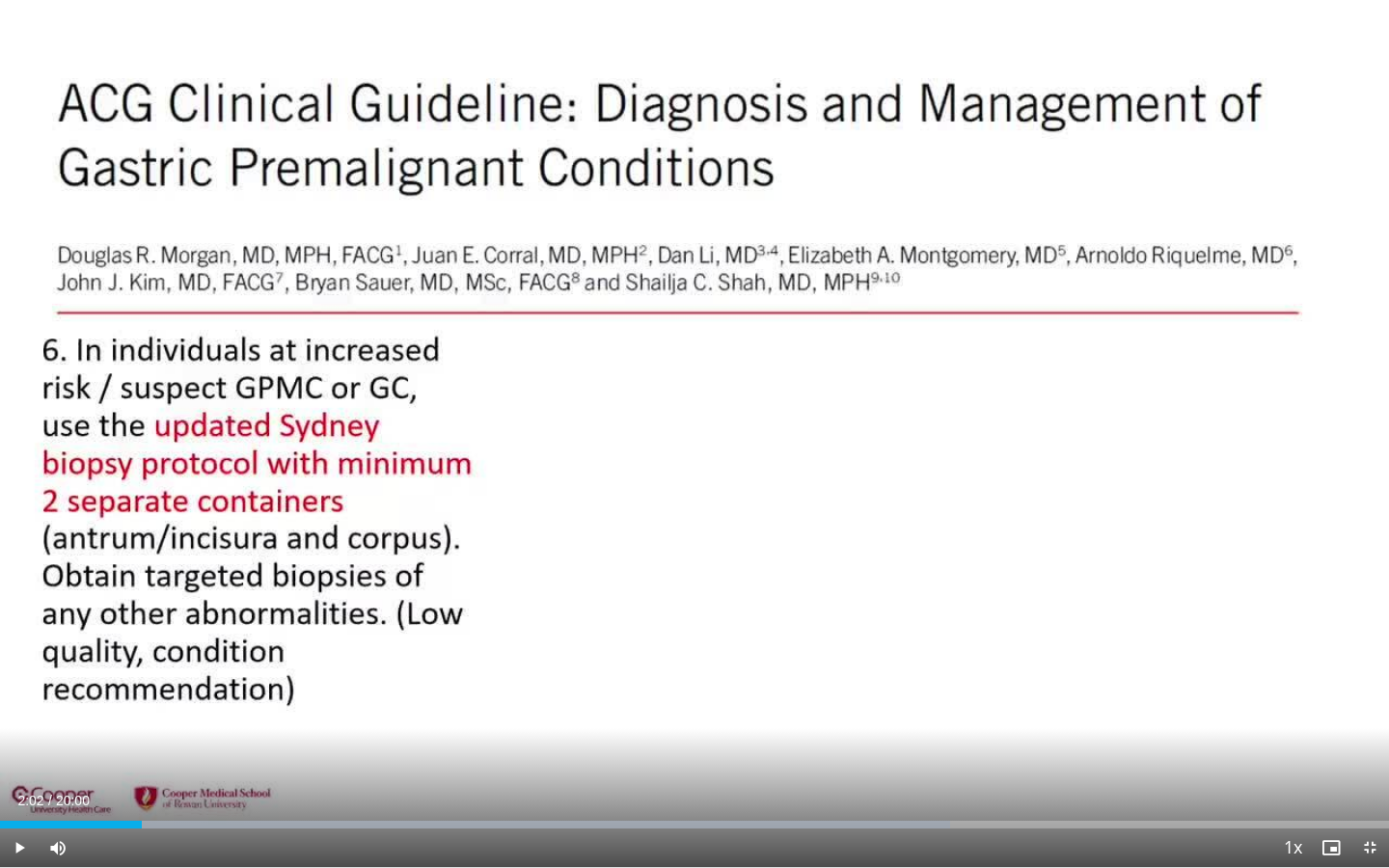click at bounding box center [1370, 848] 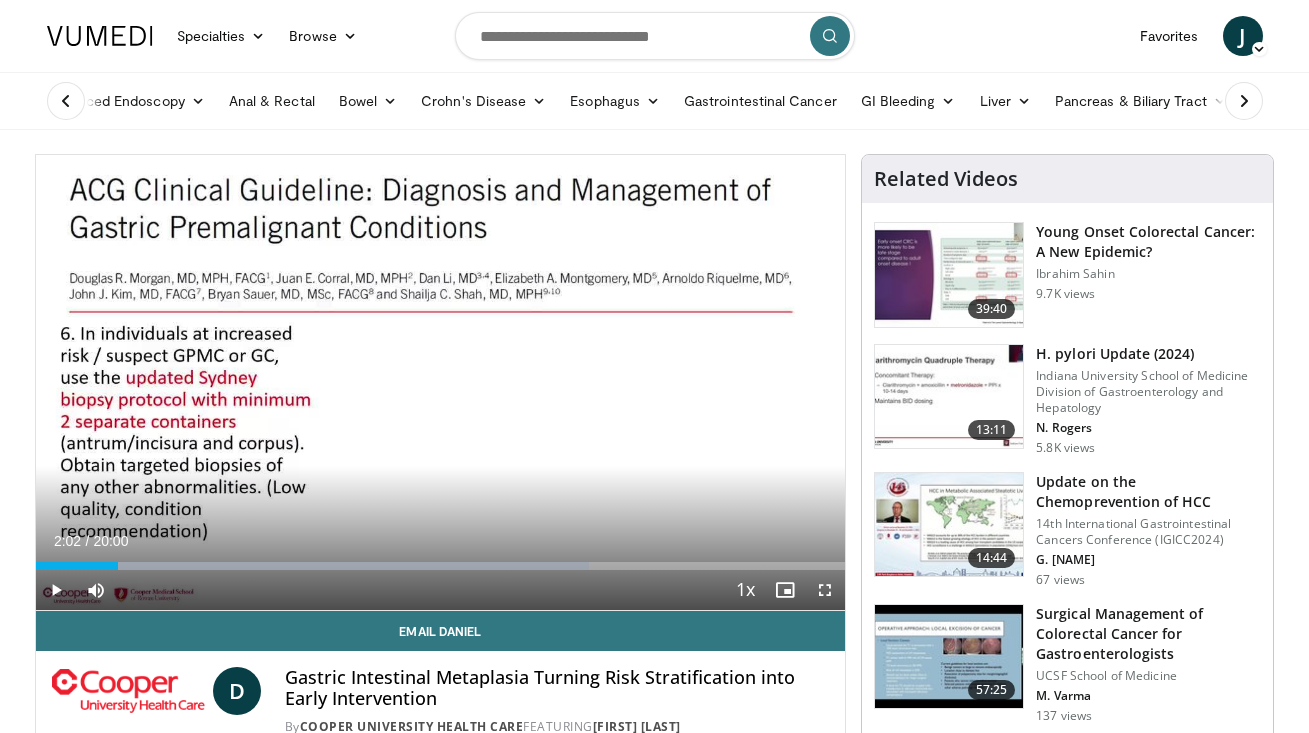 click at bounding box center [56, 590] 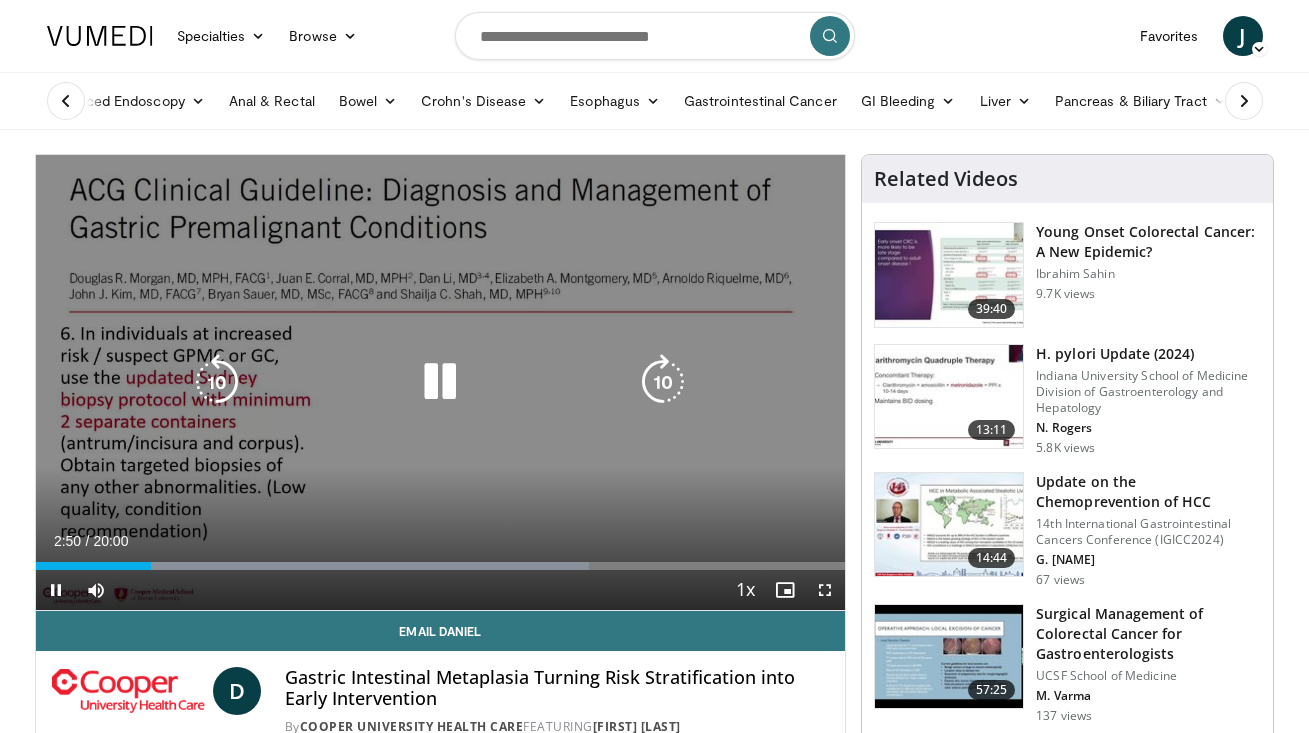 click at bounding box center [217, 382] 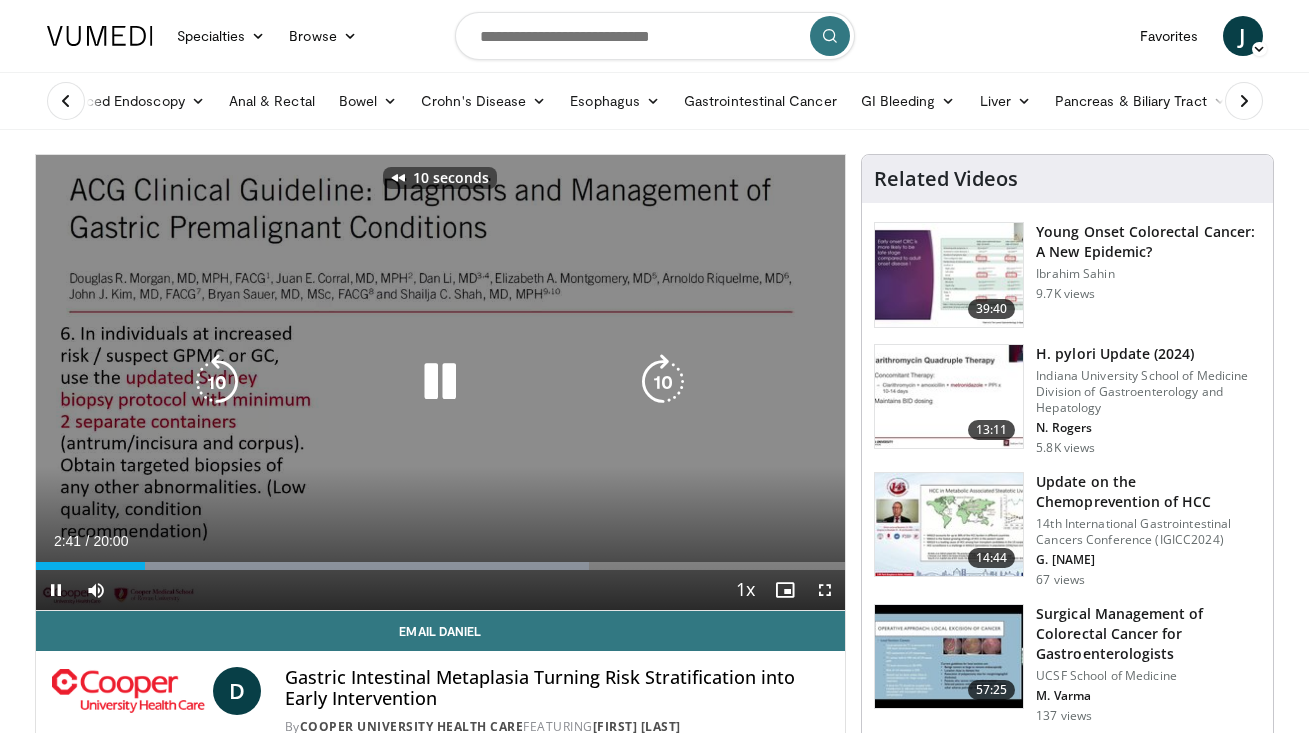 click at bounding box center [217, 382] 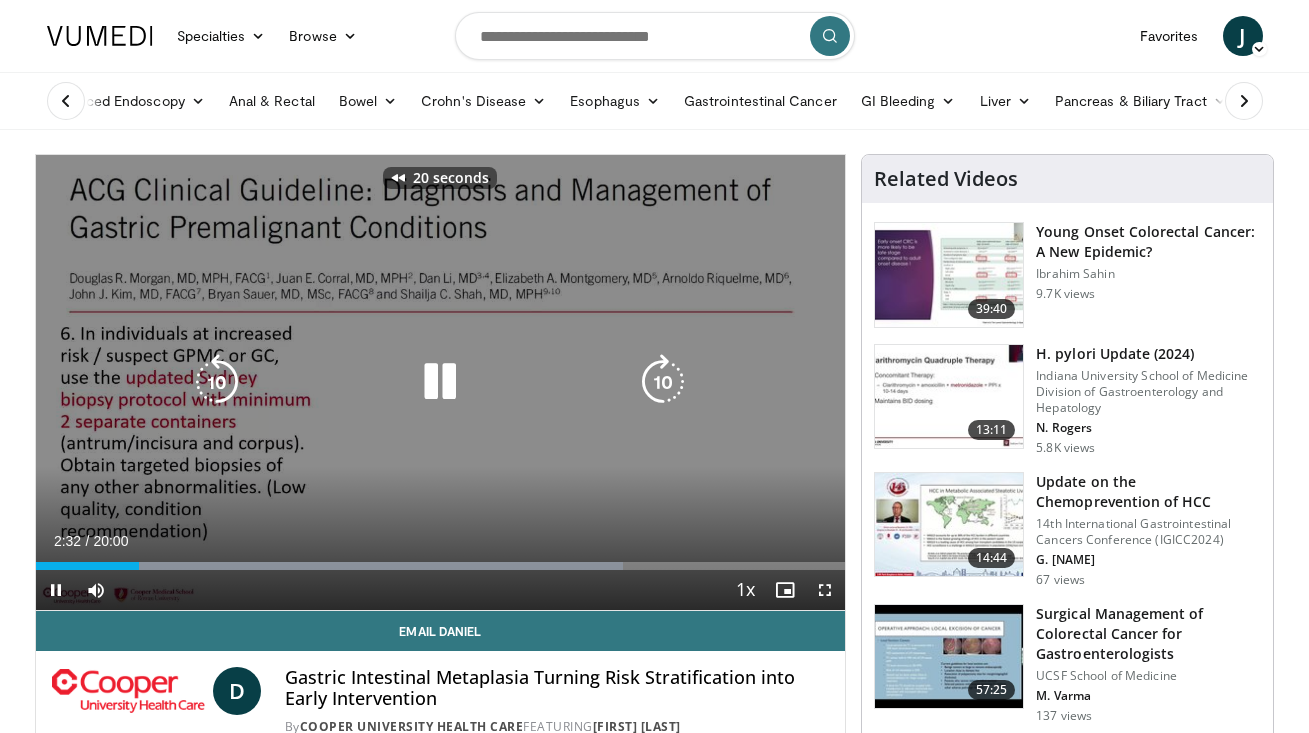 click at bounding box center (217, 382) 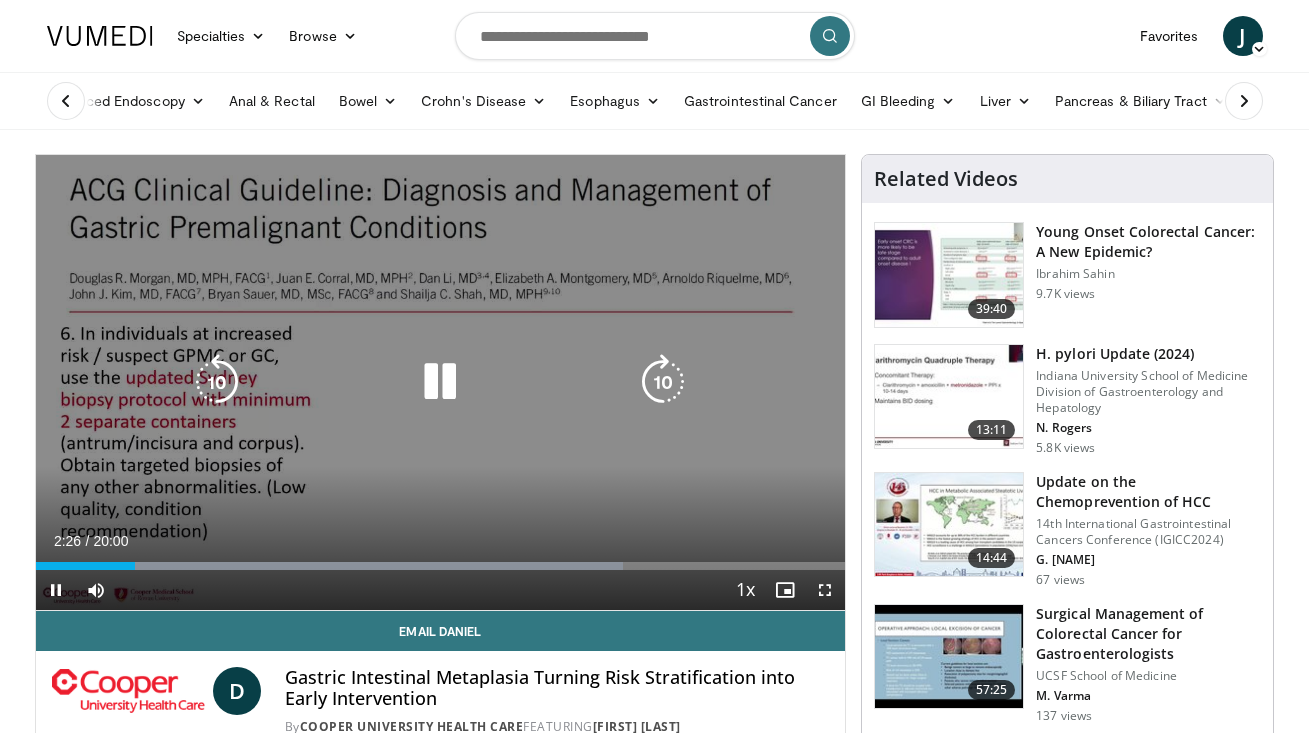 click on "30 seconds
Tap to unmute" at bounding box center [441, 382] 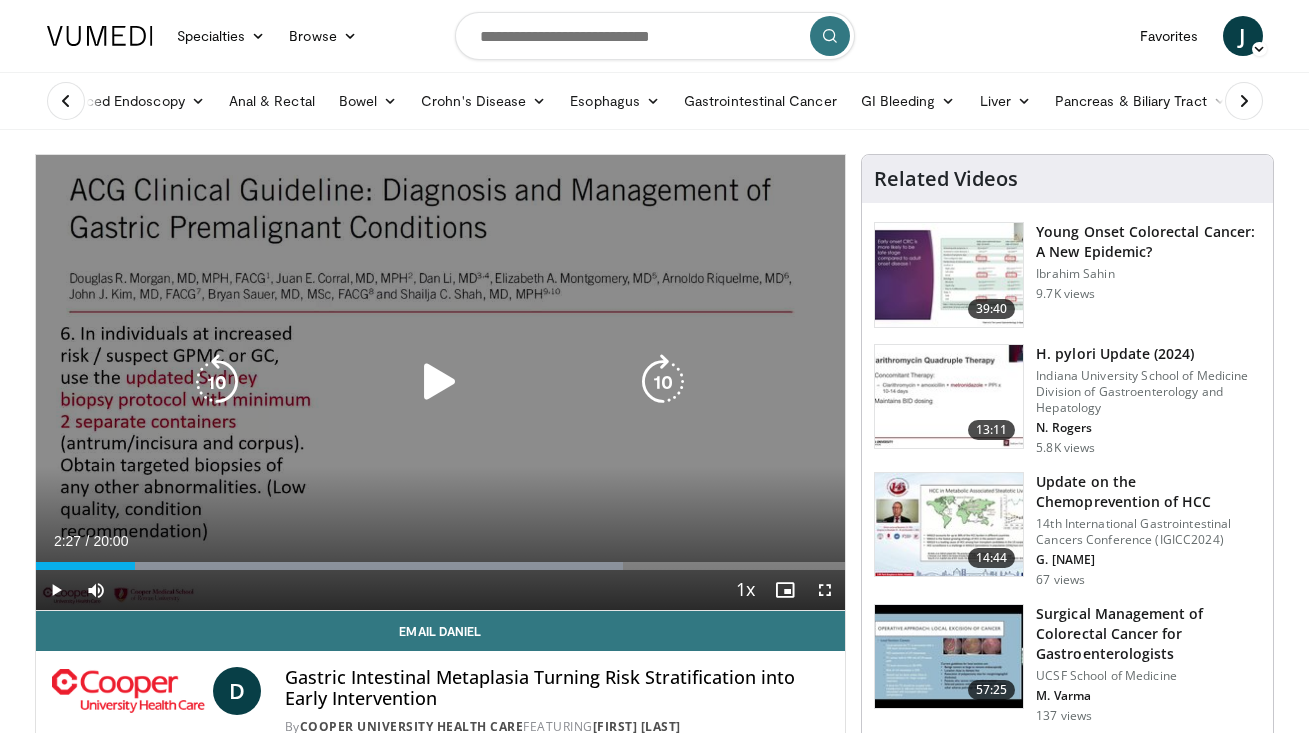 click at bounding box center [440, 382] 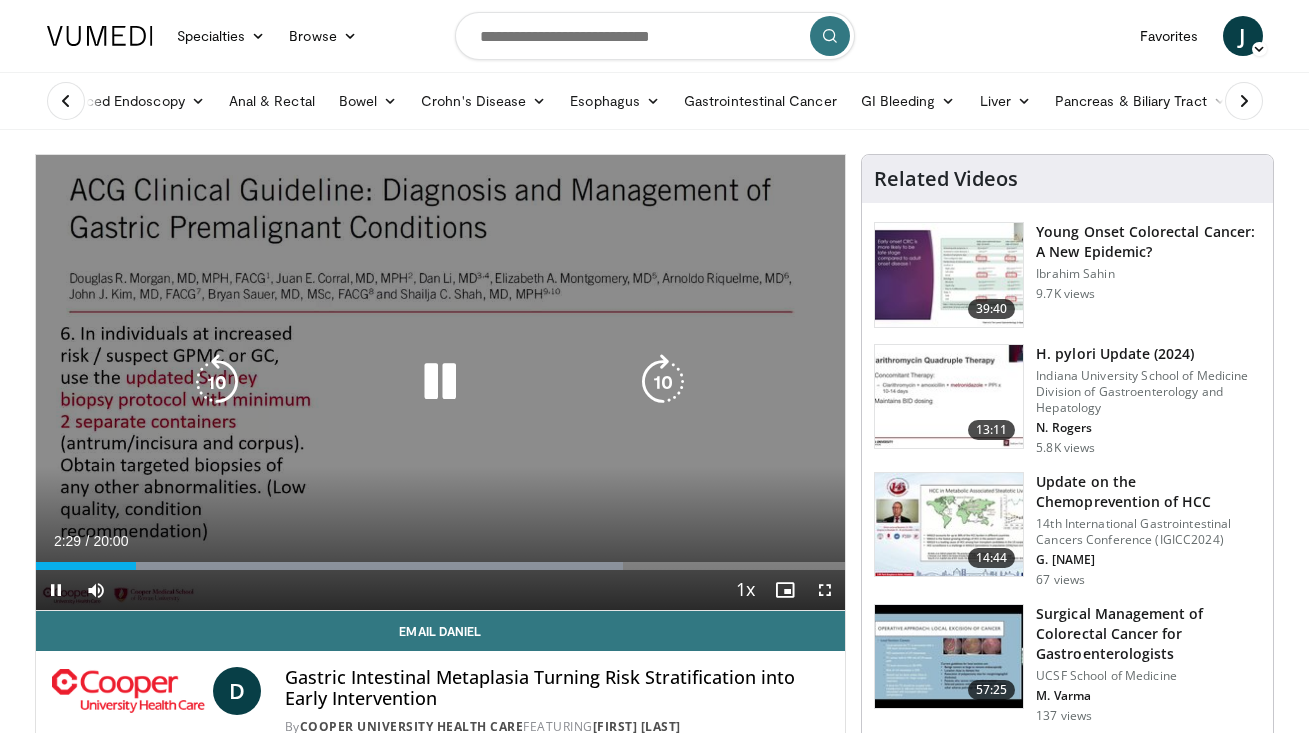 click on "30 seconds
Tap to unmute" at bounding box center [441, 382] 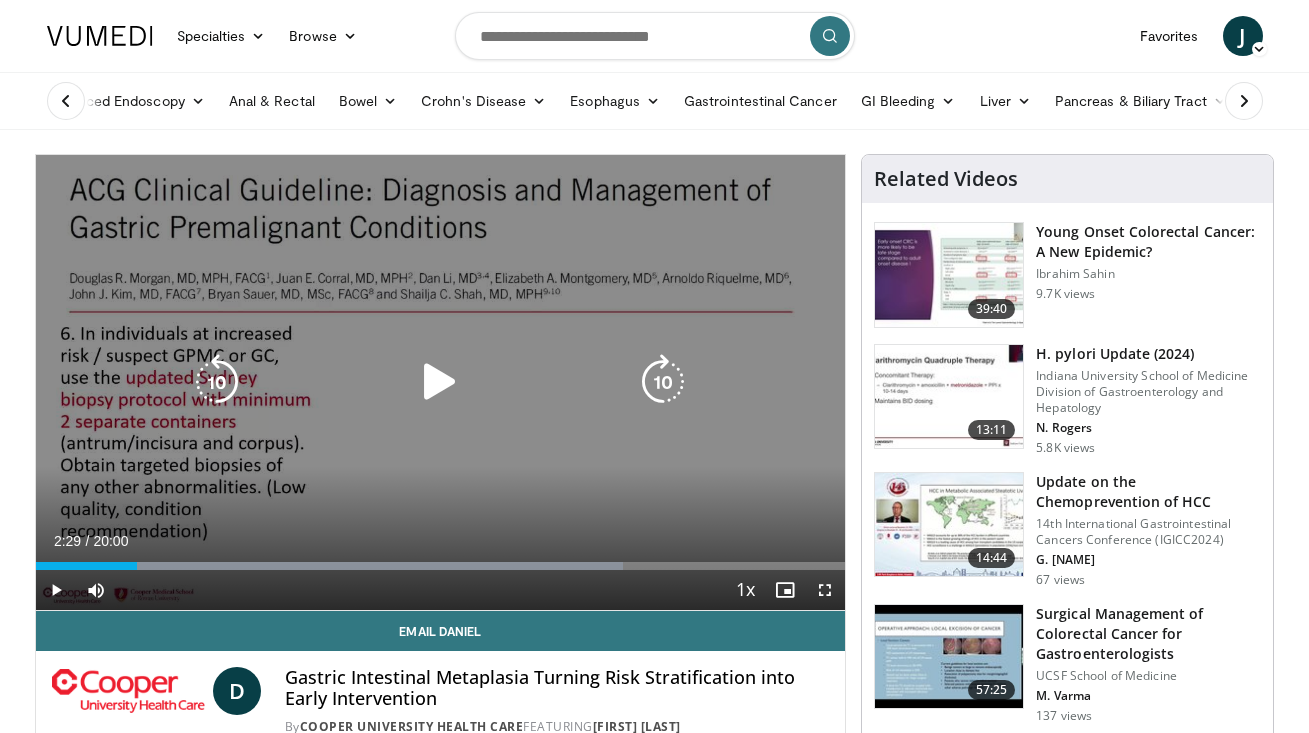 click at bounding box center (217, 382) 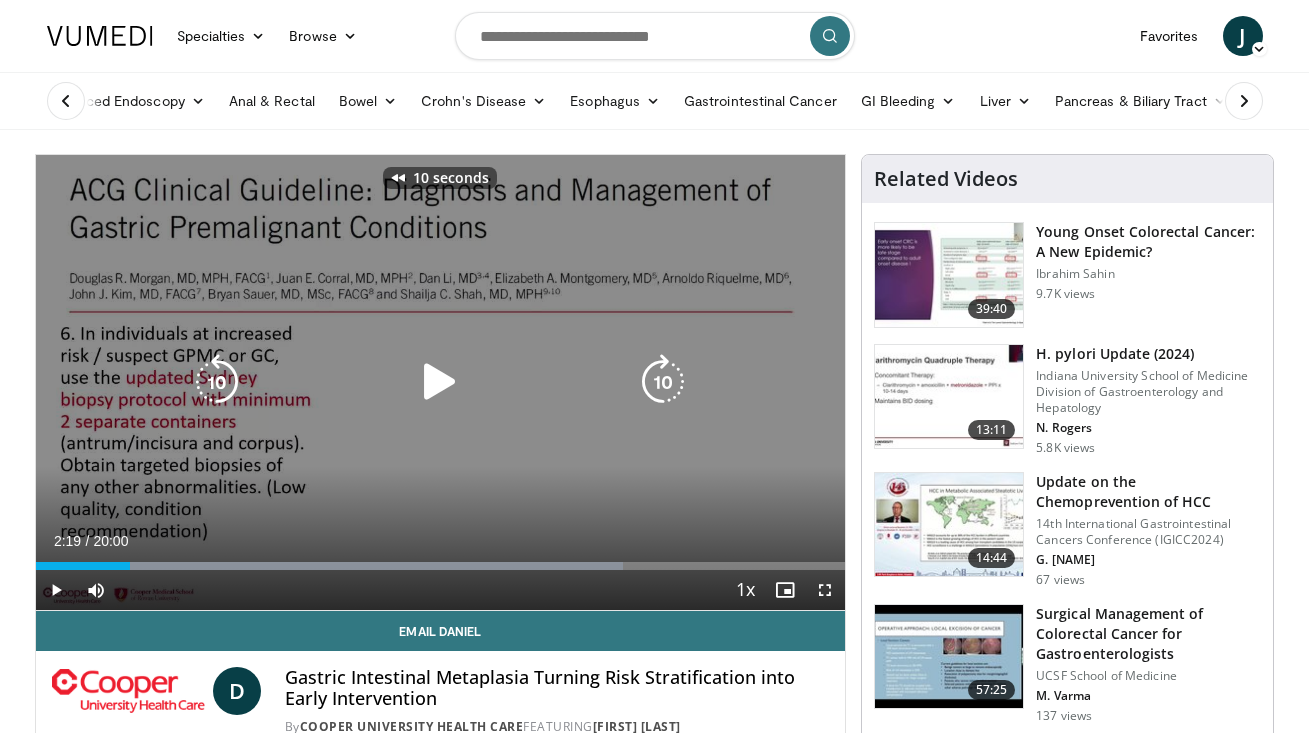 click at bounding box center [440, 382] 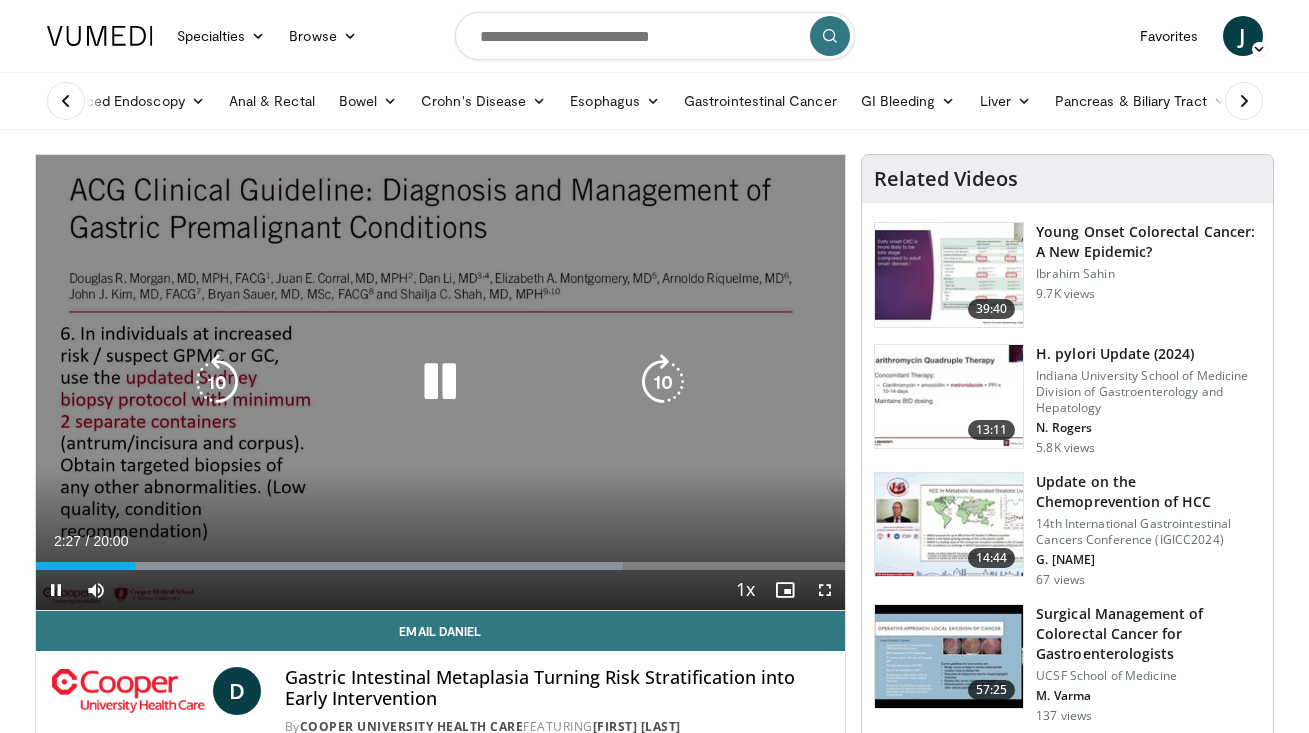 click at bounding box center (440, 382) 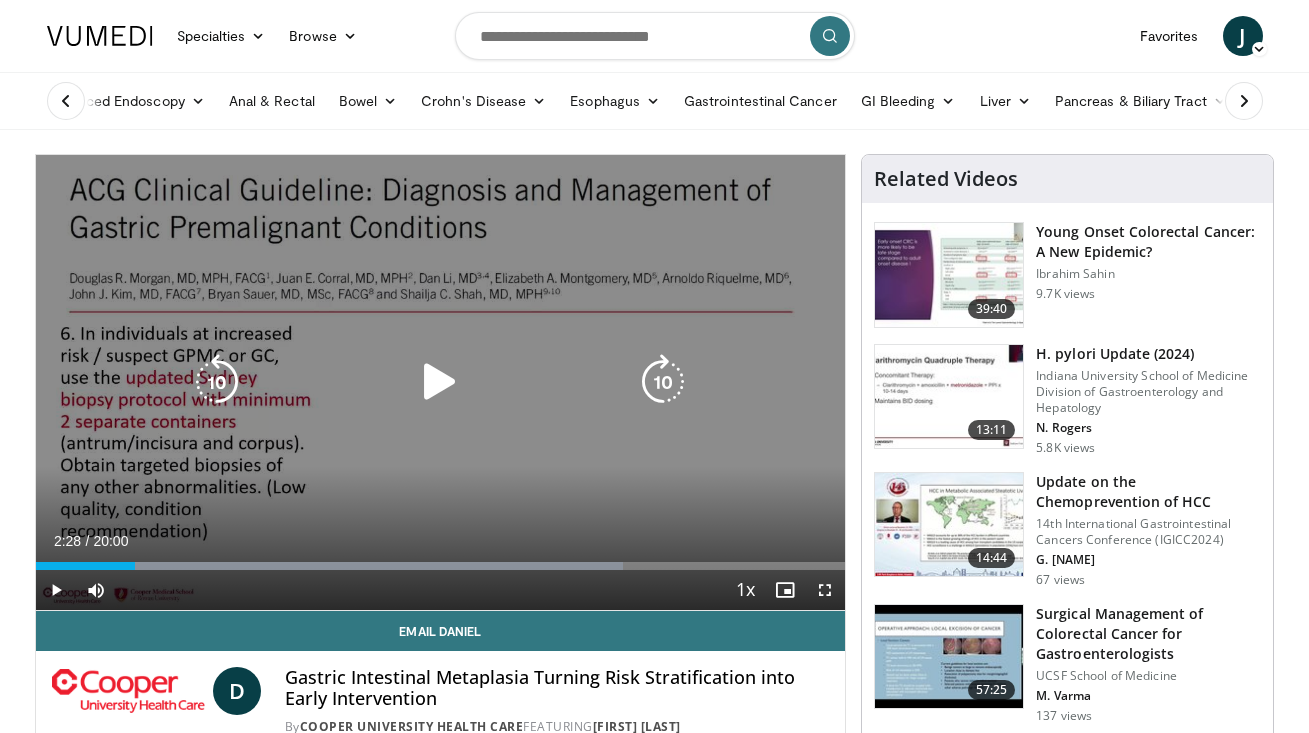 click at bounding box center [440, 382] 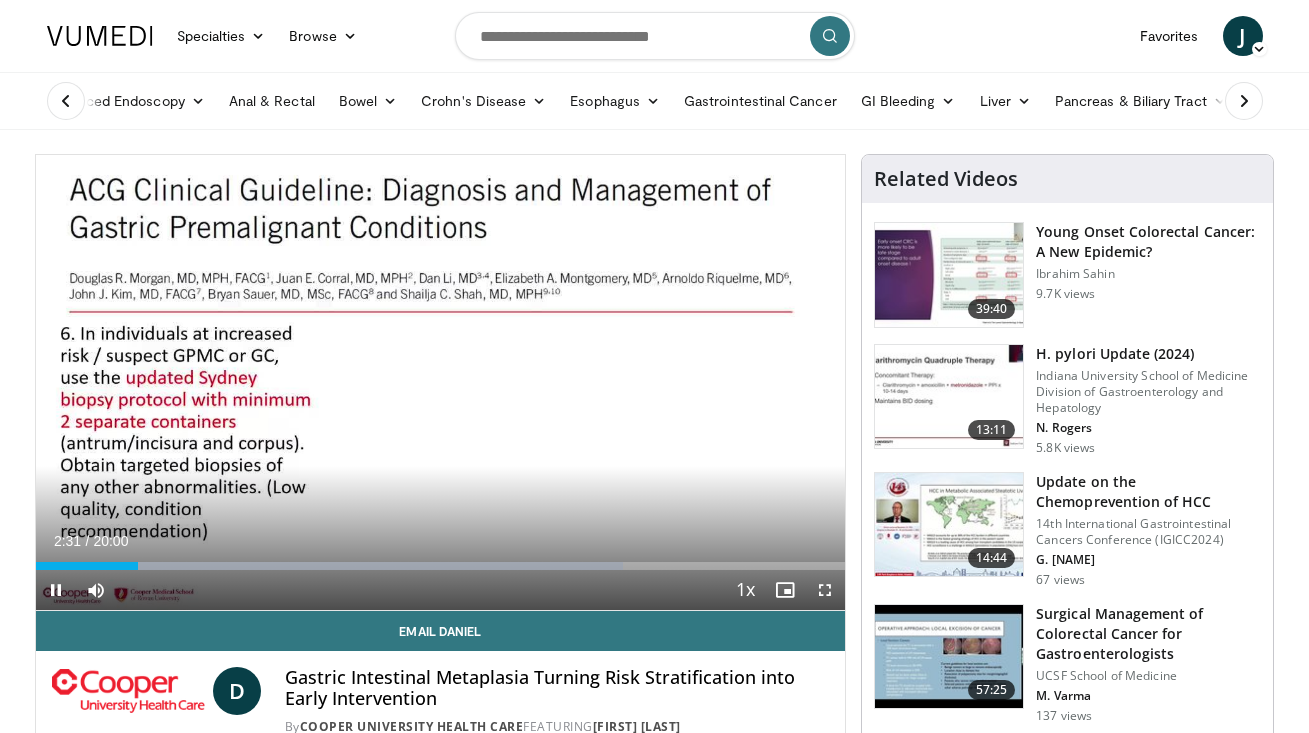 click on "10 seconds
Tap to unmute" at bounding box center (441, 382) 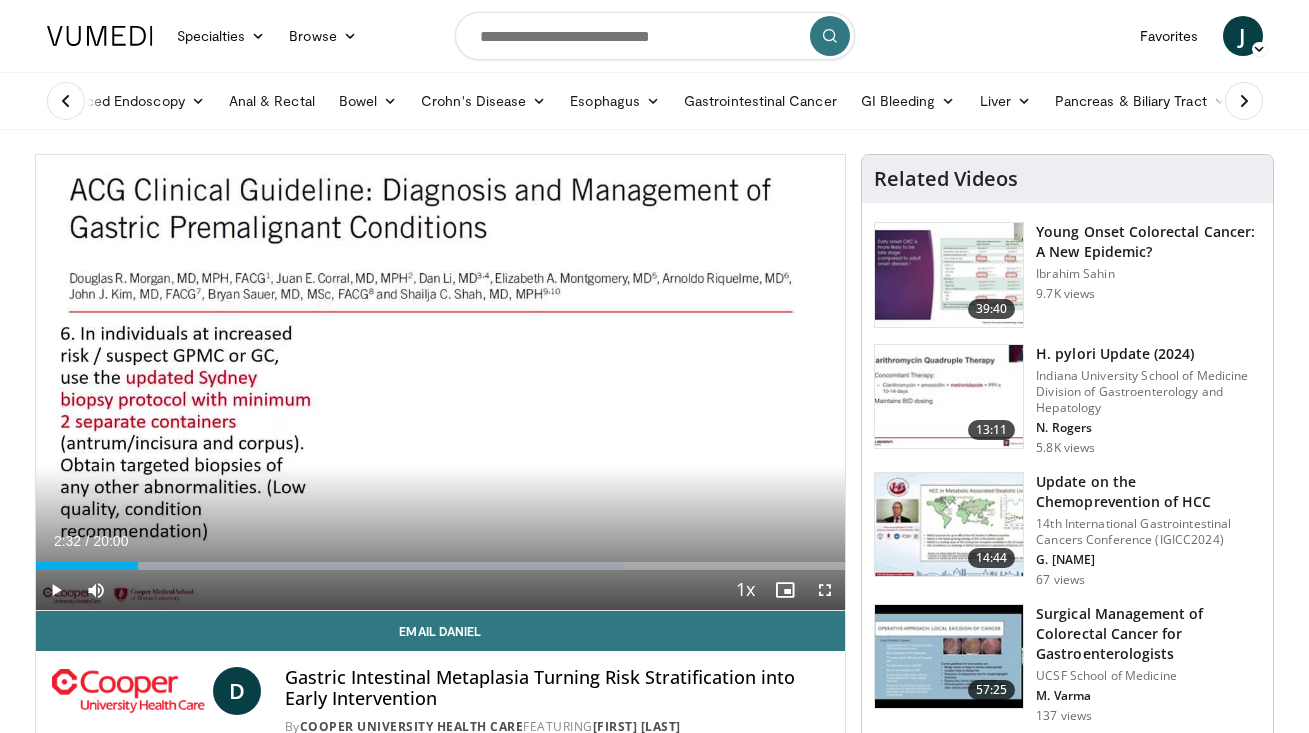 click at bounding box center [56, 590] 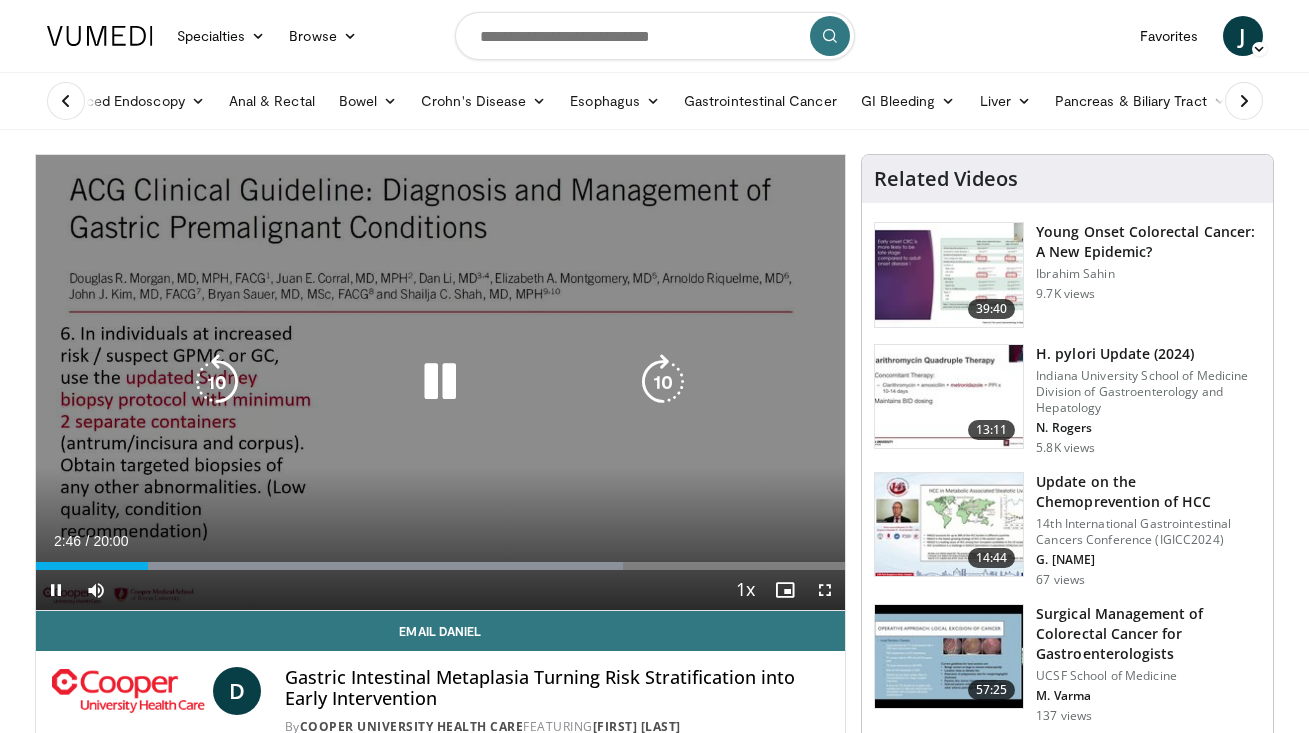 click on "10 seconds
Tap to unmute" at bounding box center (441, 382) 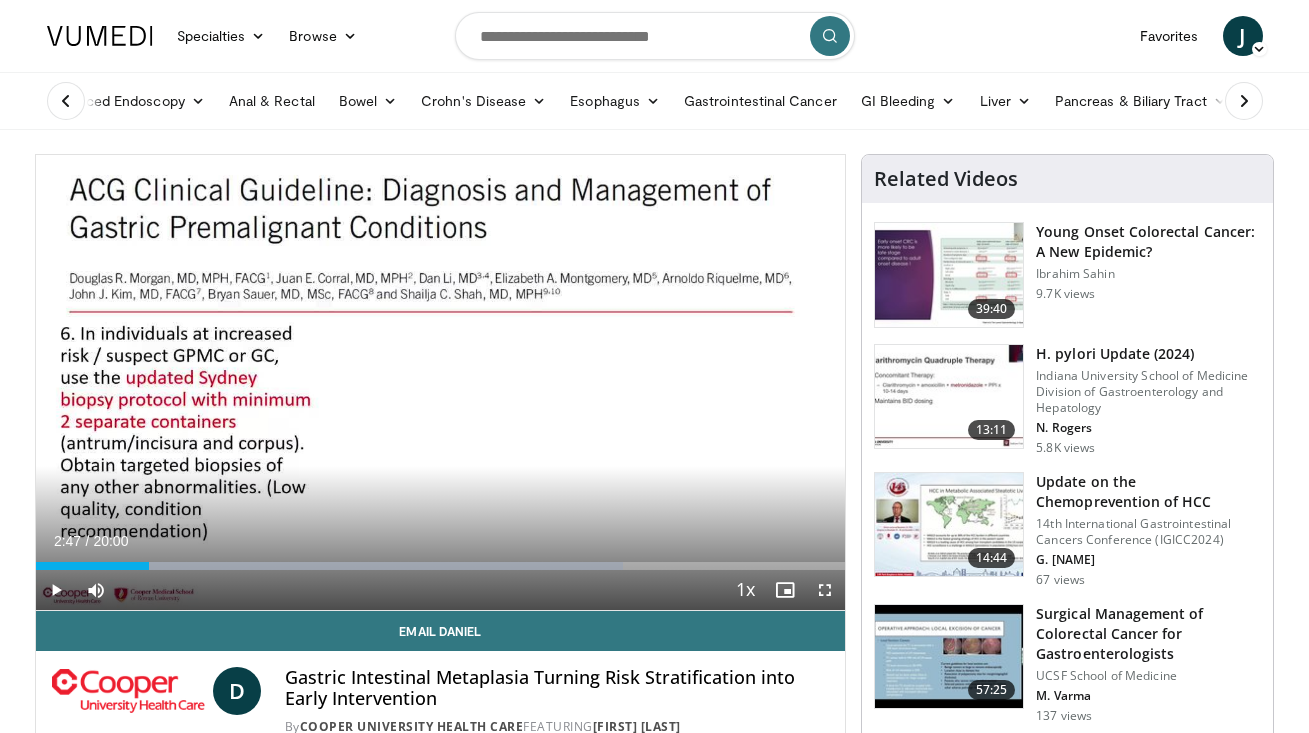 click at bounding box center (56, 590) 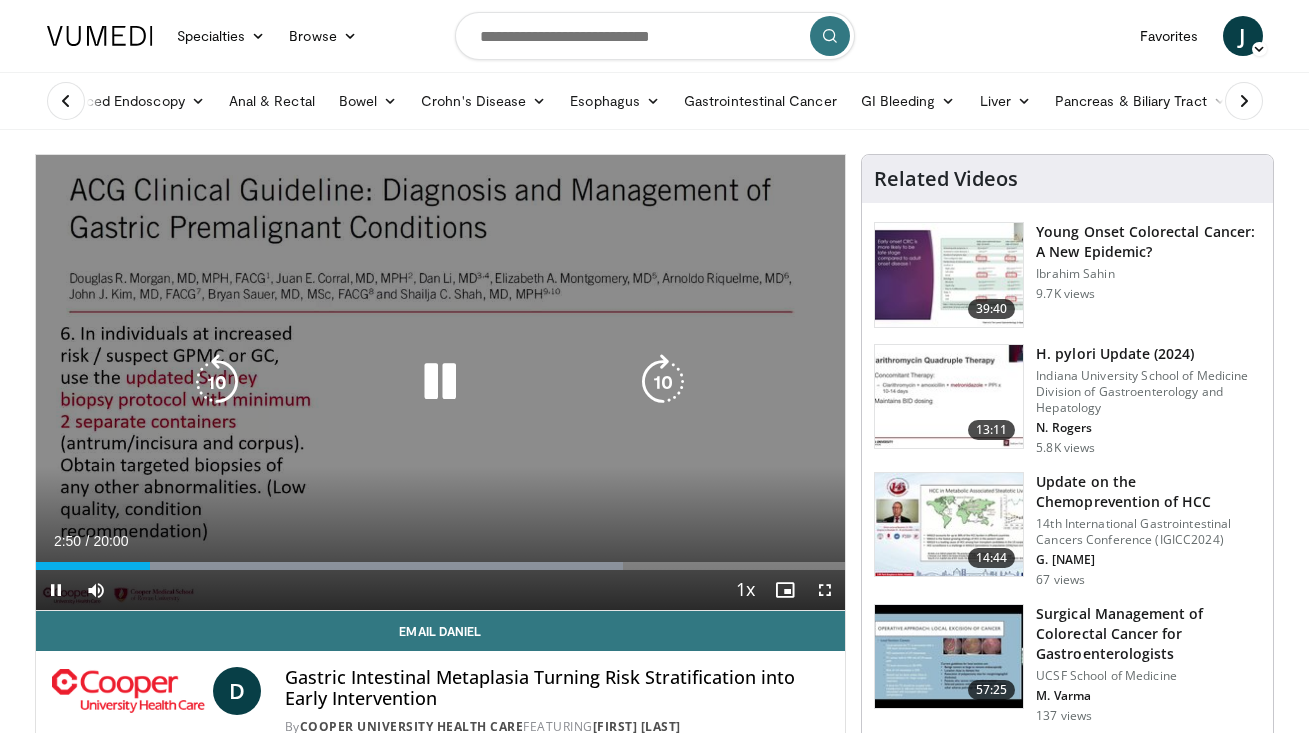 click at bounding box center [56, 590] 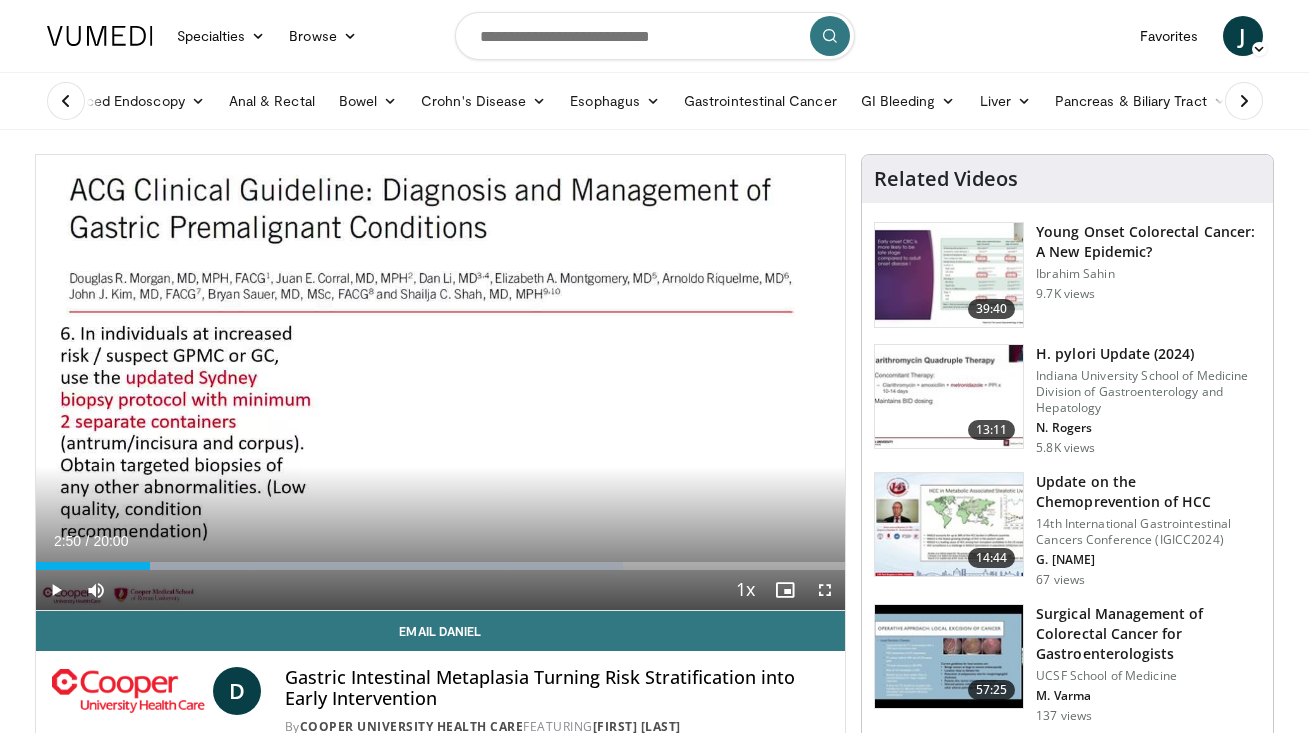 click at bounding box center (56, 590) 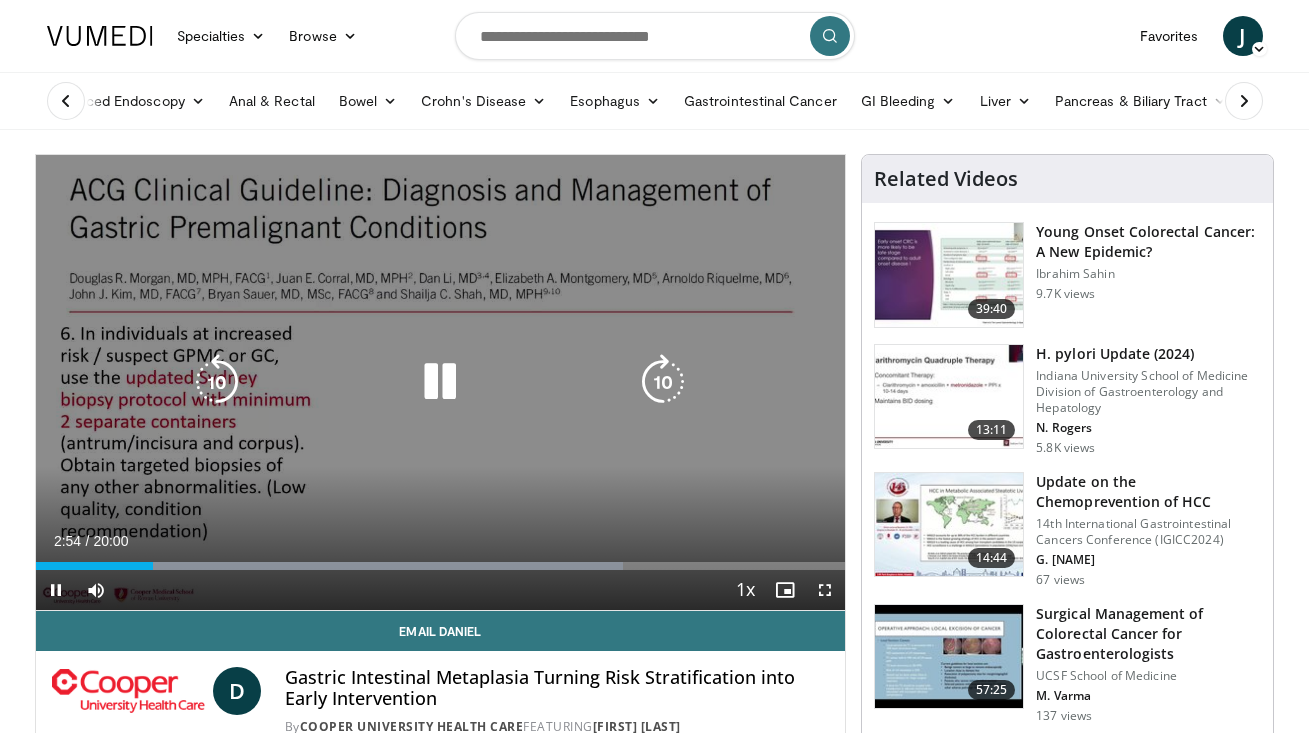 click at bounding box center (440, 382) 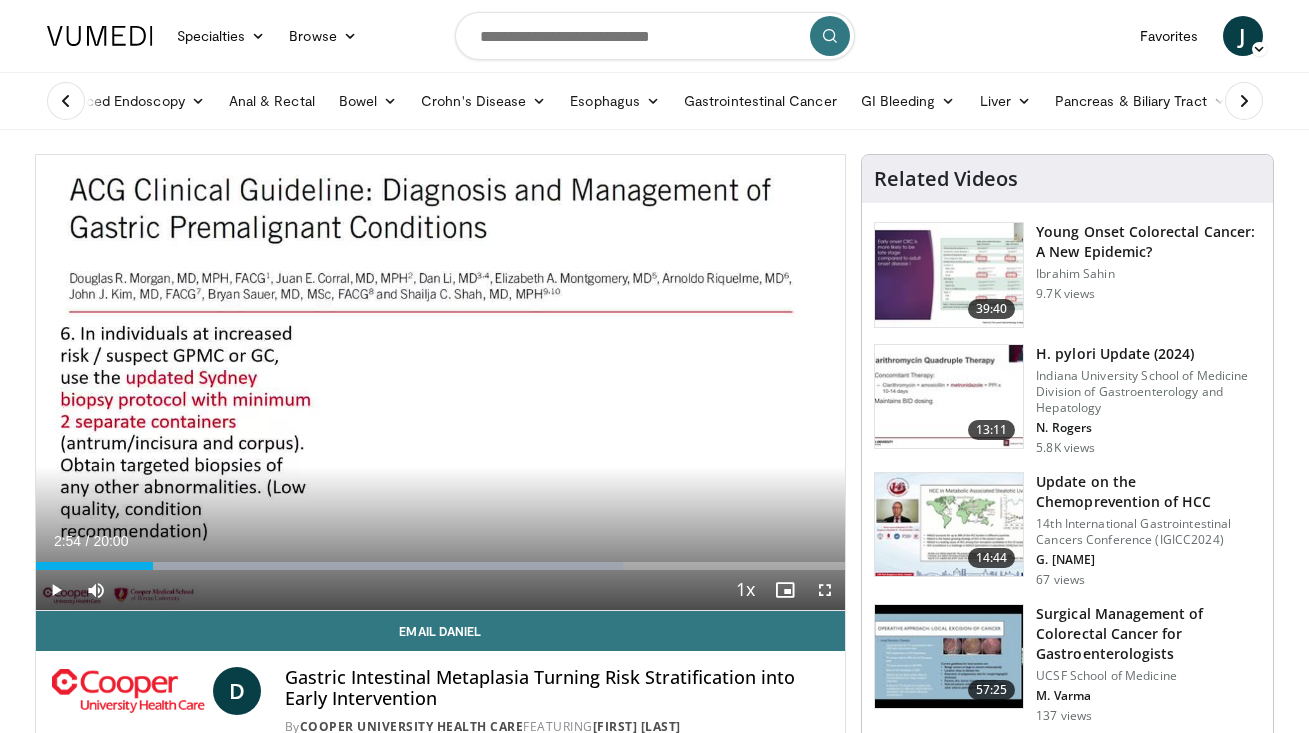 click at bounding box center (56, 590) 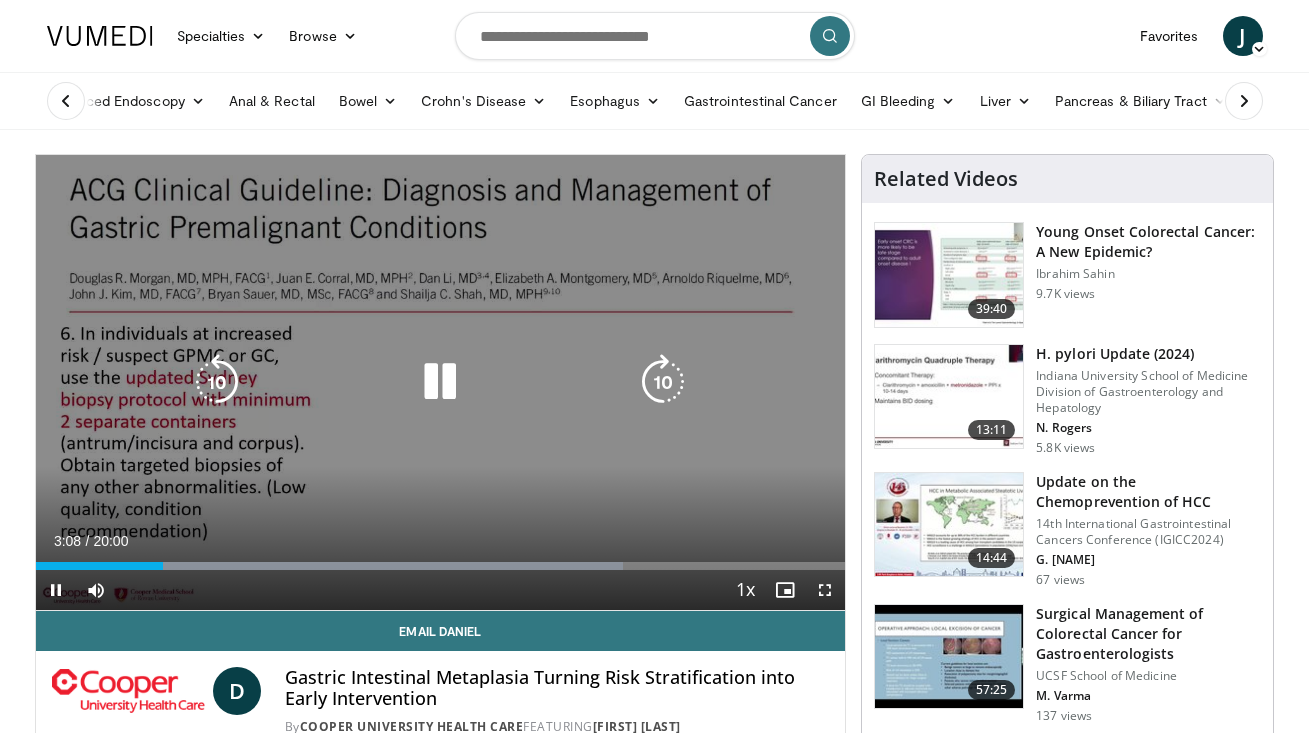 click at bounding box center [440, 382] 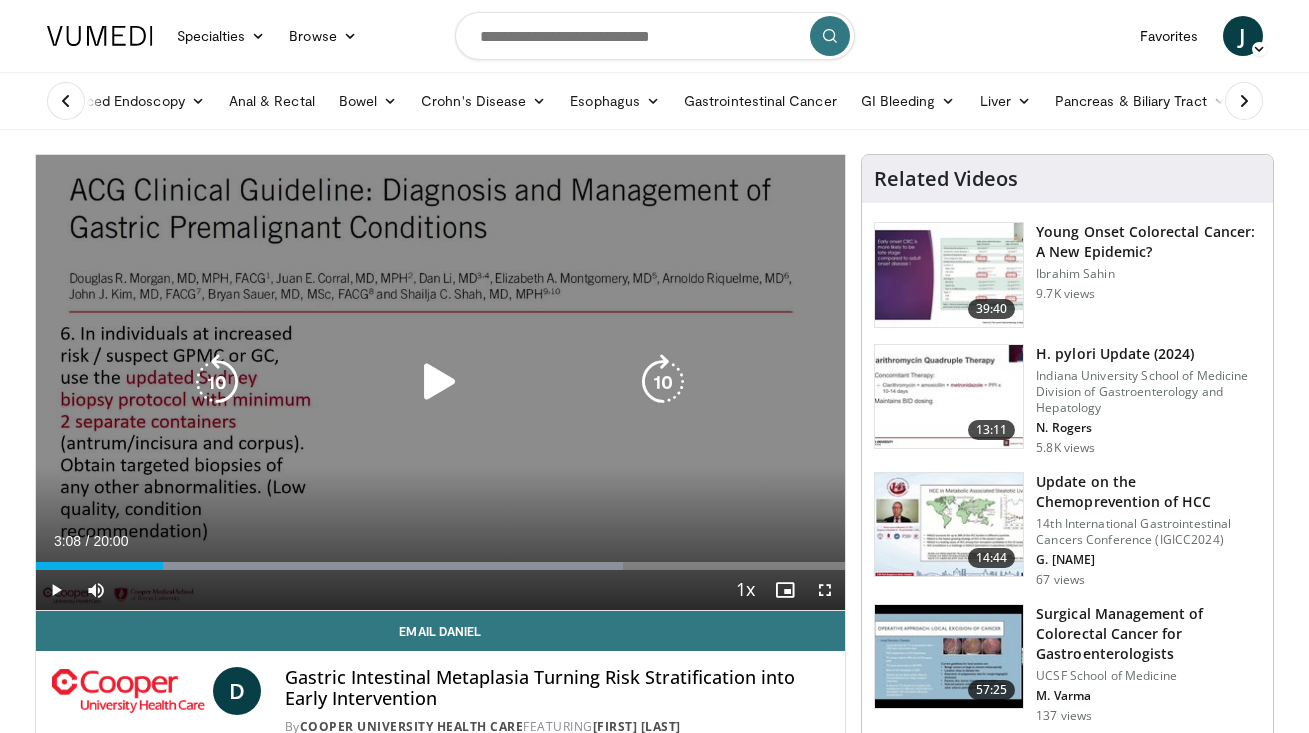 click at bounding box center [217, 382] 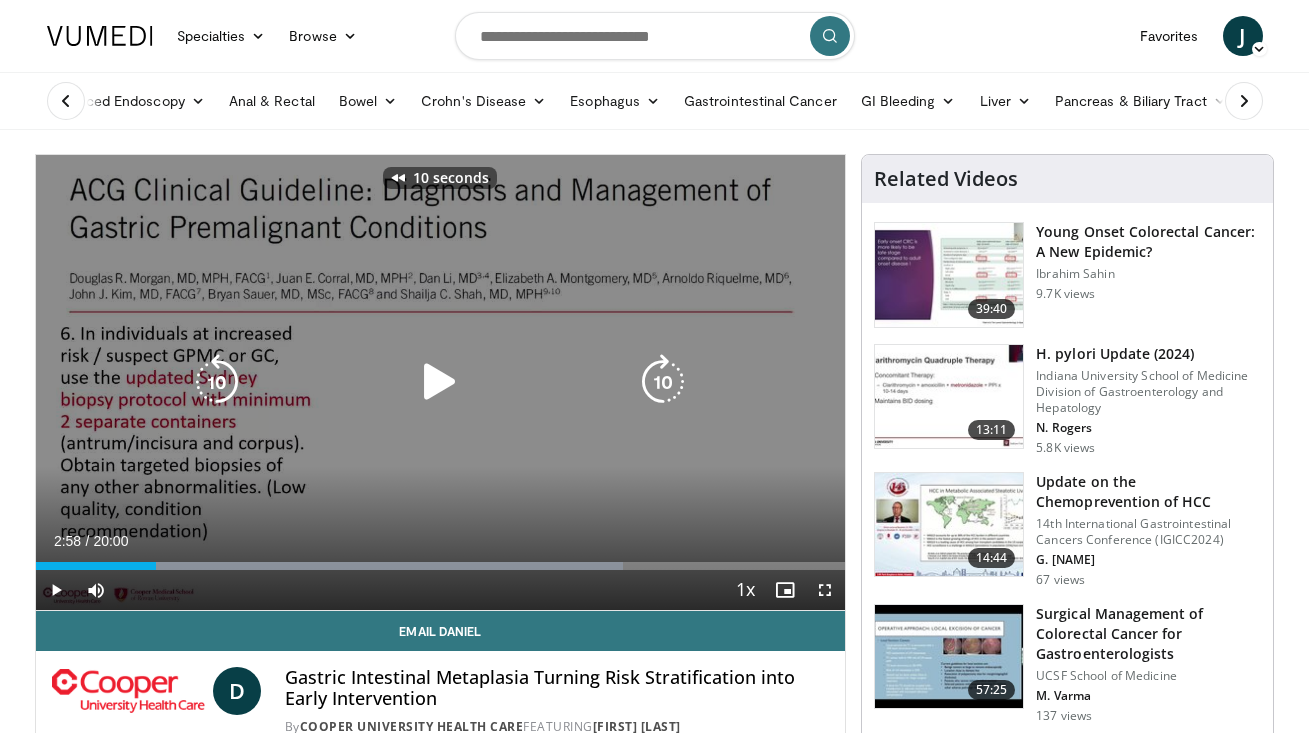click at bounding box center (440, 382) 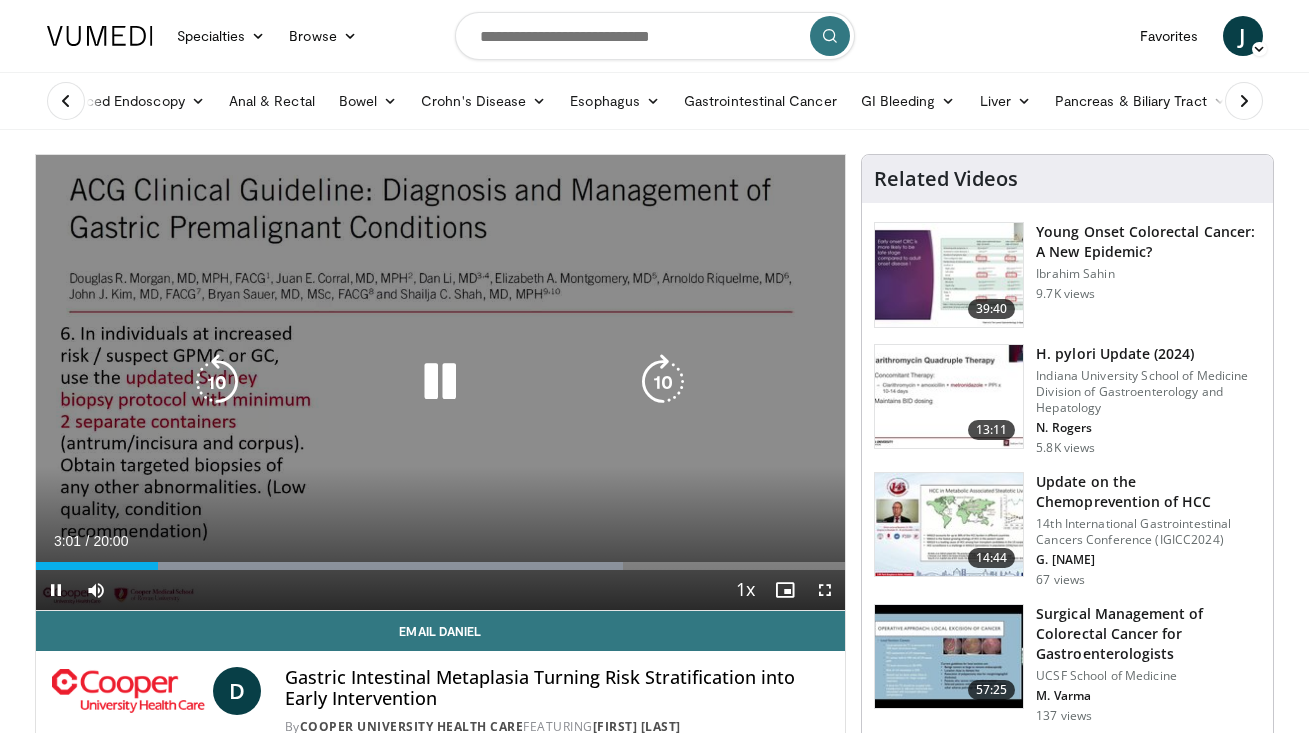 click at bounding box center (217, 382) 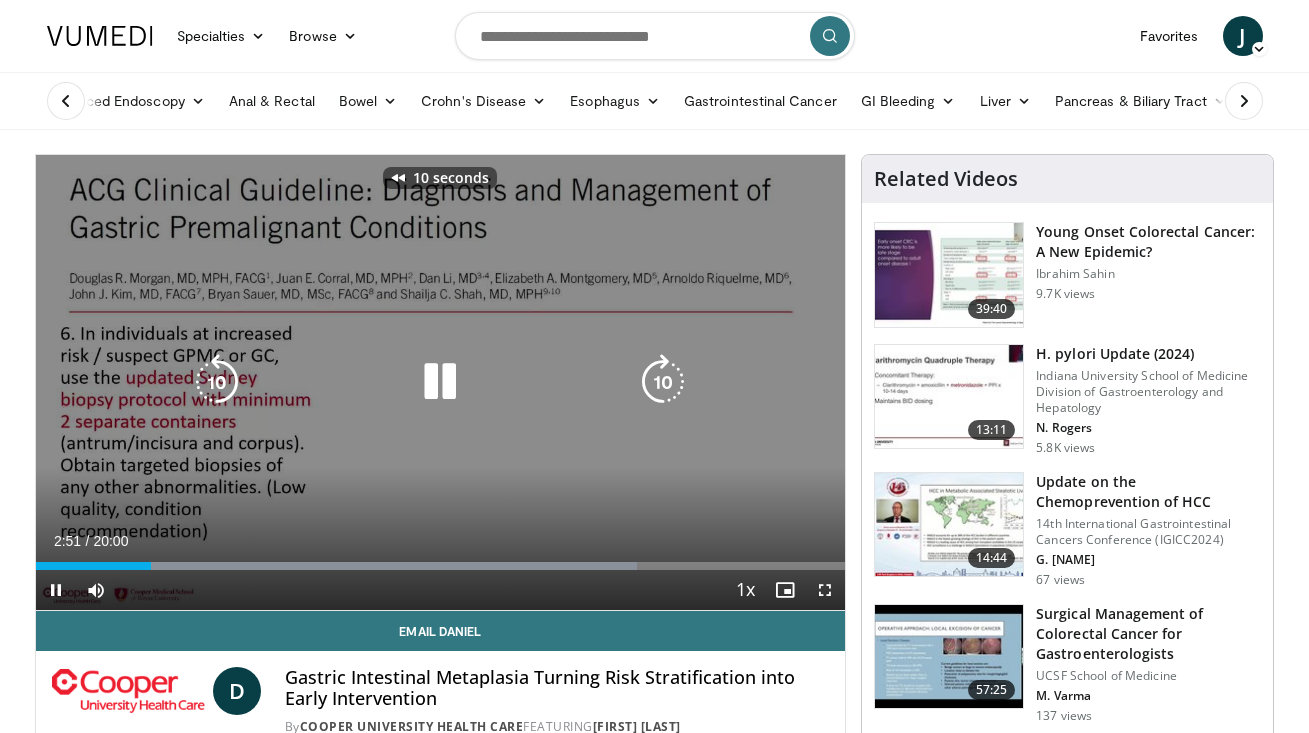 click at bounding box center (217, 382) 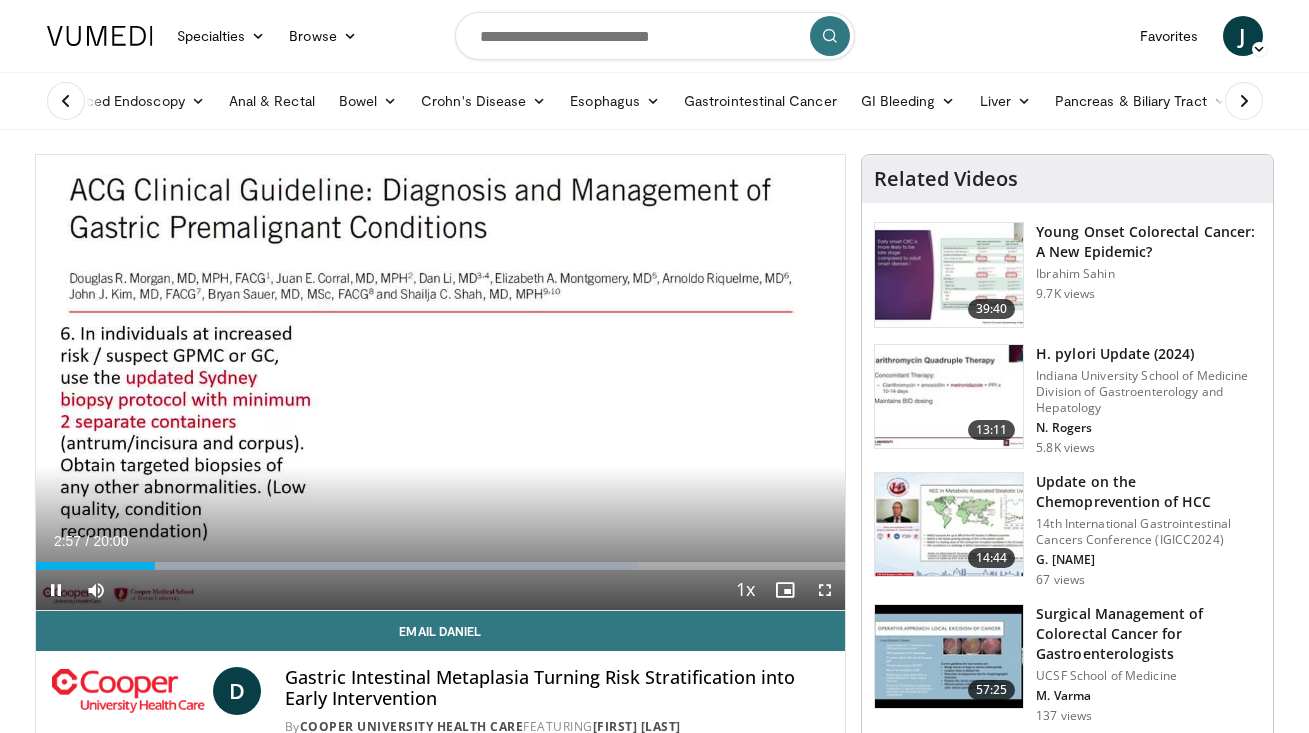 click on "20 seconds
Tap to unmute" at bounding box center [441, 382] 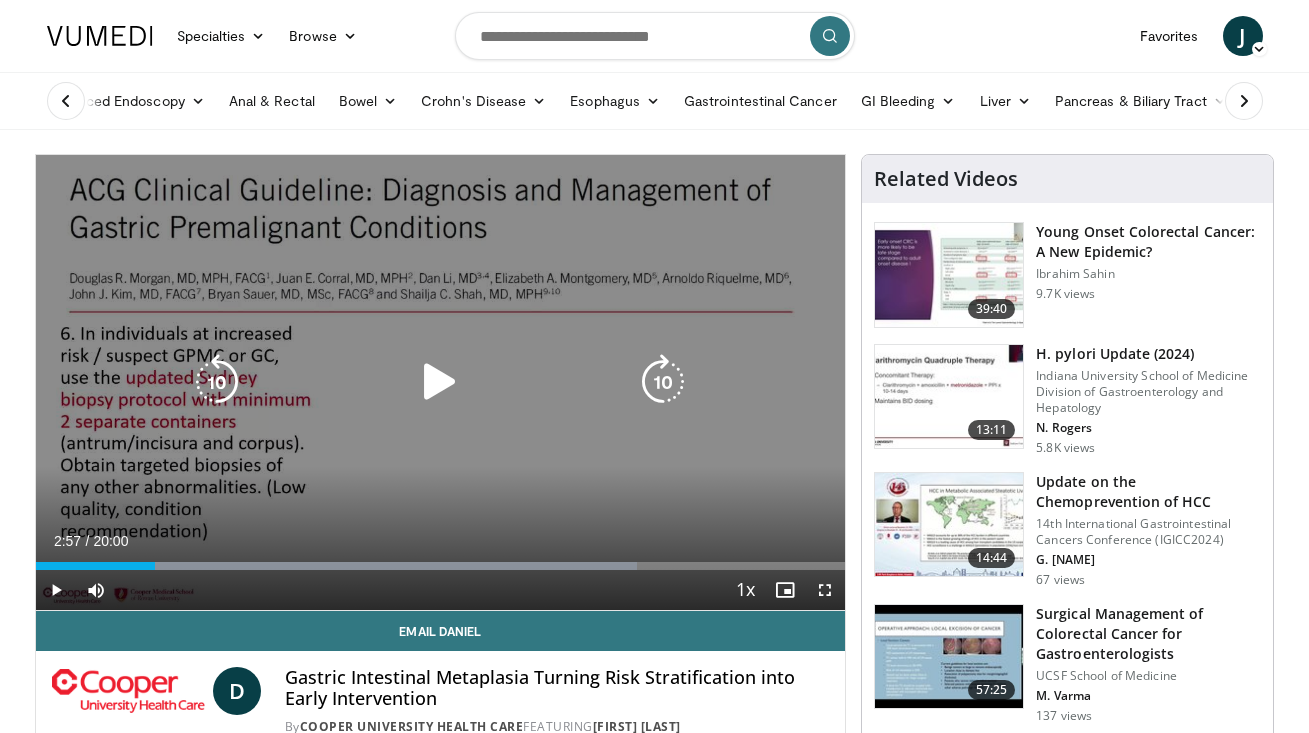 click at bounding box center (217, 382) 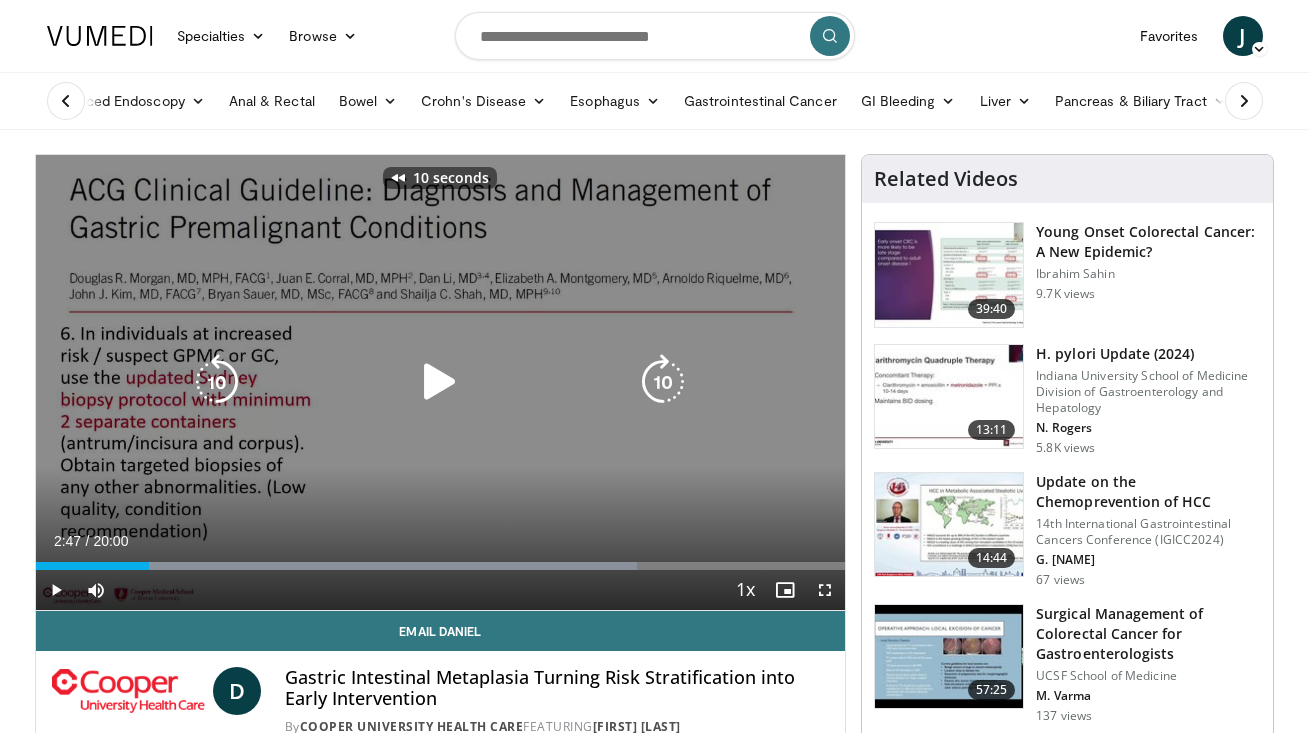 click at bounding box center (440, 382) 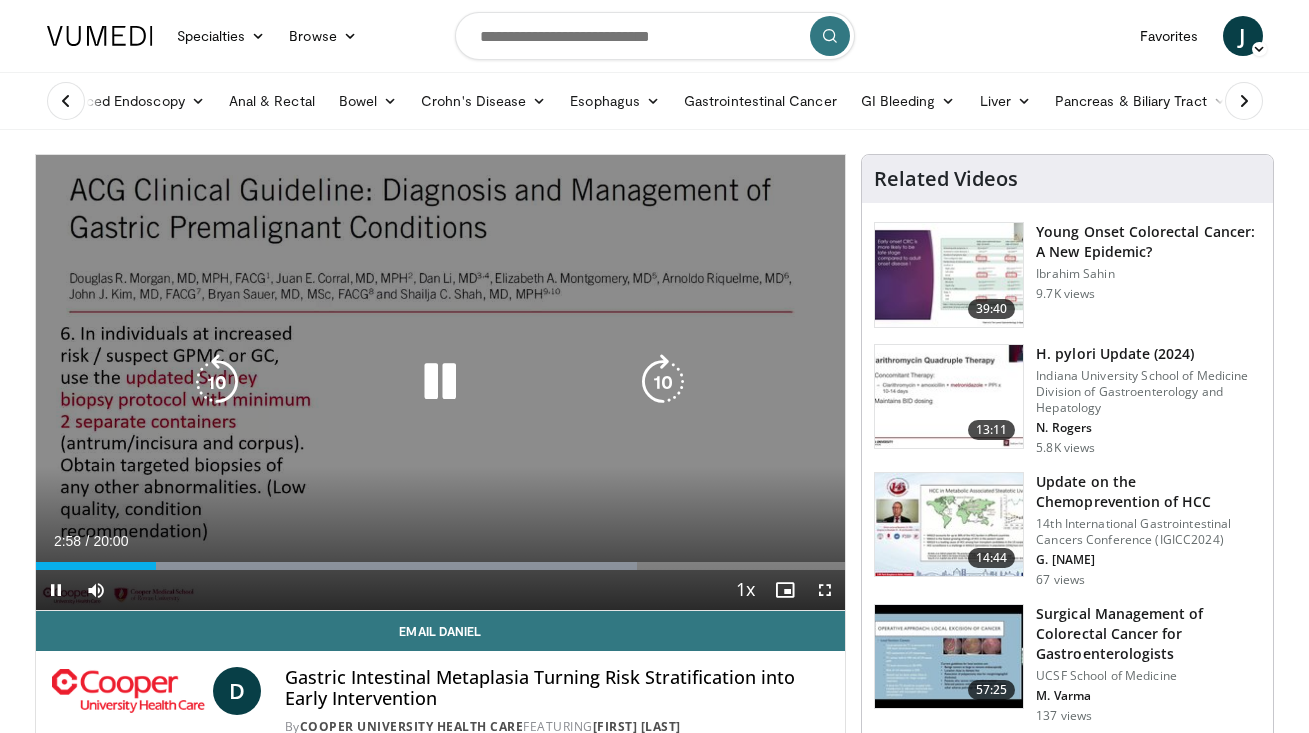 click at bounding box center (217, 382) 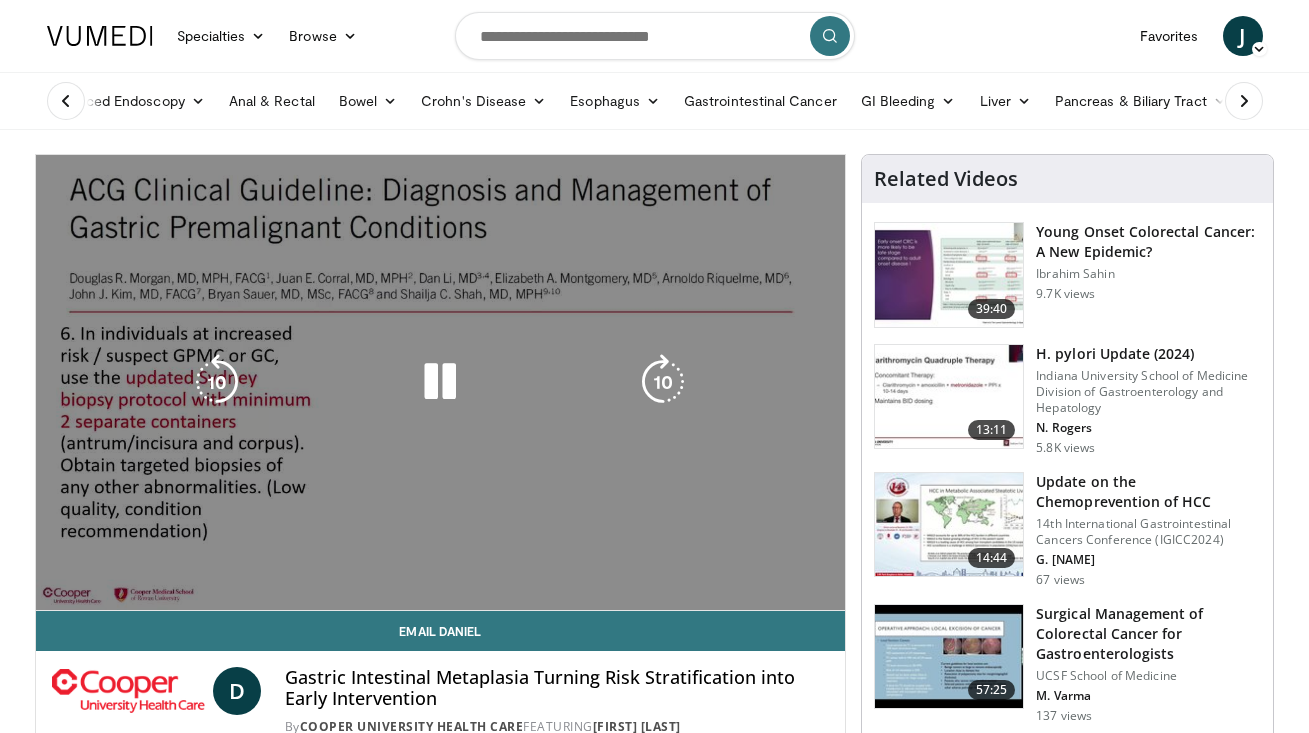 click at bounding box center [440, 382] 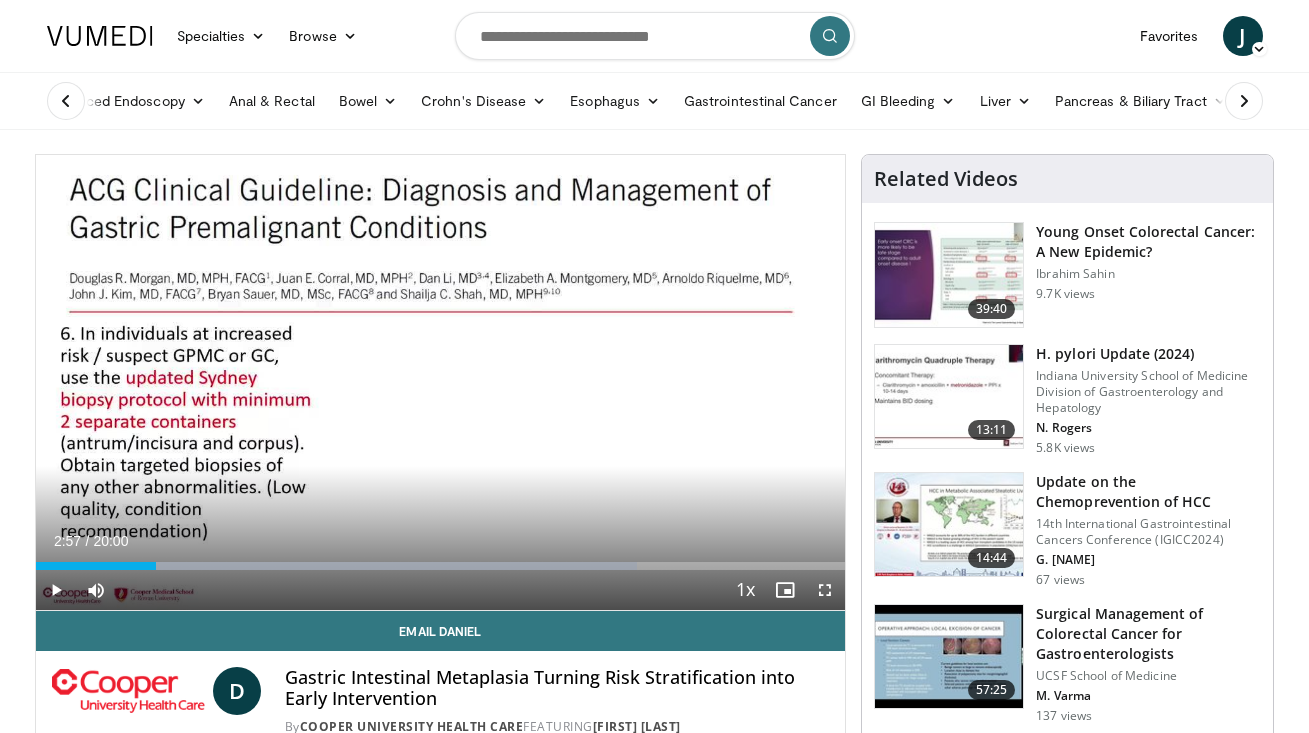 click at bounding box center (56, 590) 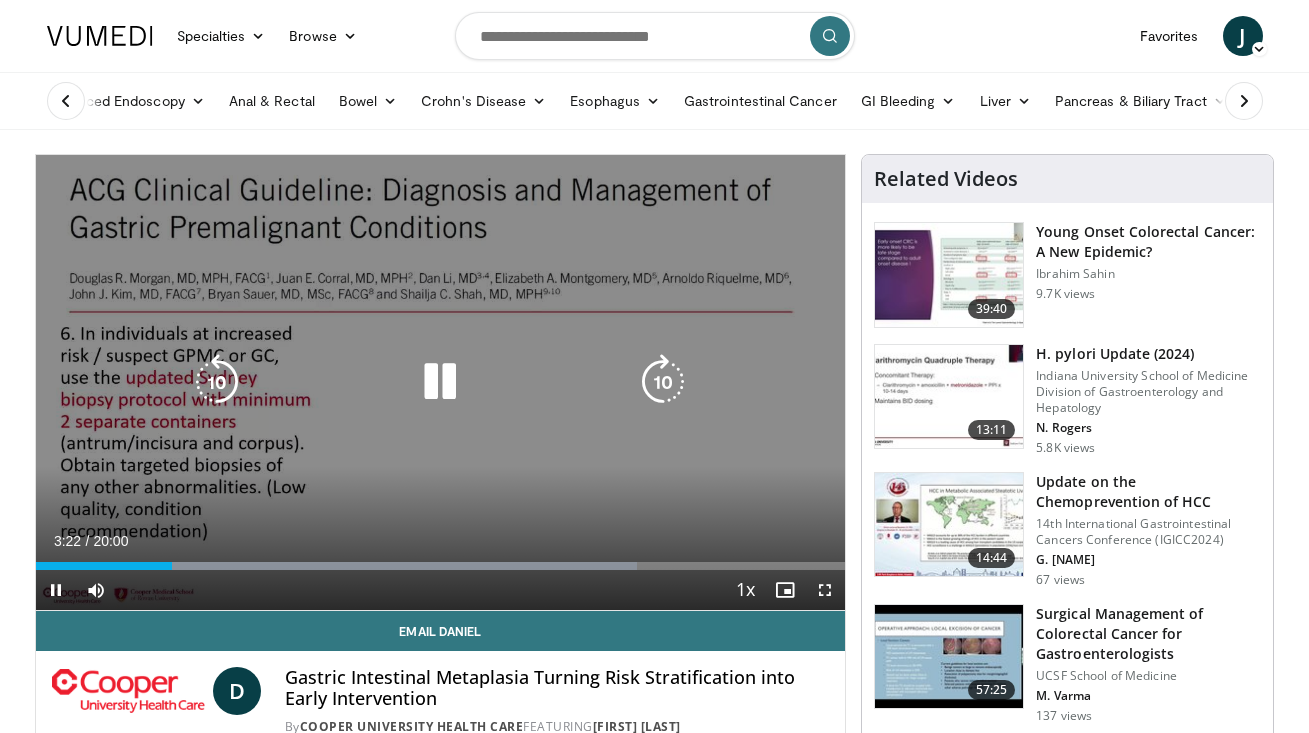 click on "10 seconds
Tap to unmute" at bounding box center [441, 382] 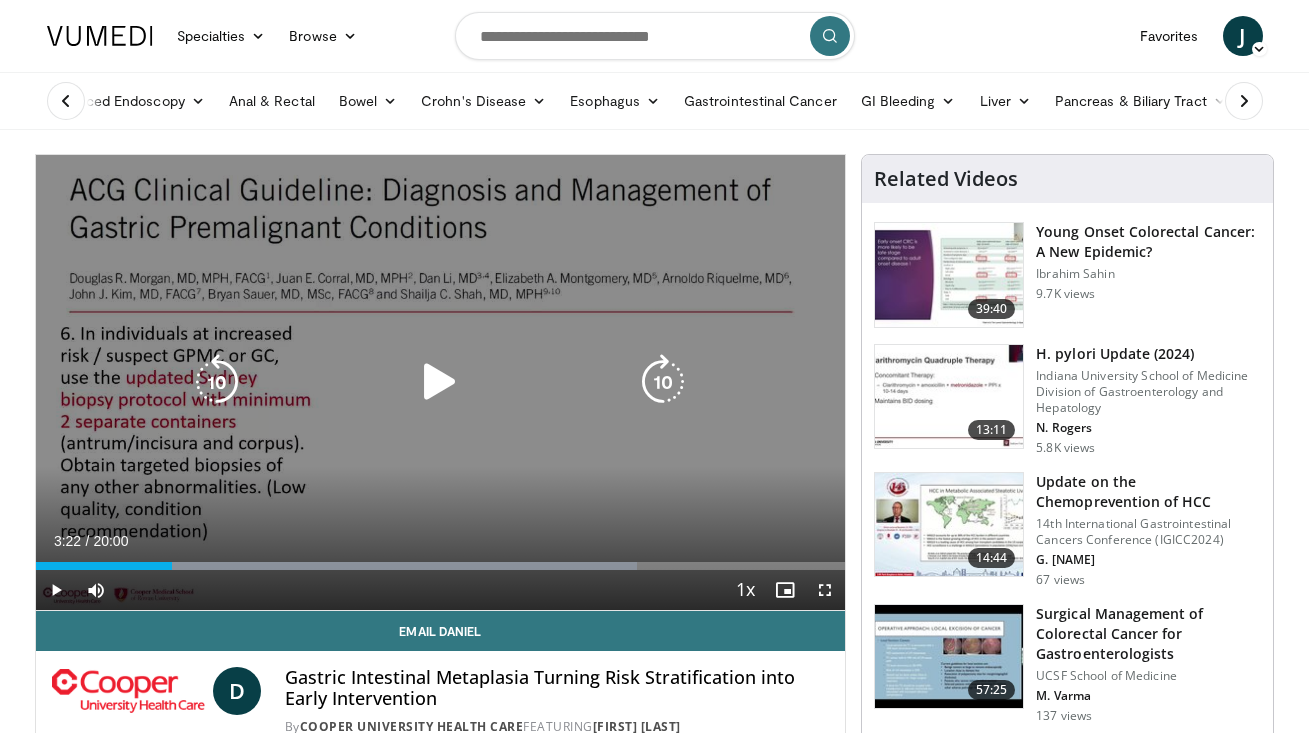 click on "10 seconds
Tap to unmute" at bounding box center (441, 382) 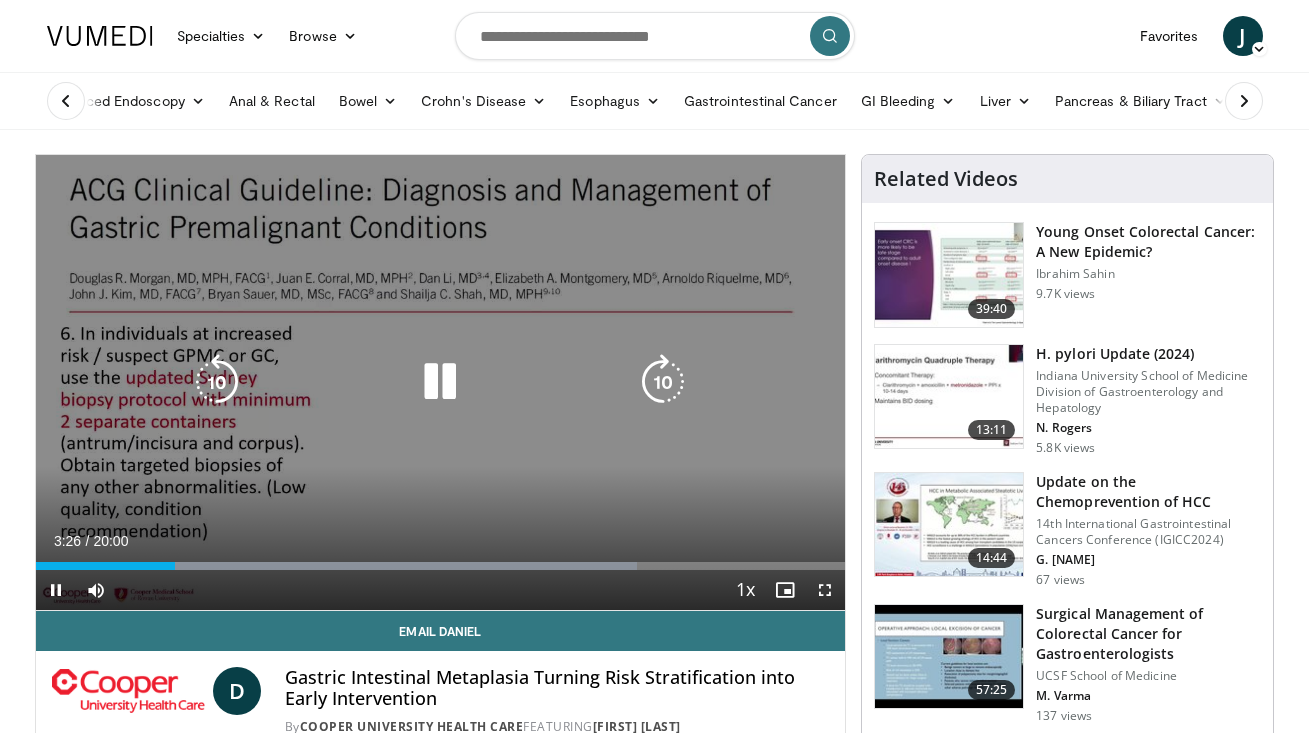 click at bounding box center (217, 382) 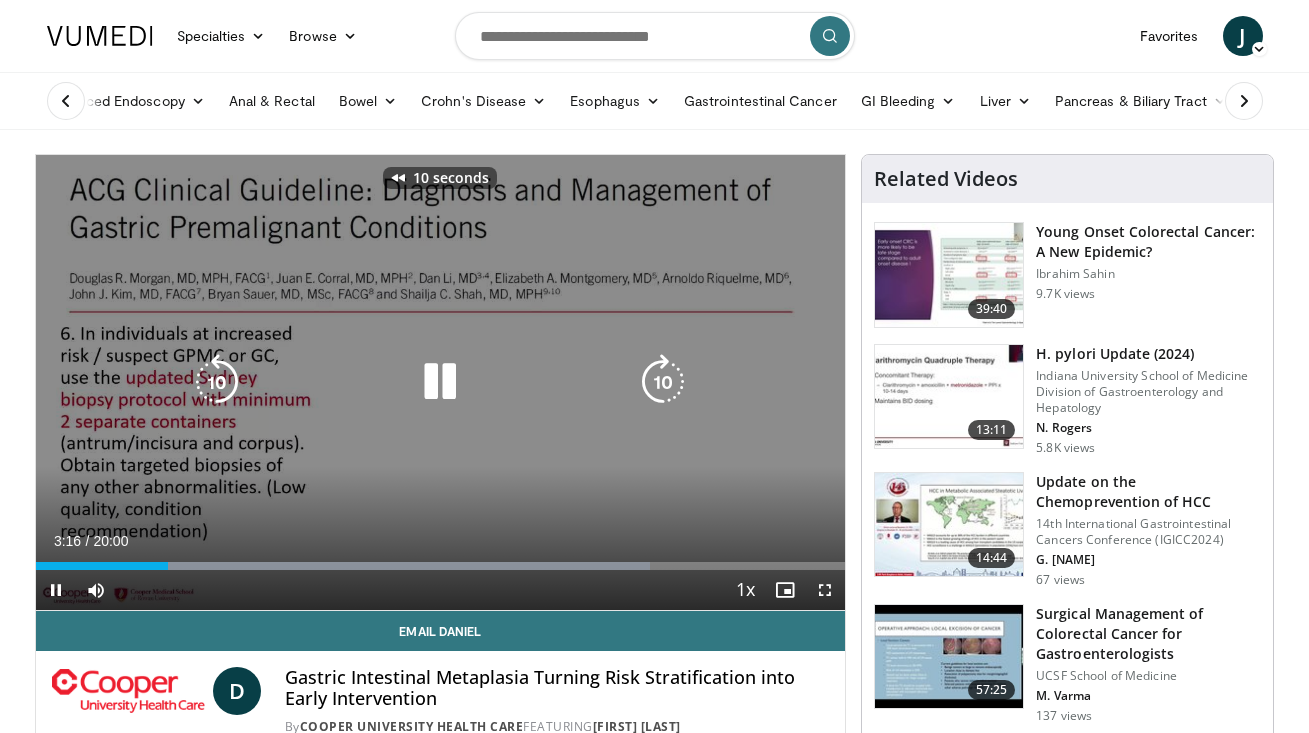 click at bounding box center (217, 382) 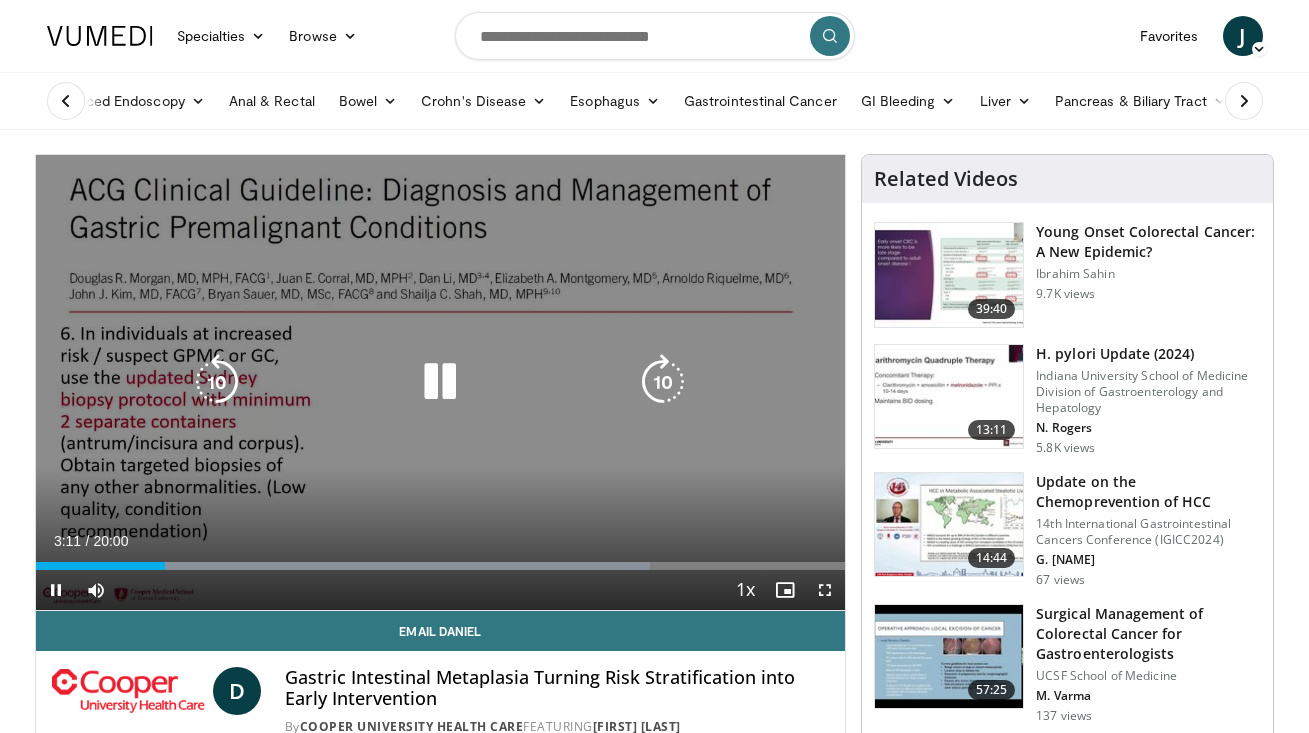 click at bounding box center [440, 382] 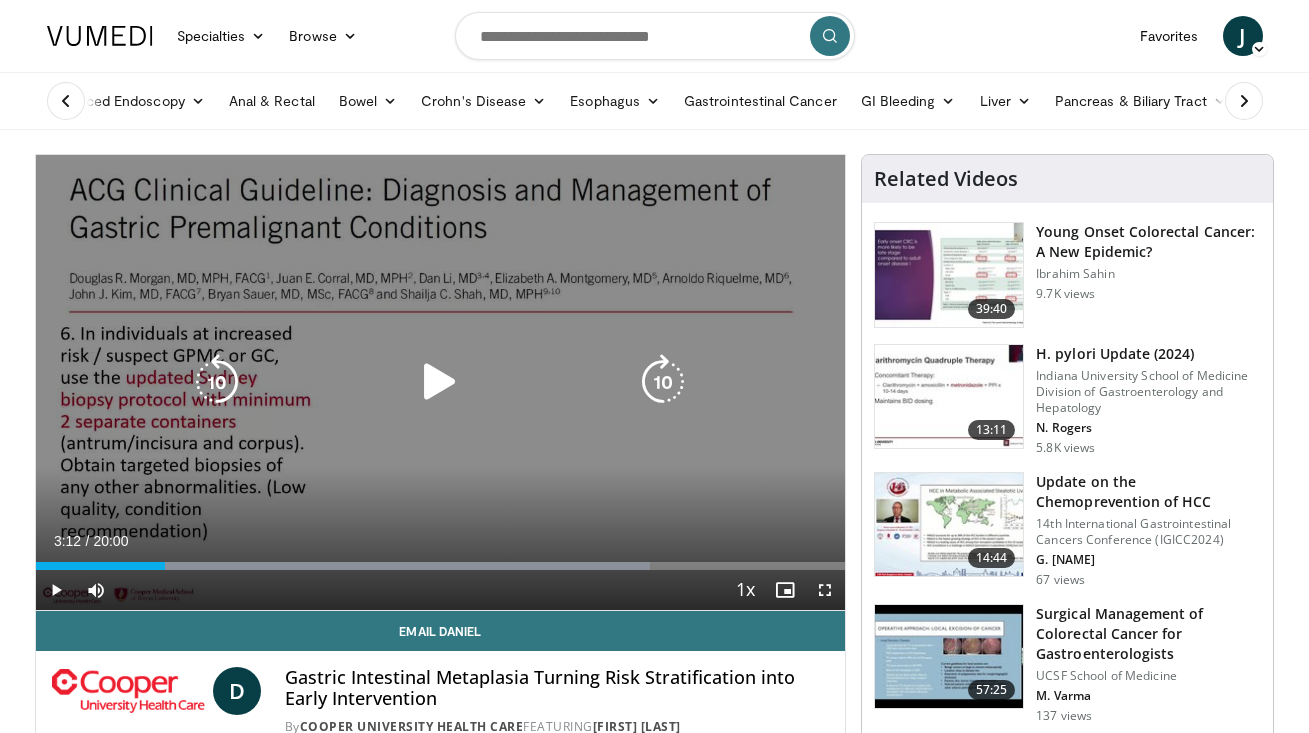 click at bounding box center (440, 382) 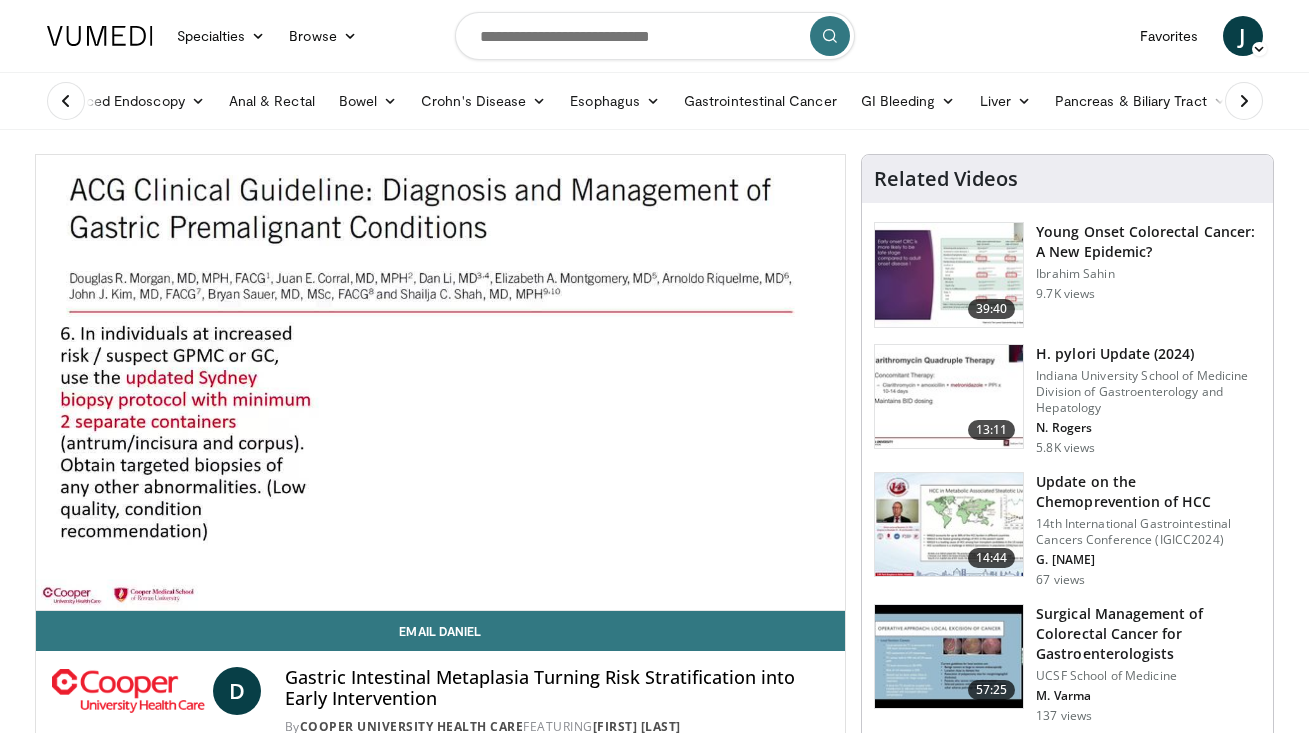 click on "20 seconds
Tap to unmute" at bounding box center [441, 382] 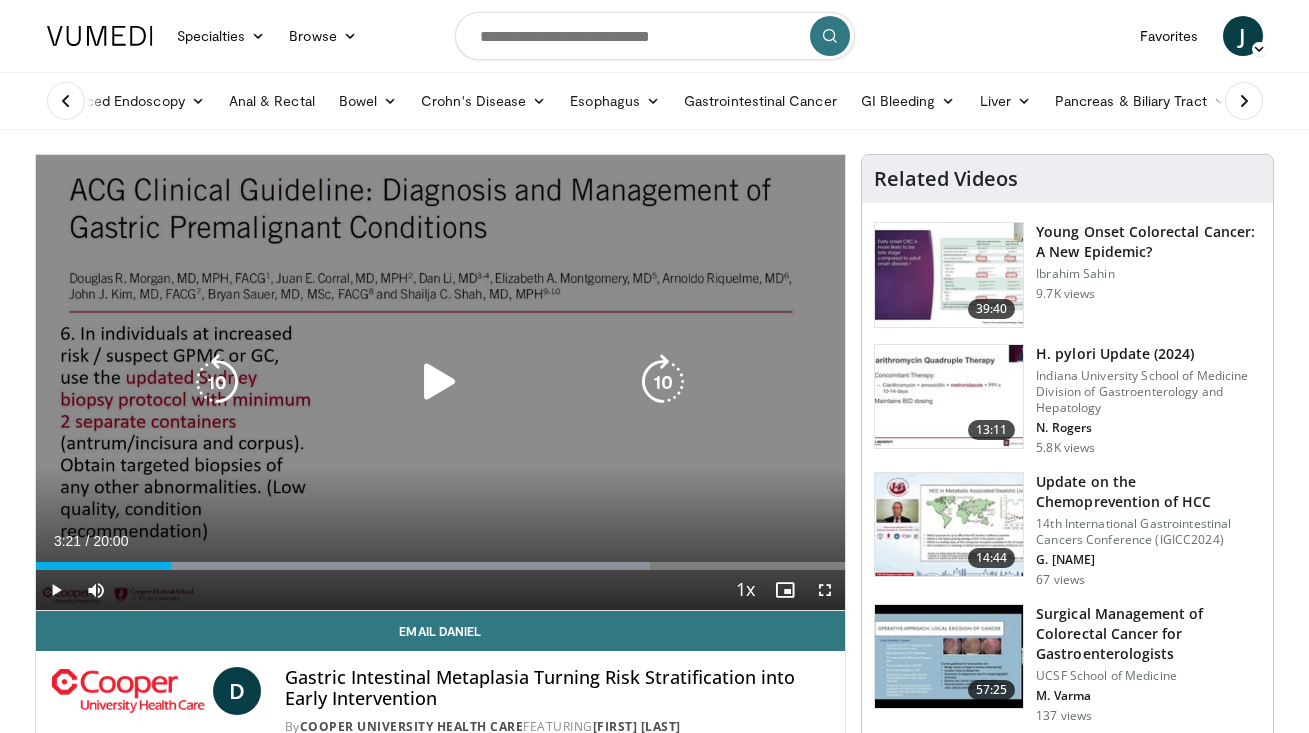 click at bounding box center (440, 382) 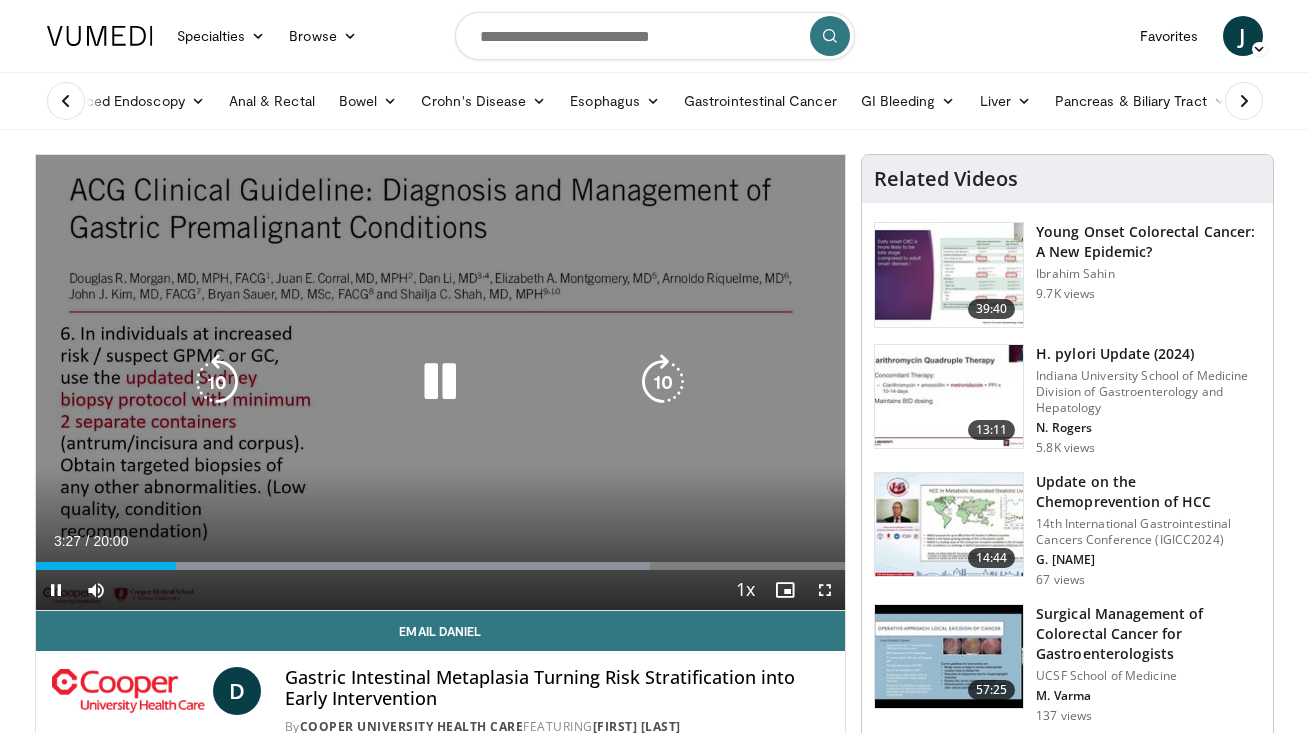 click at bounding box center (217, 382) 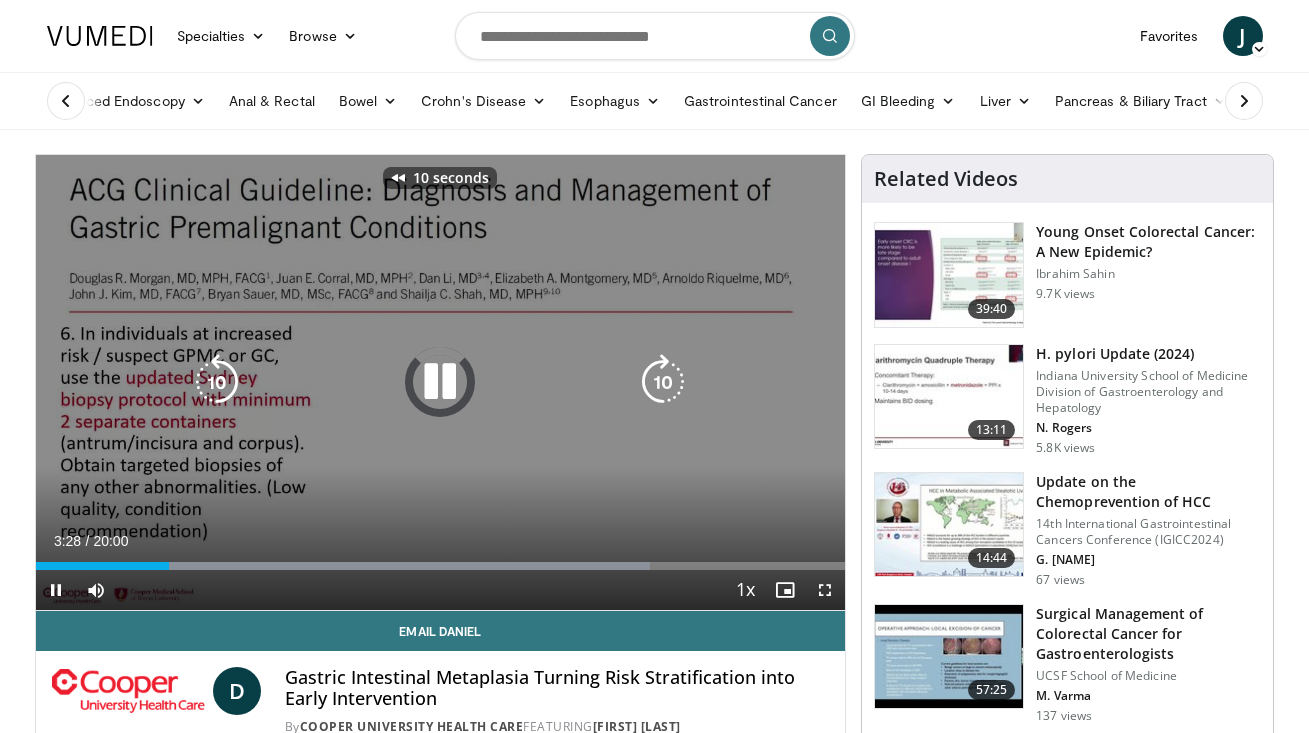 click at bounding box center (217, 382) 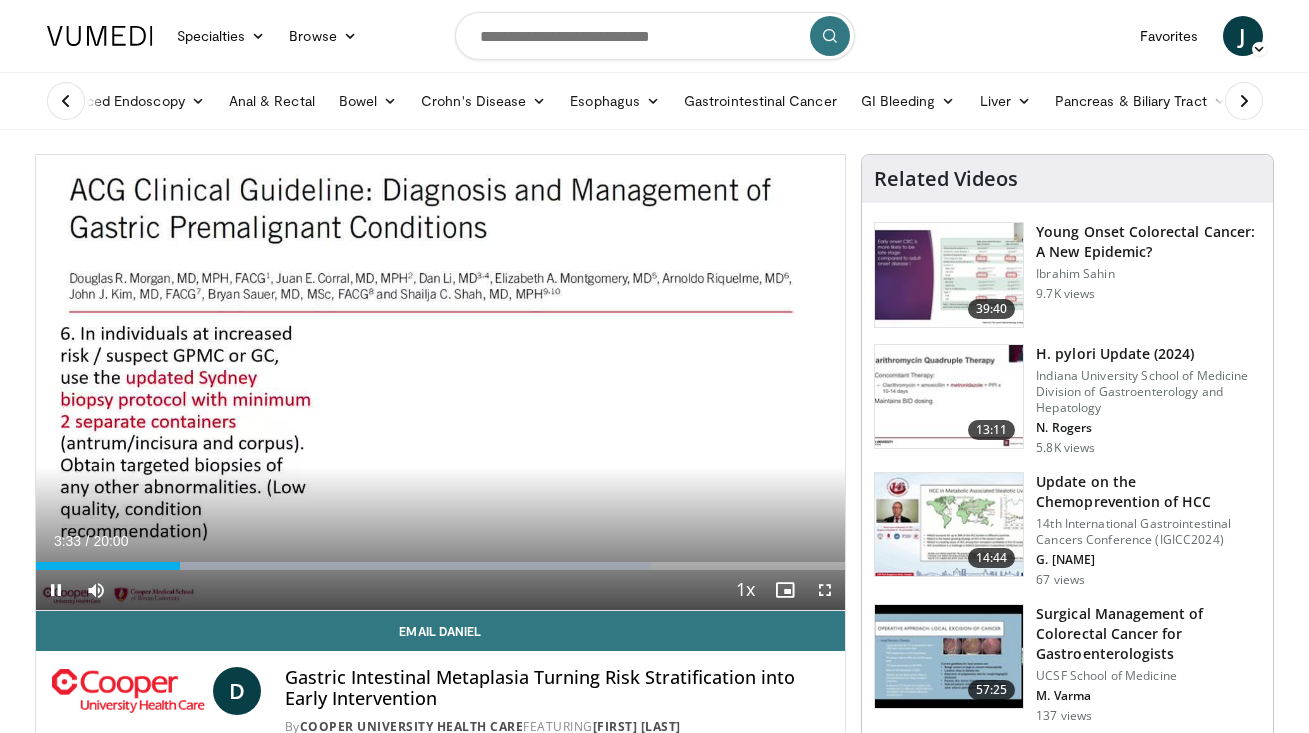 click on "20 seconds
Tap to unmute" at bounding box center (441, 382) 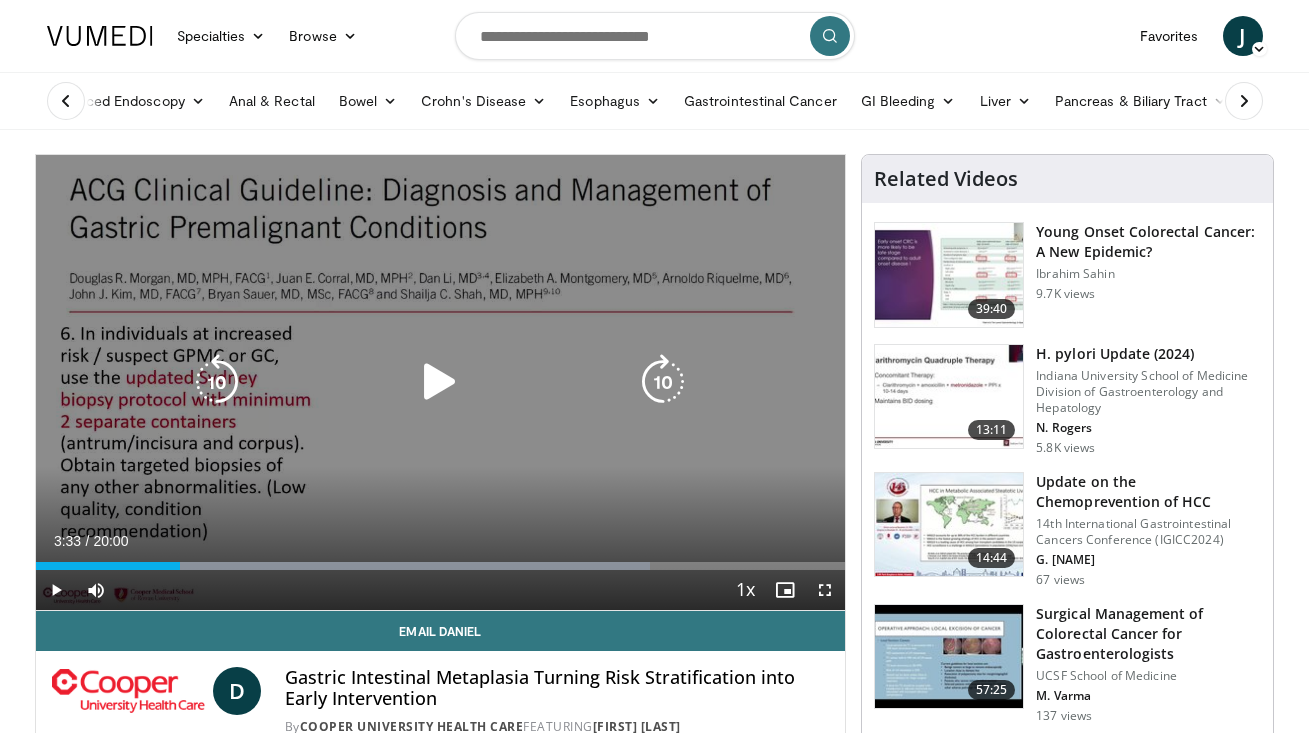click at bounding box center [440, 382] 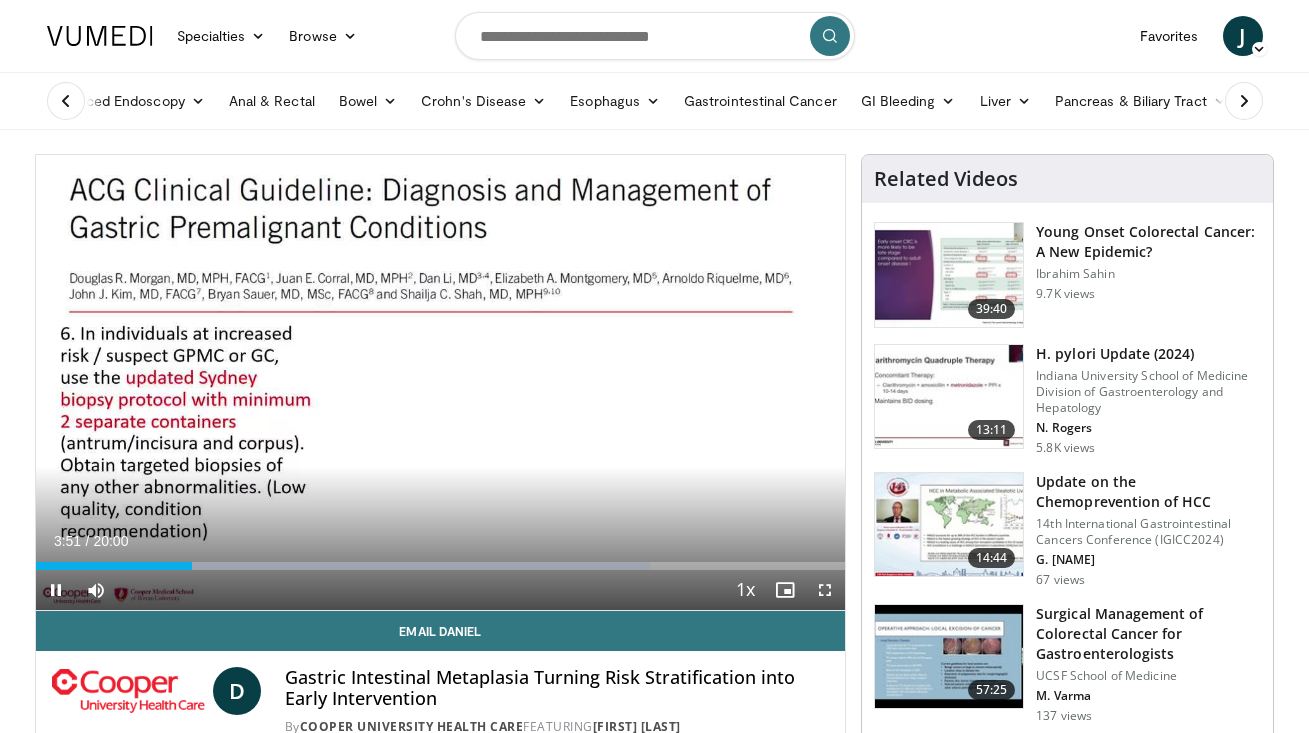 click at bounding box center [825, 590] 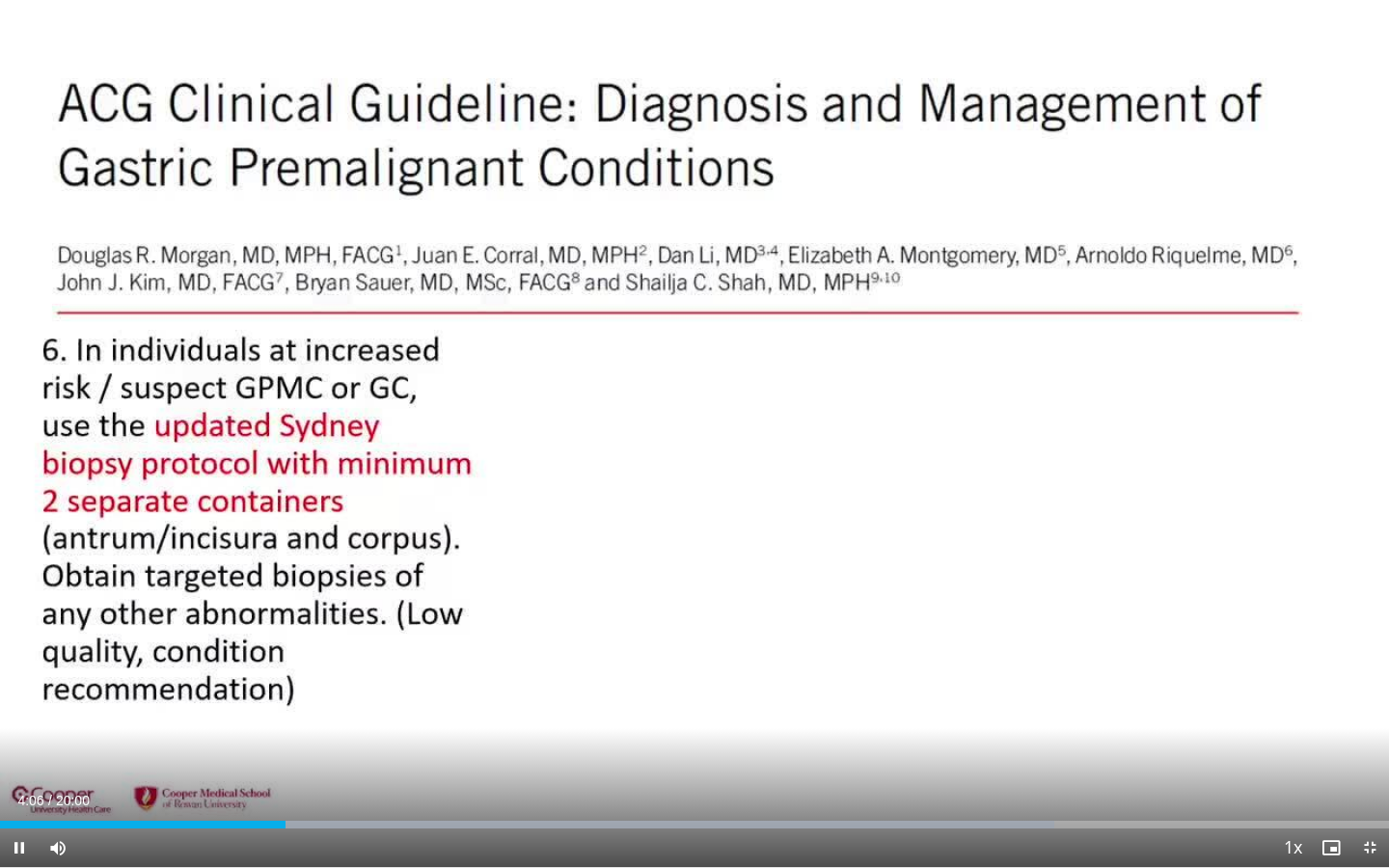 click at bounding box center (1370, 848) 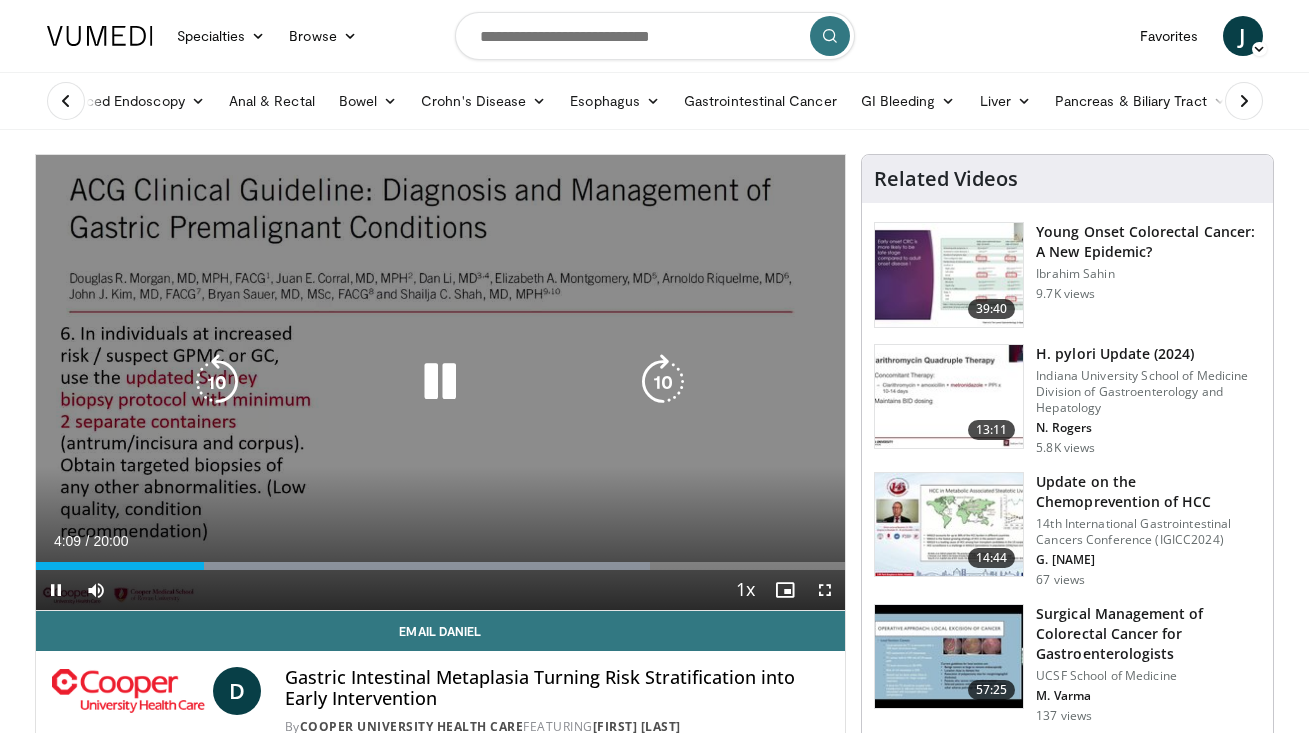 click at bounding box center [440, 382] 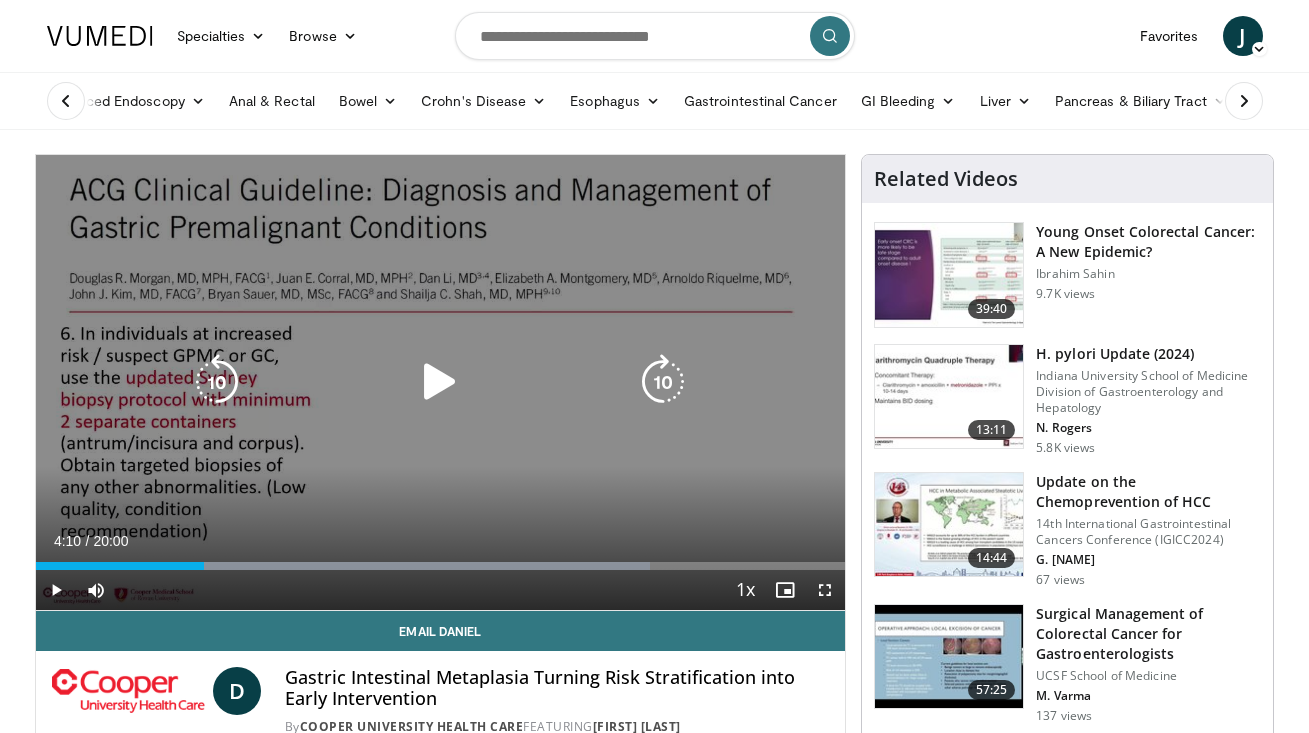 click at bounding box center (217, 382) 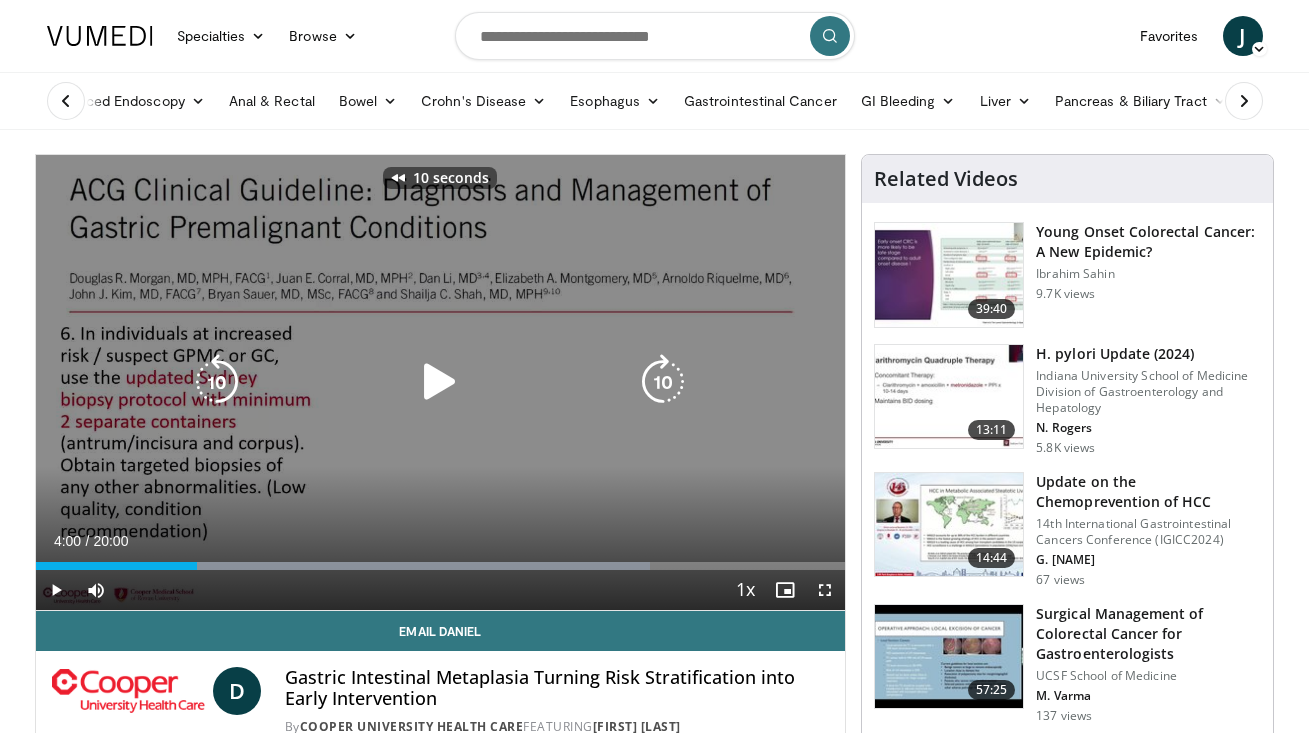 click at bounding box center [217, 382] 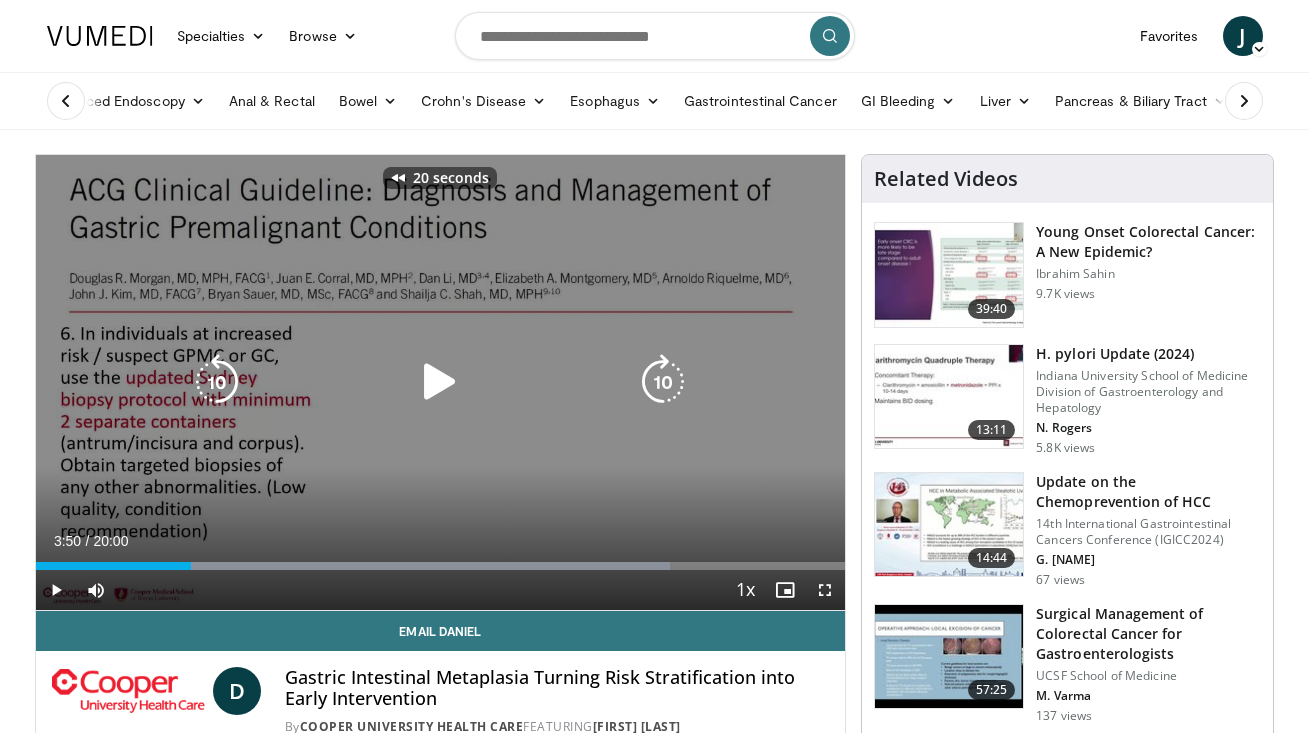 click at bounding box center (217, 382) 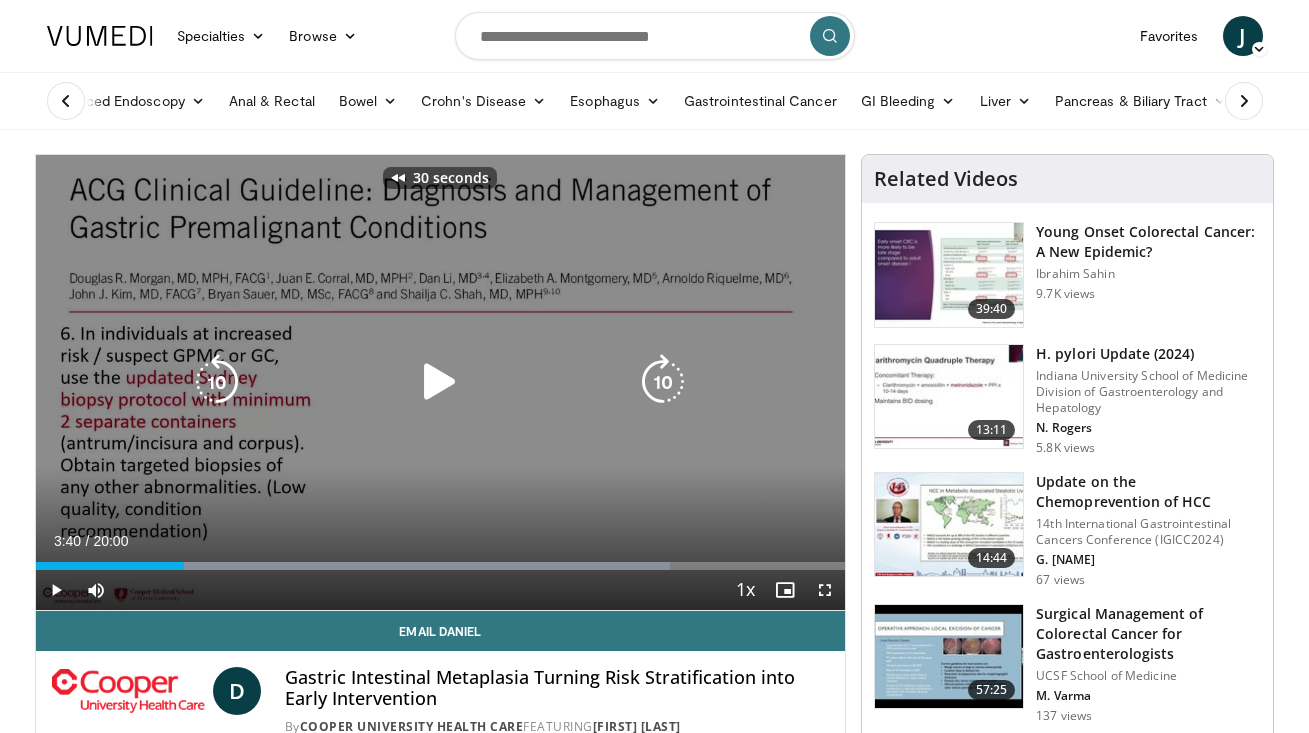 click at bounding box center [217, 382] 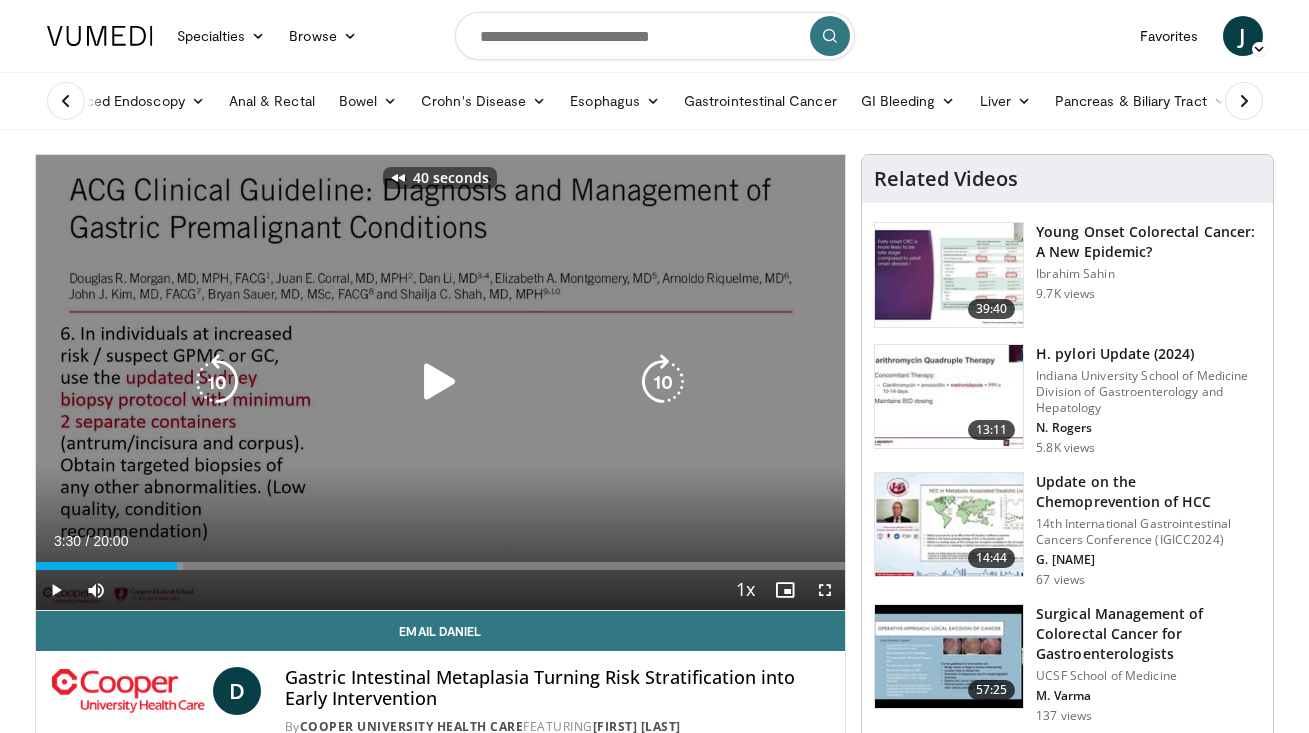 click at bounding box center [217, 382] 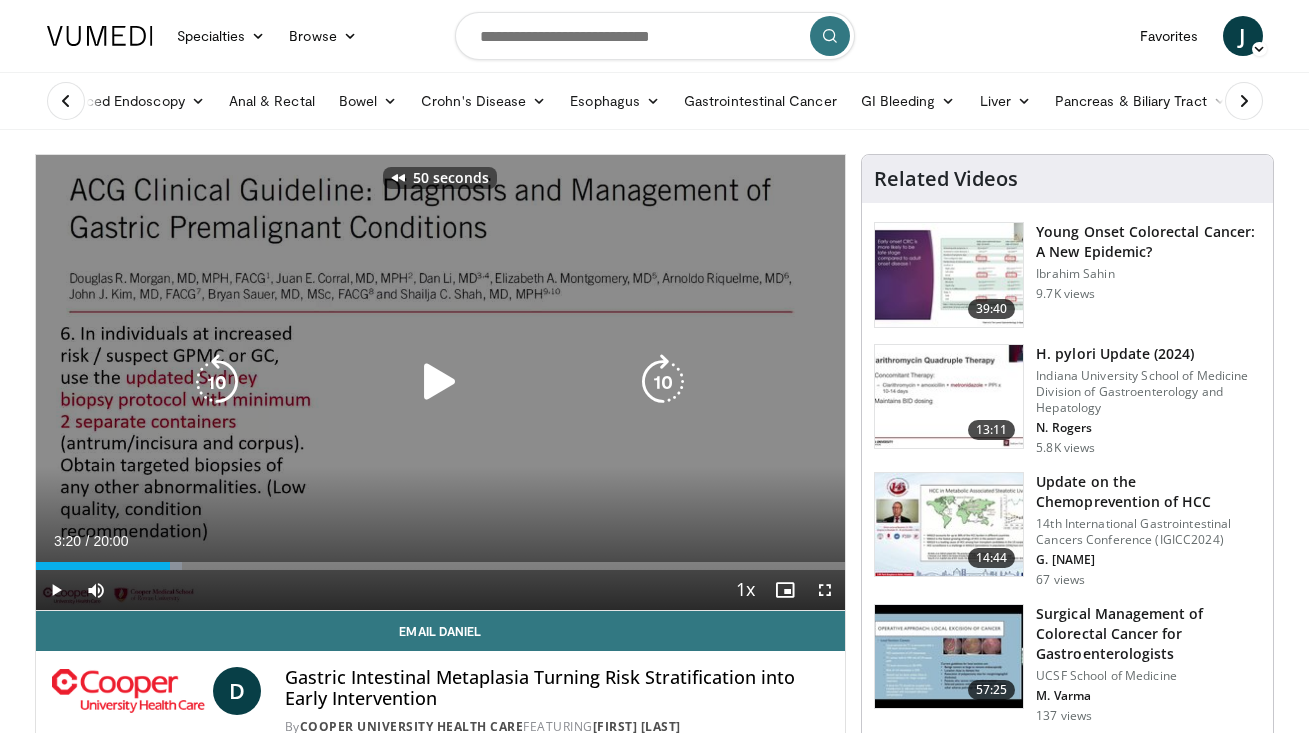 click at bounding box center (217, 382) 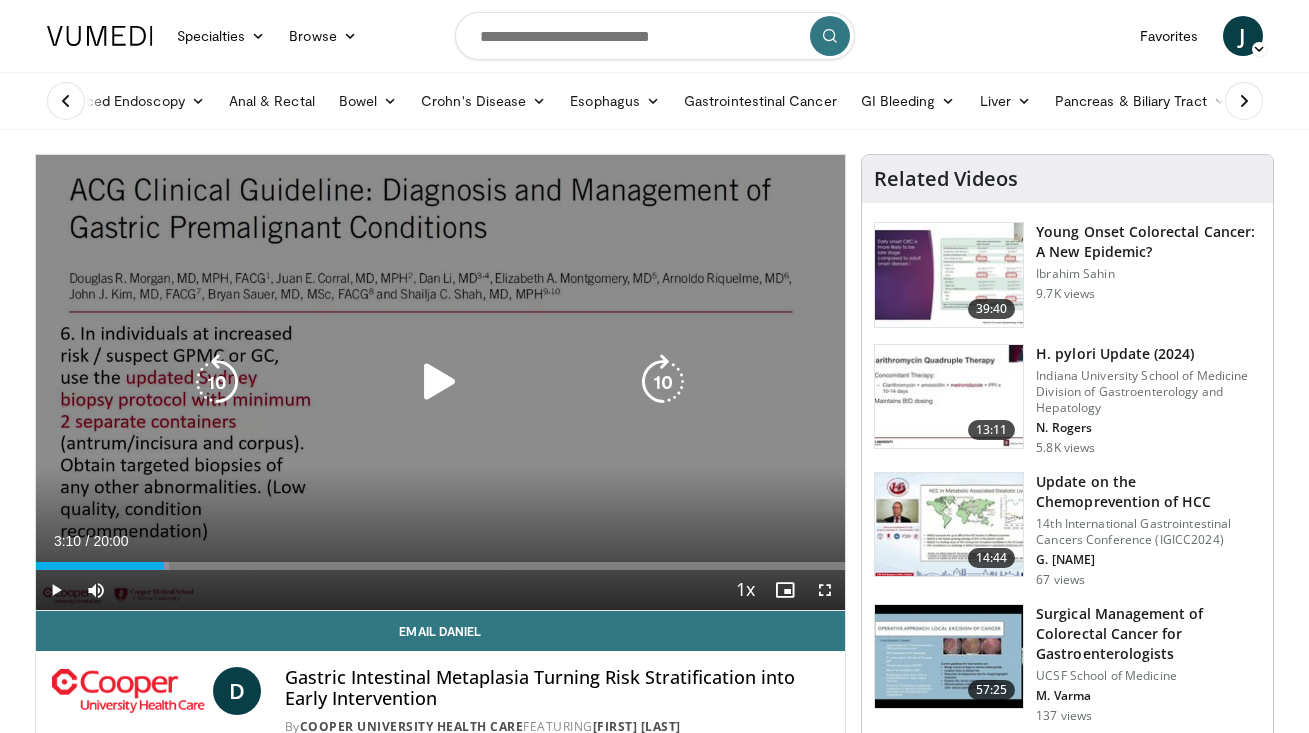 click at bounding box center [217, 382] 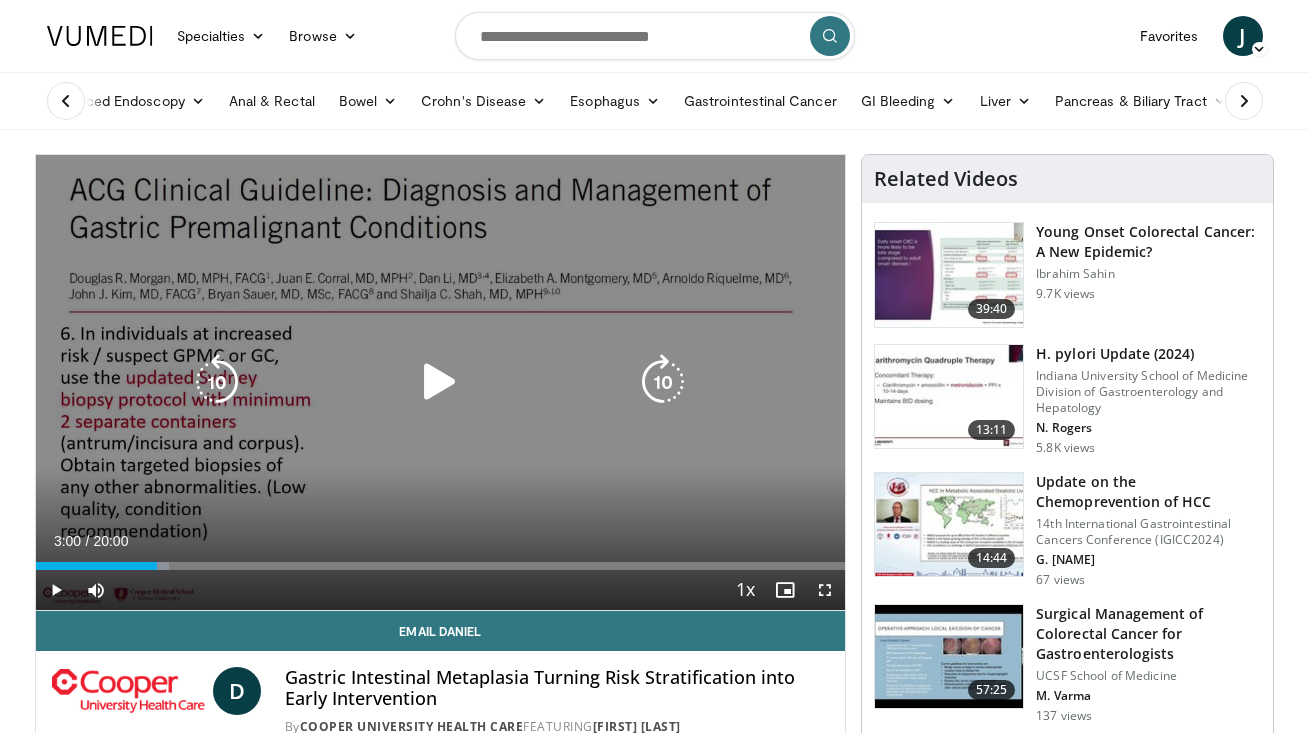 click at bounding box center (440, 382) 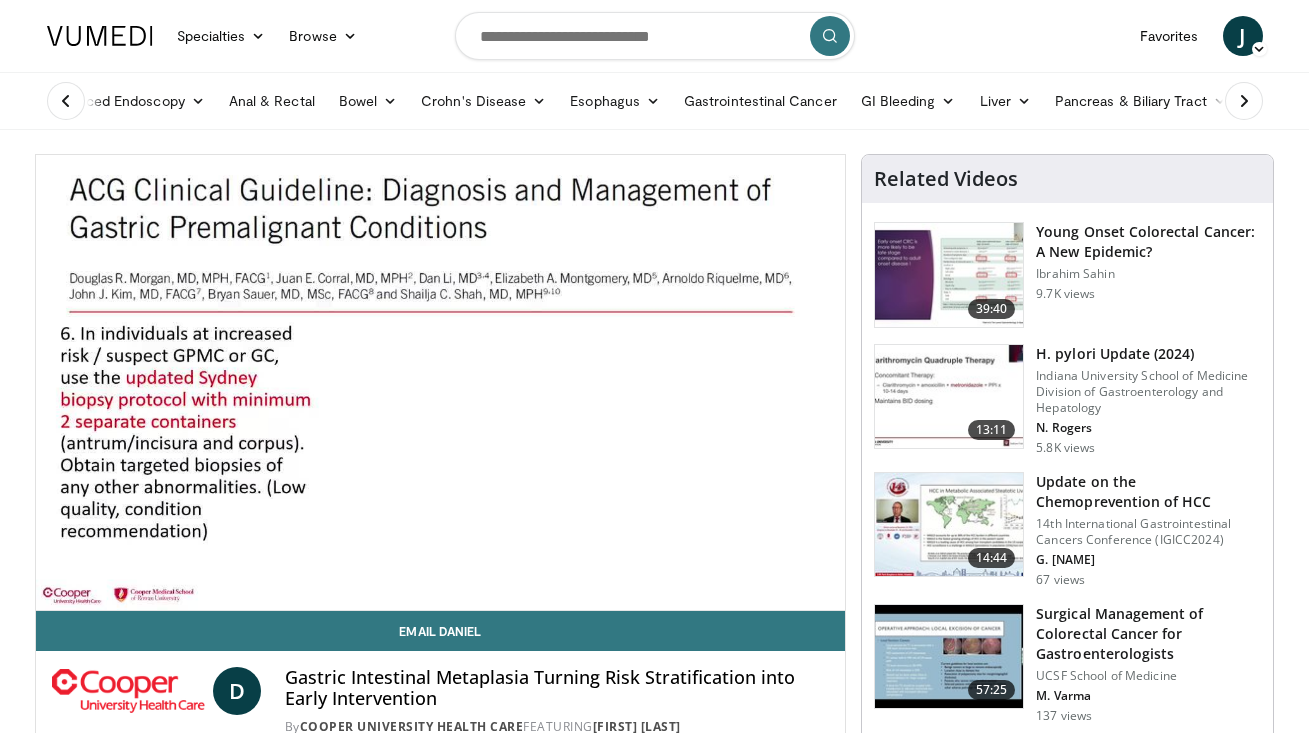 click on "10 seconds
Tap to unmute" at bounding box center (441, 382) 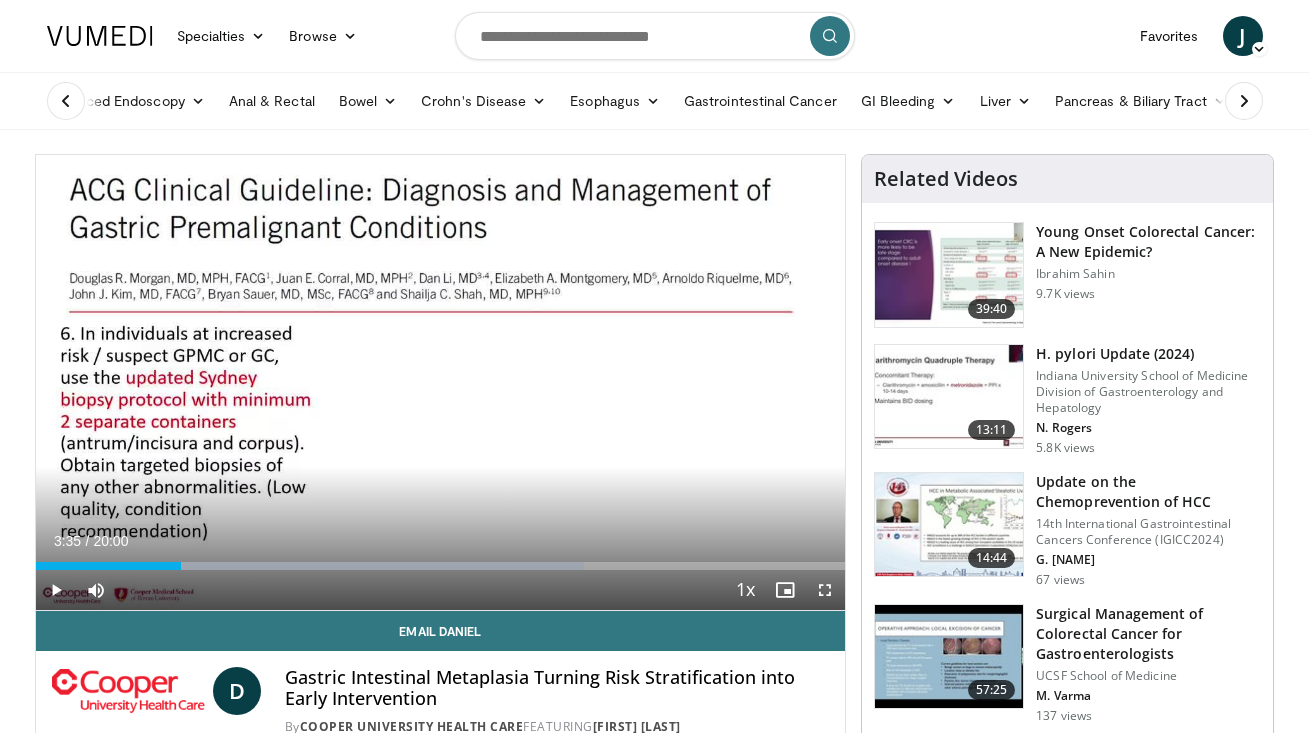 click on "10 seconds
Tap to unmute" at bounding box center (441, 382) 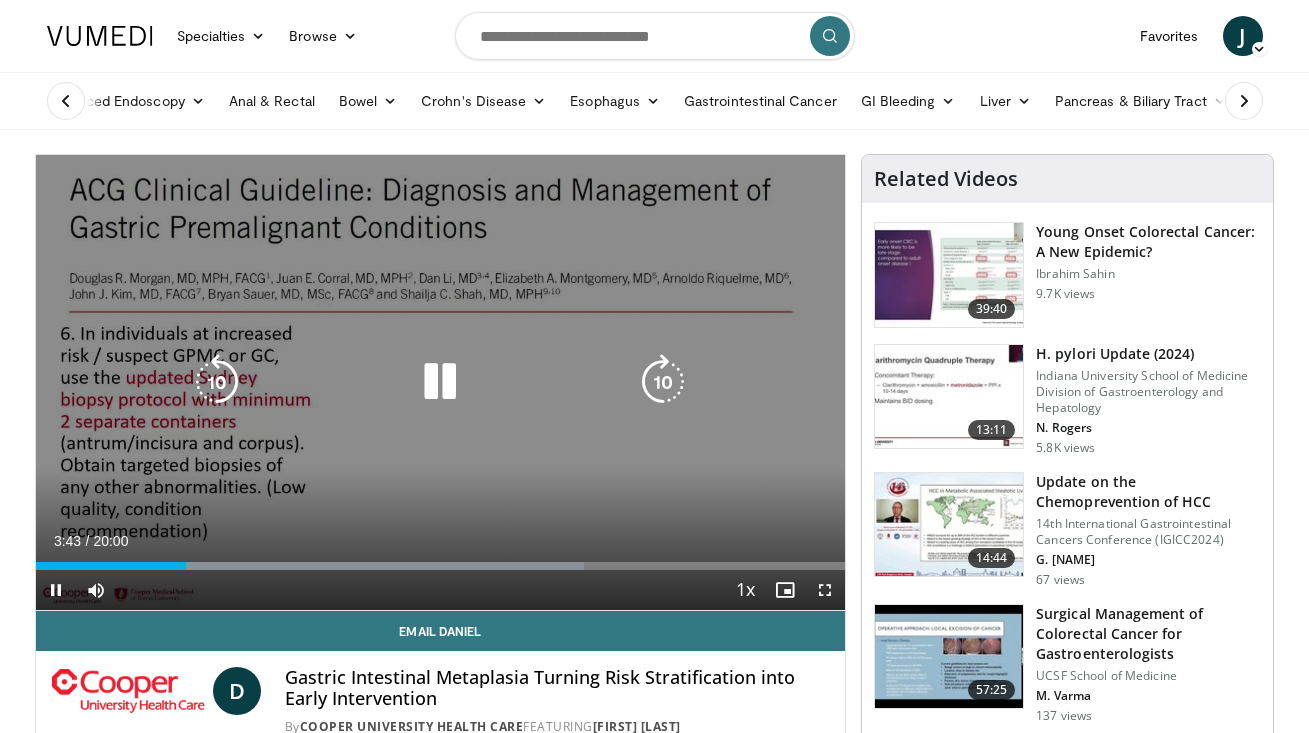 click at bounding box center [440, 382] 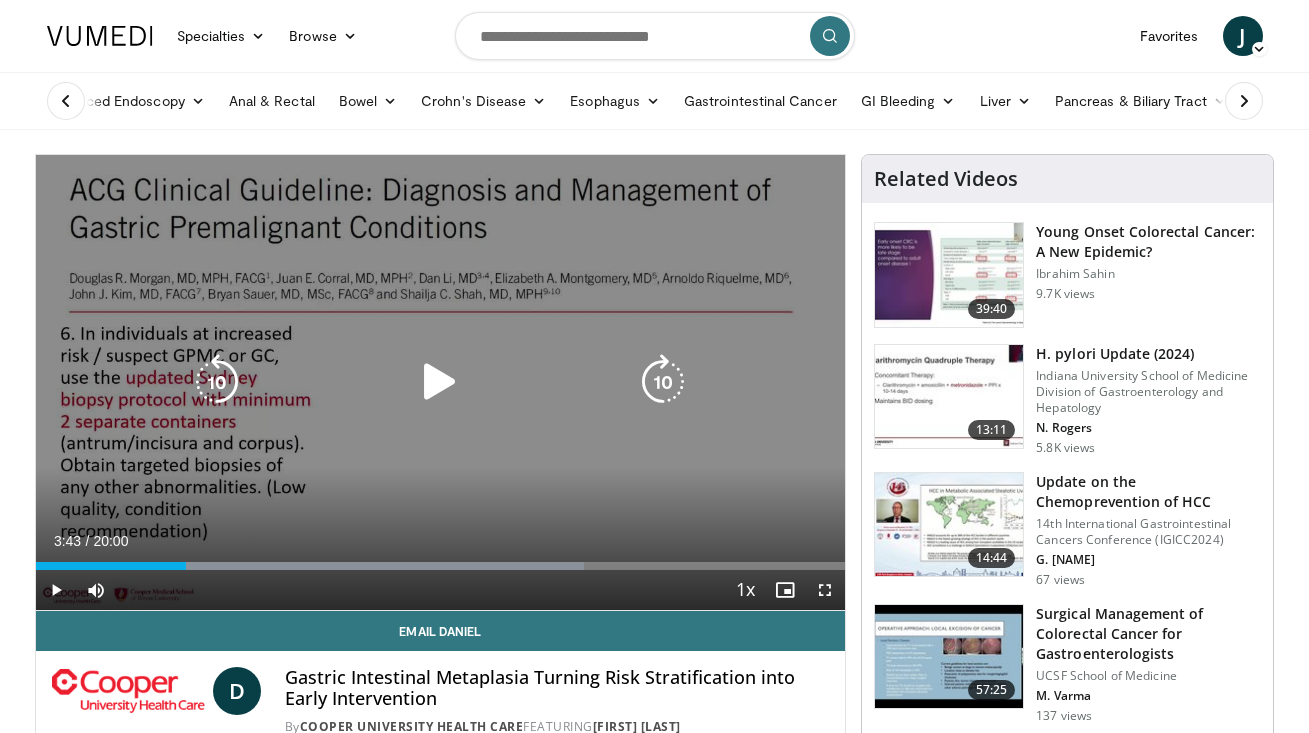 click at bounding box center (440, 382) 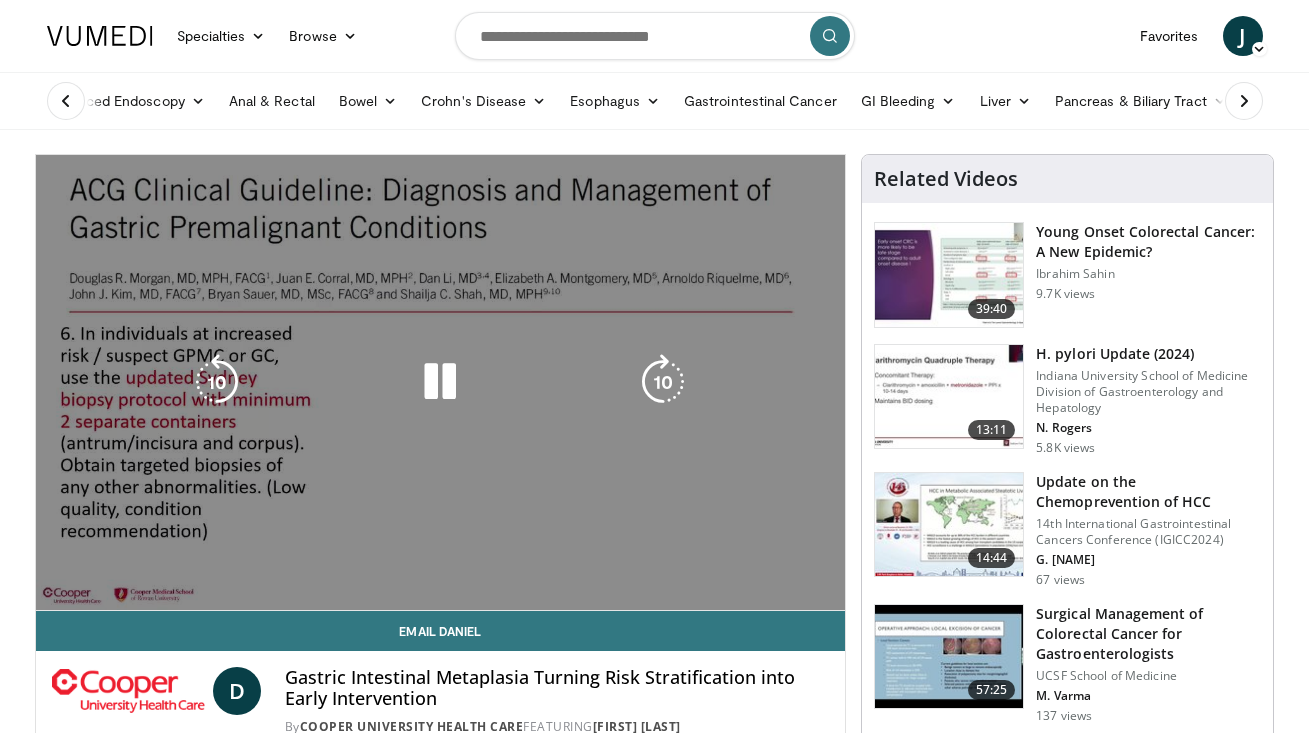 click at bounding box center (440, 382) 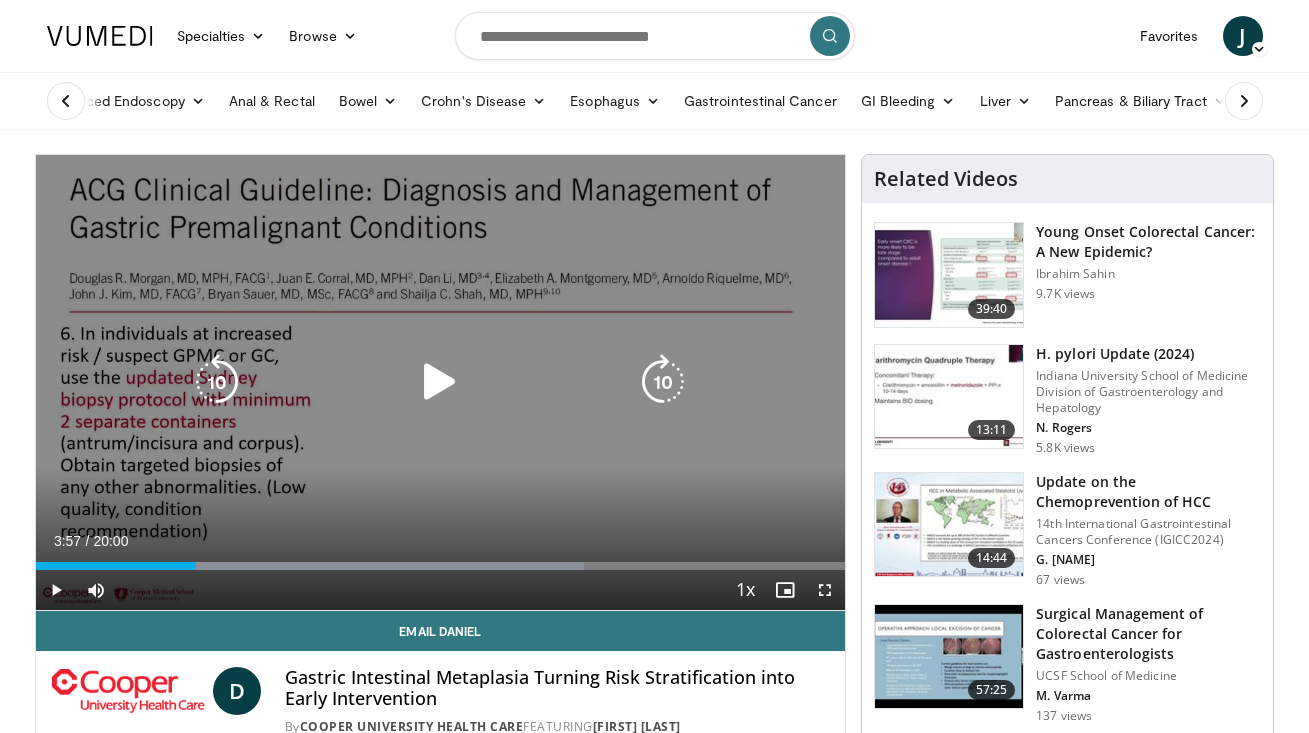 click at bounding box center [217, 382] 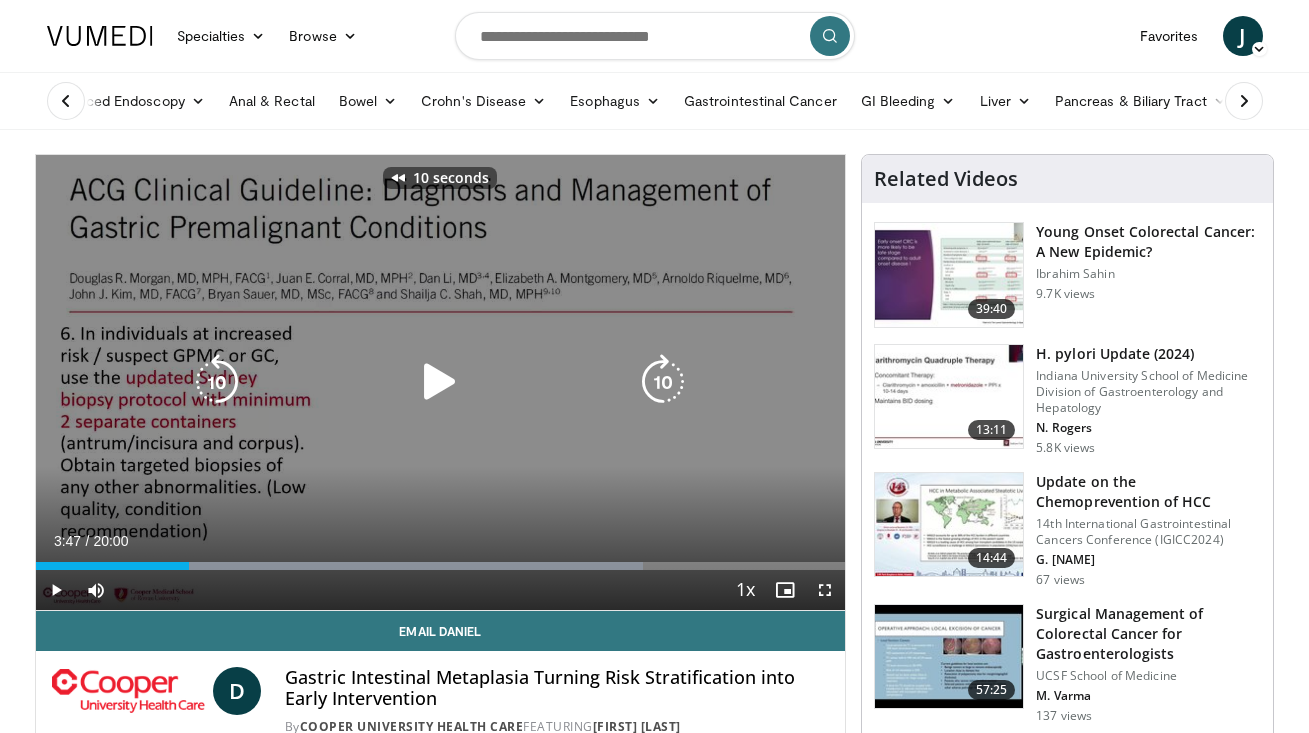 click at bounding box center [217, 382] 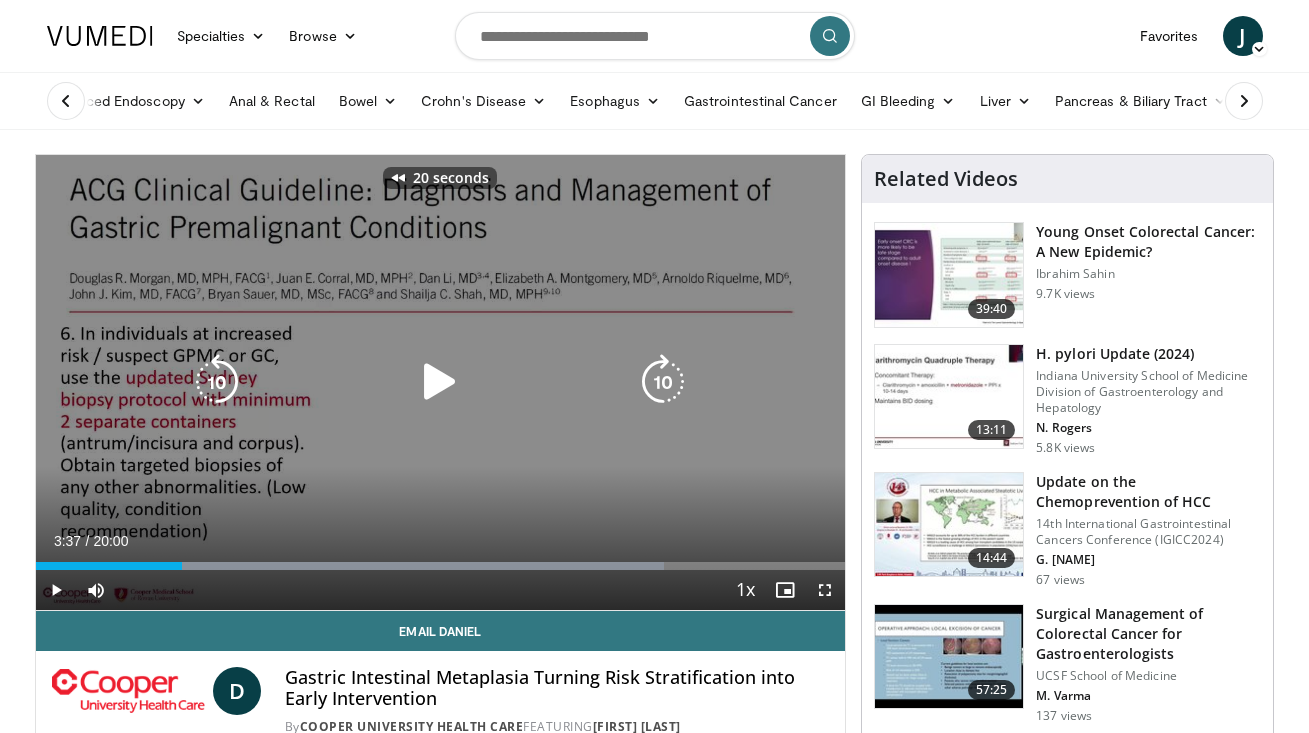 click at bounding box center [217, 382] 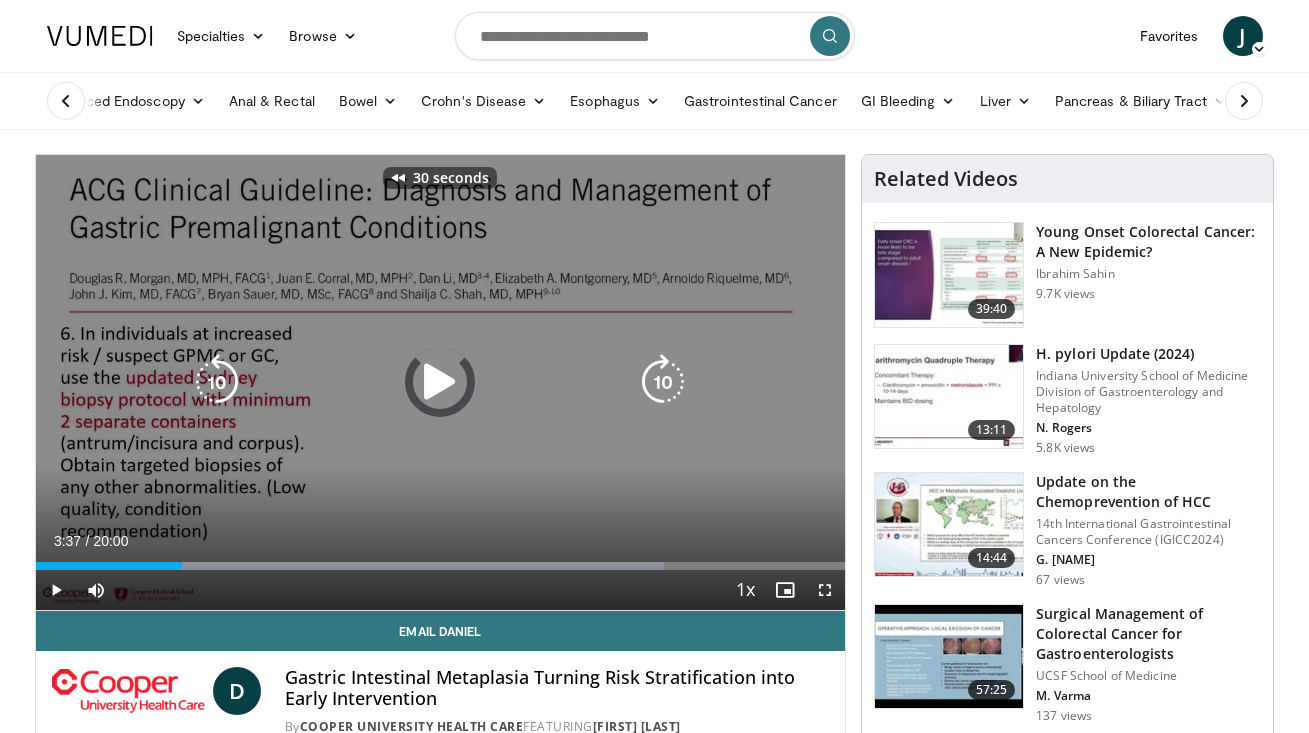 click at bounding box center (217, 382) 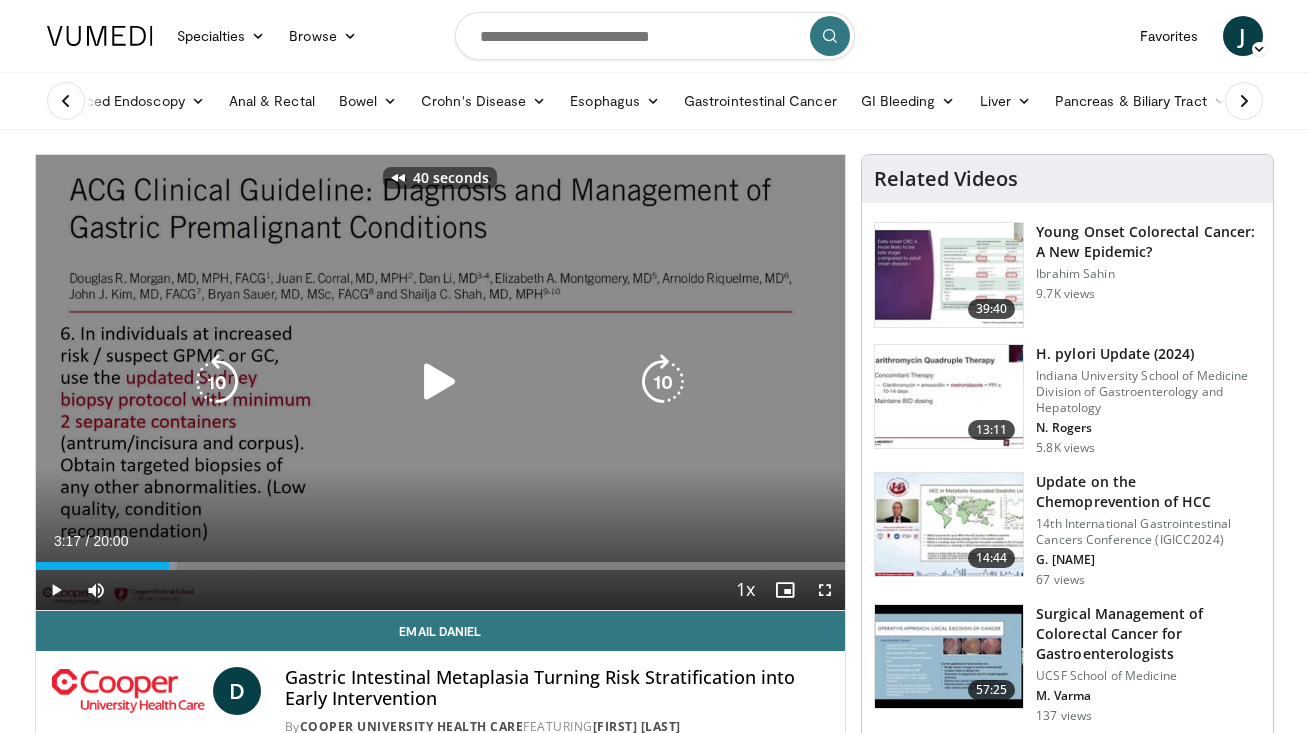 click at bounding box center [217, 382] 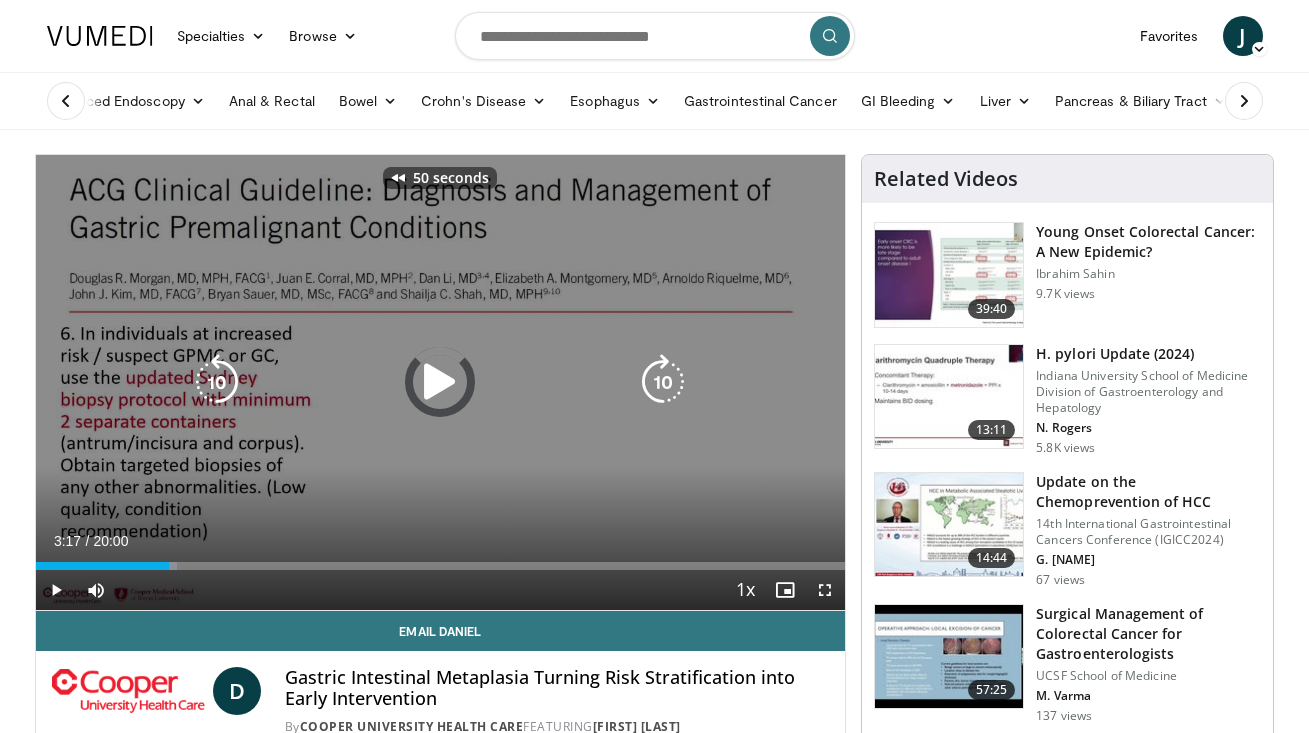 click at bounding box center (217, 382) 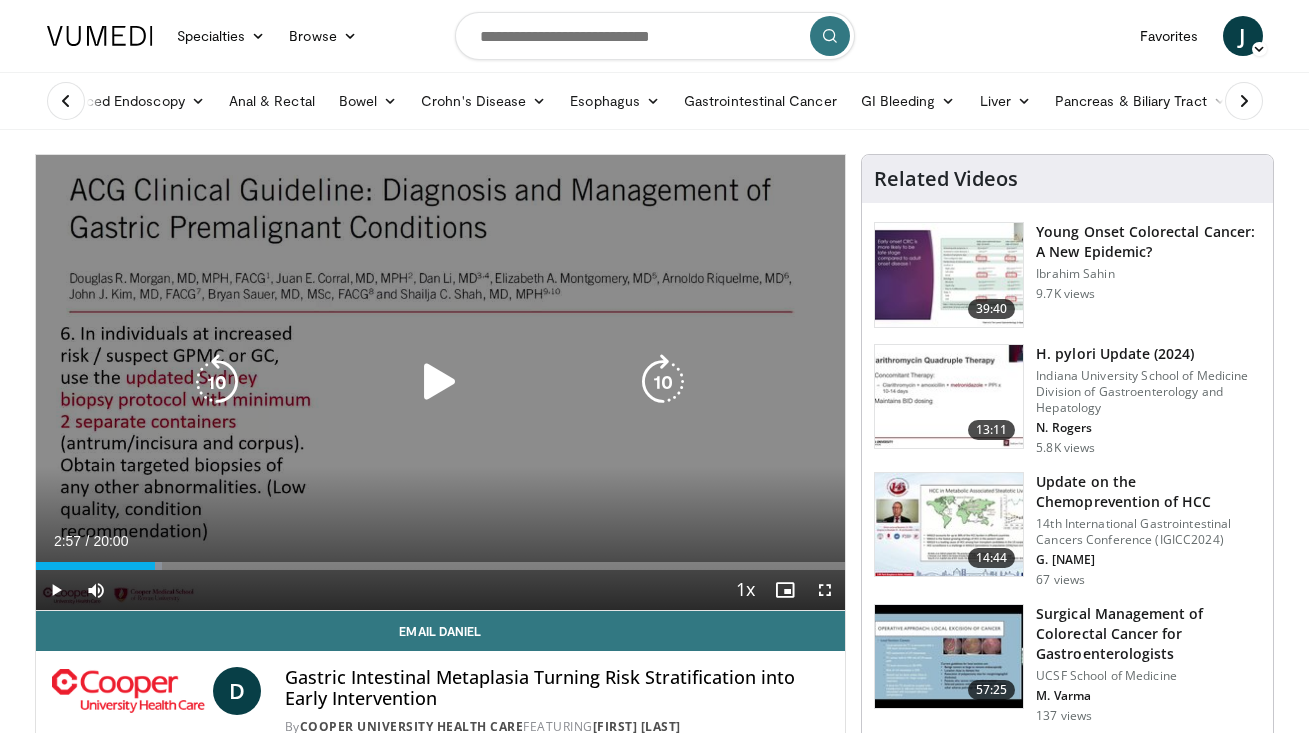 click at bounding box center (440, 382) 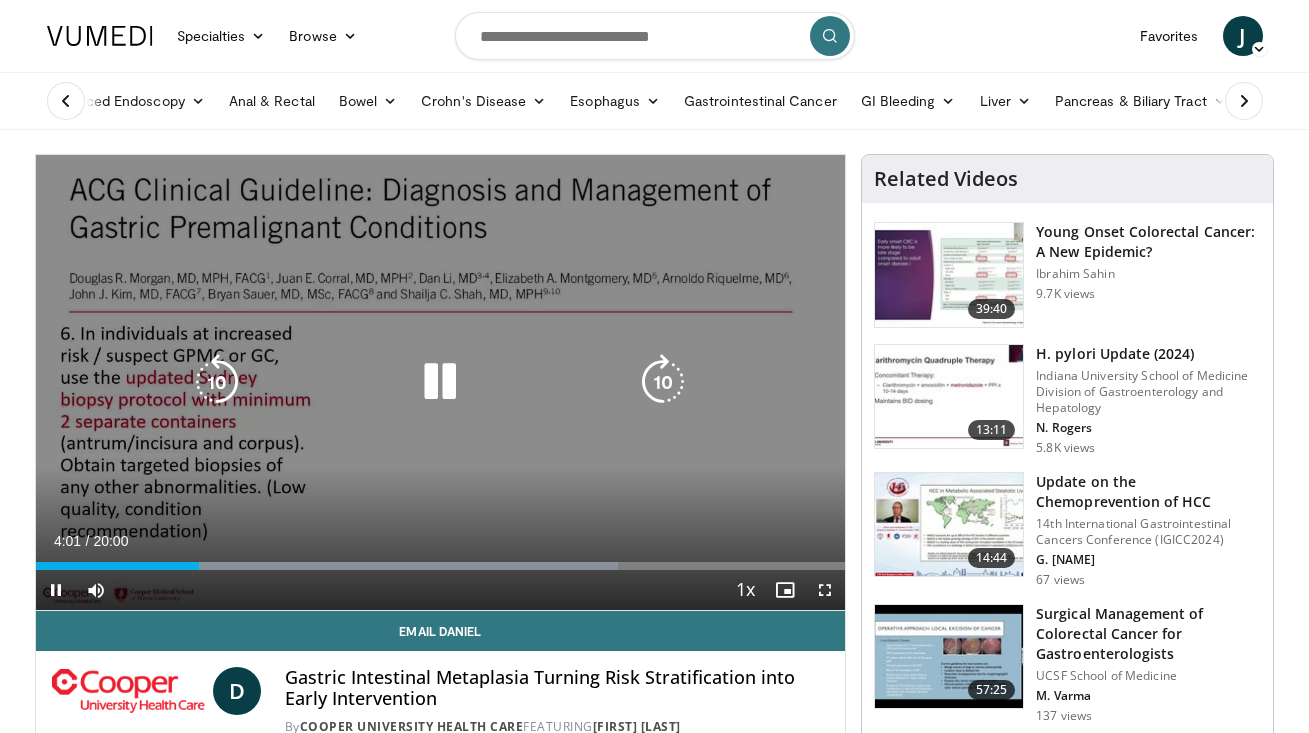 click at bounding box center [440, 382] 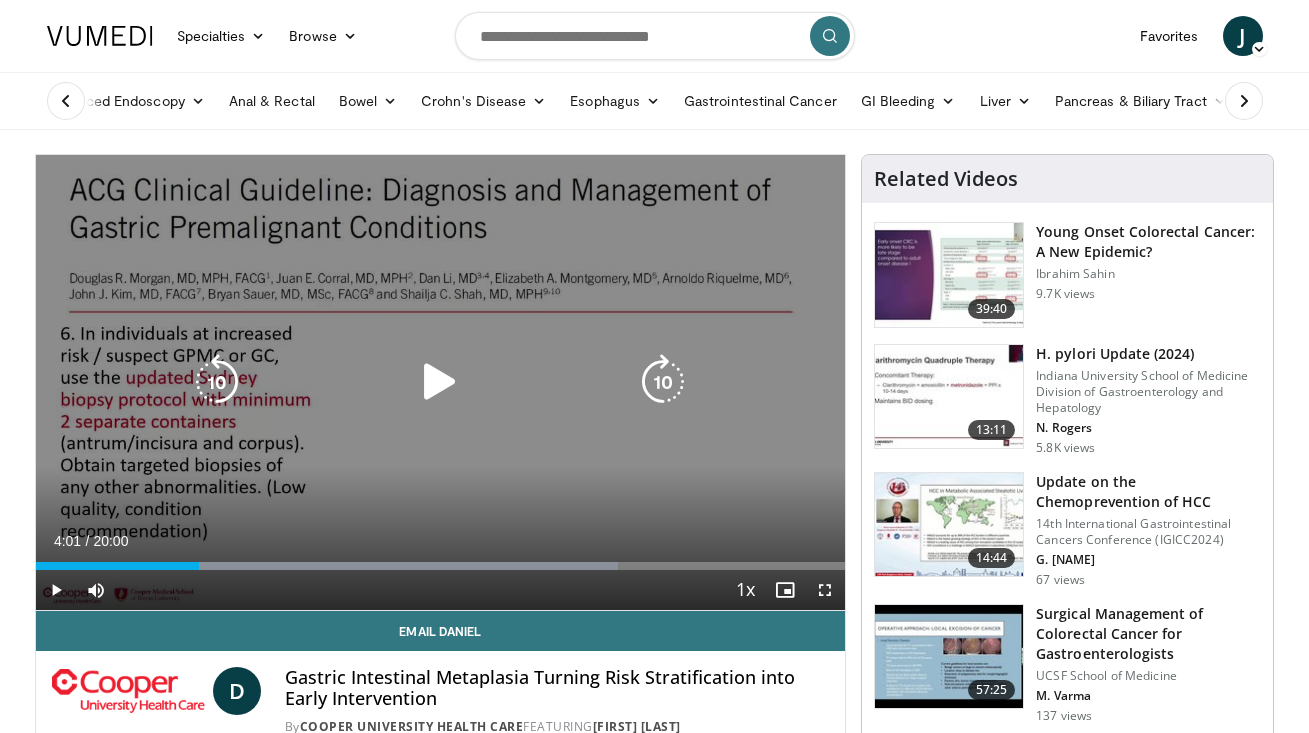 click at bounding box center [440, 382] 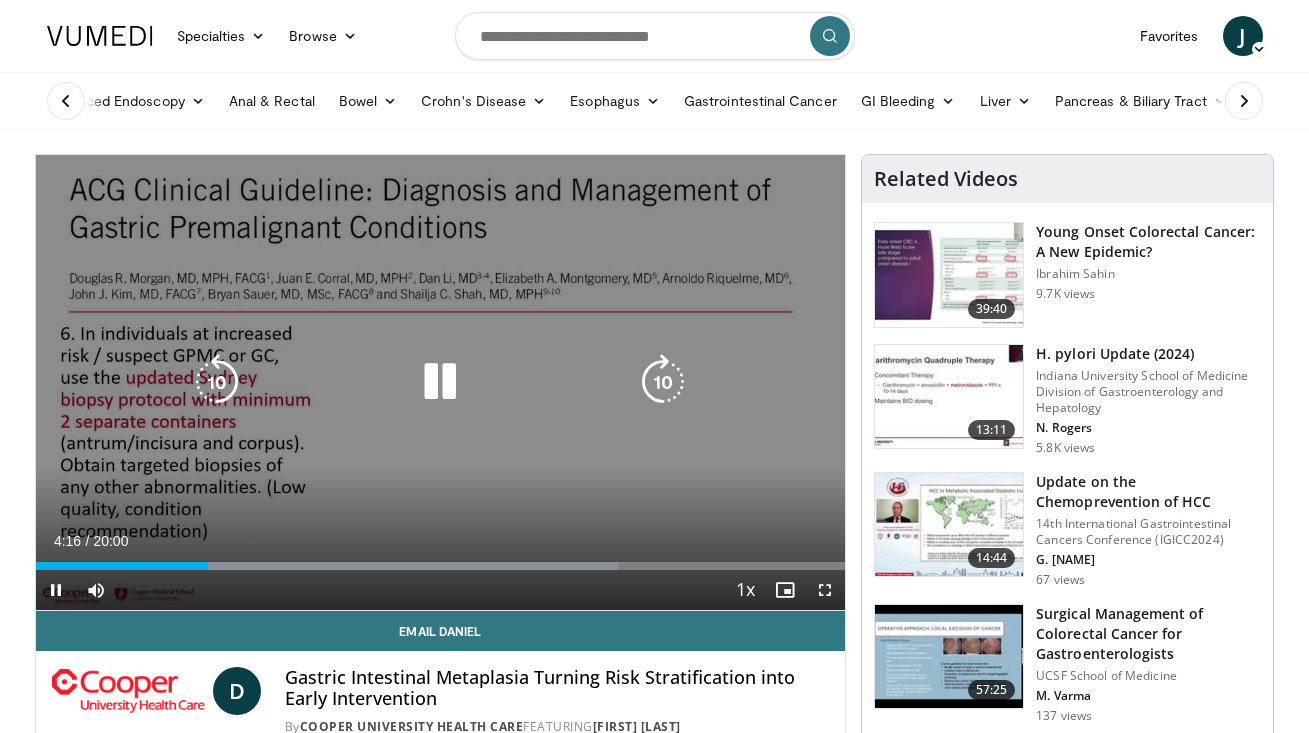 click on "60 seconds
Tap to unmute" at bounding box center [441, 382] 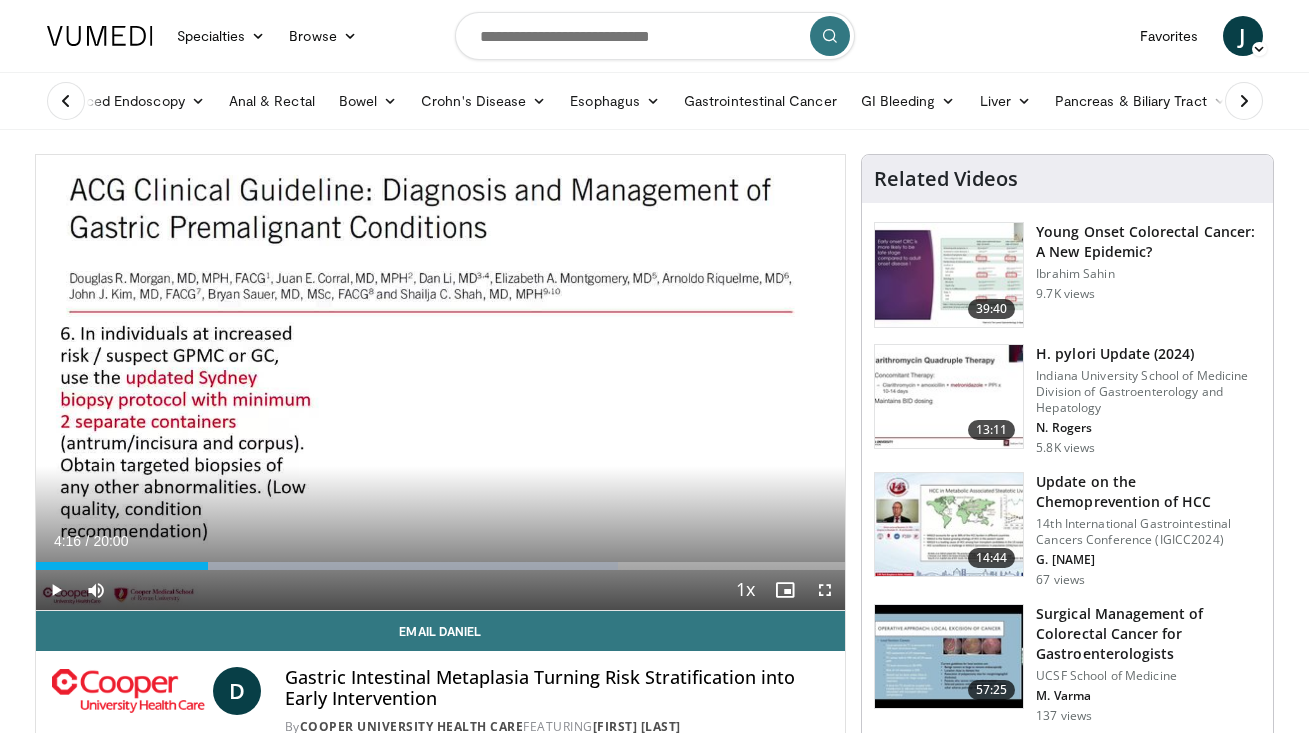 click at bounding box center (825, 590) 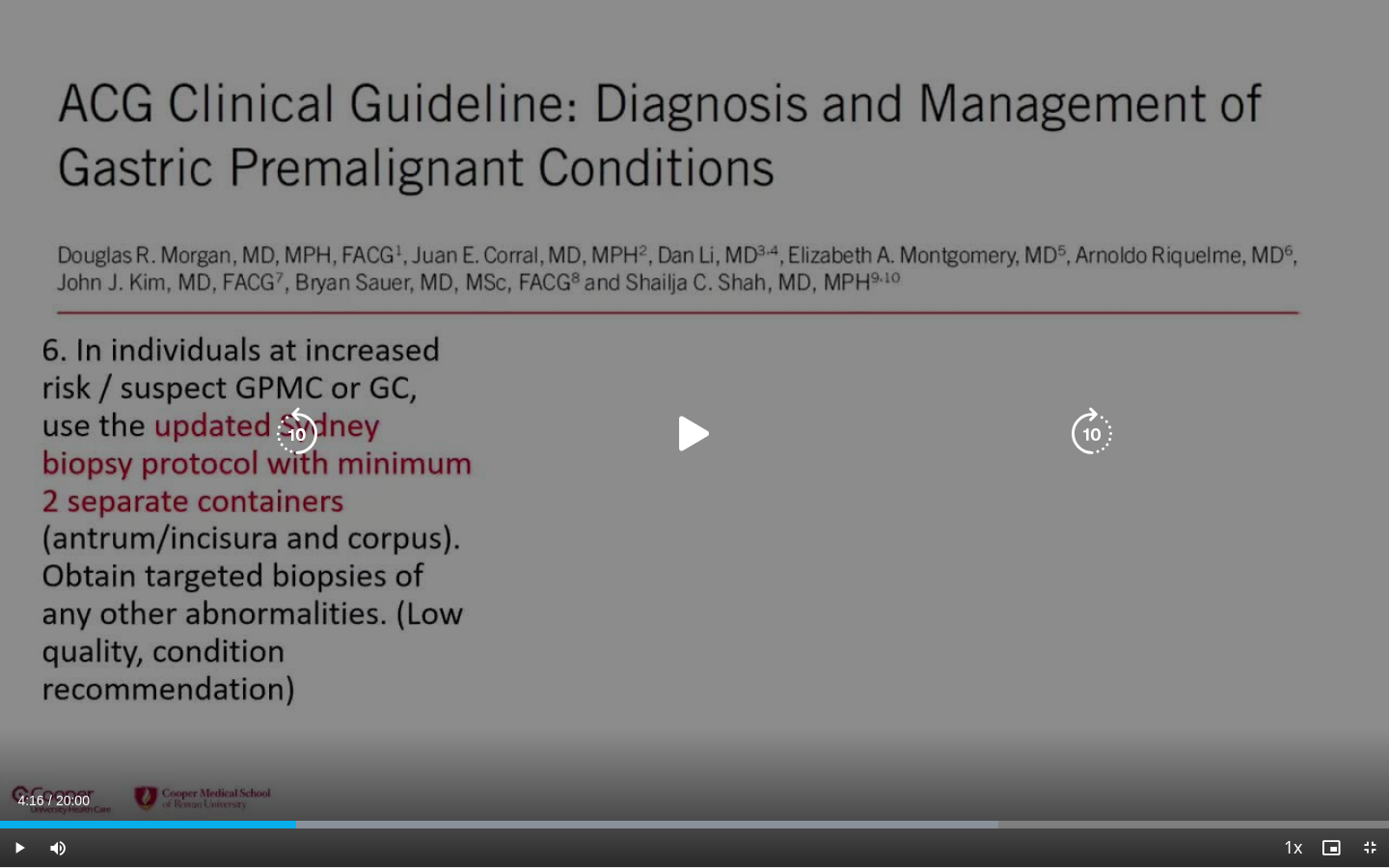 click at bounding box center [297, 434] 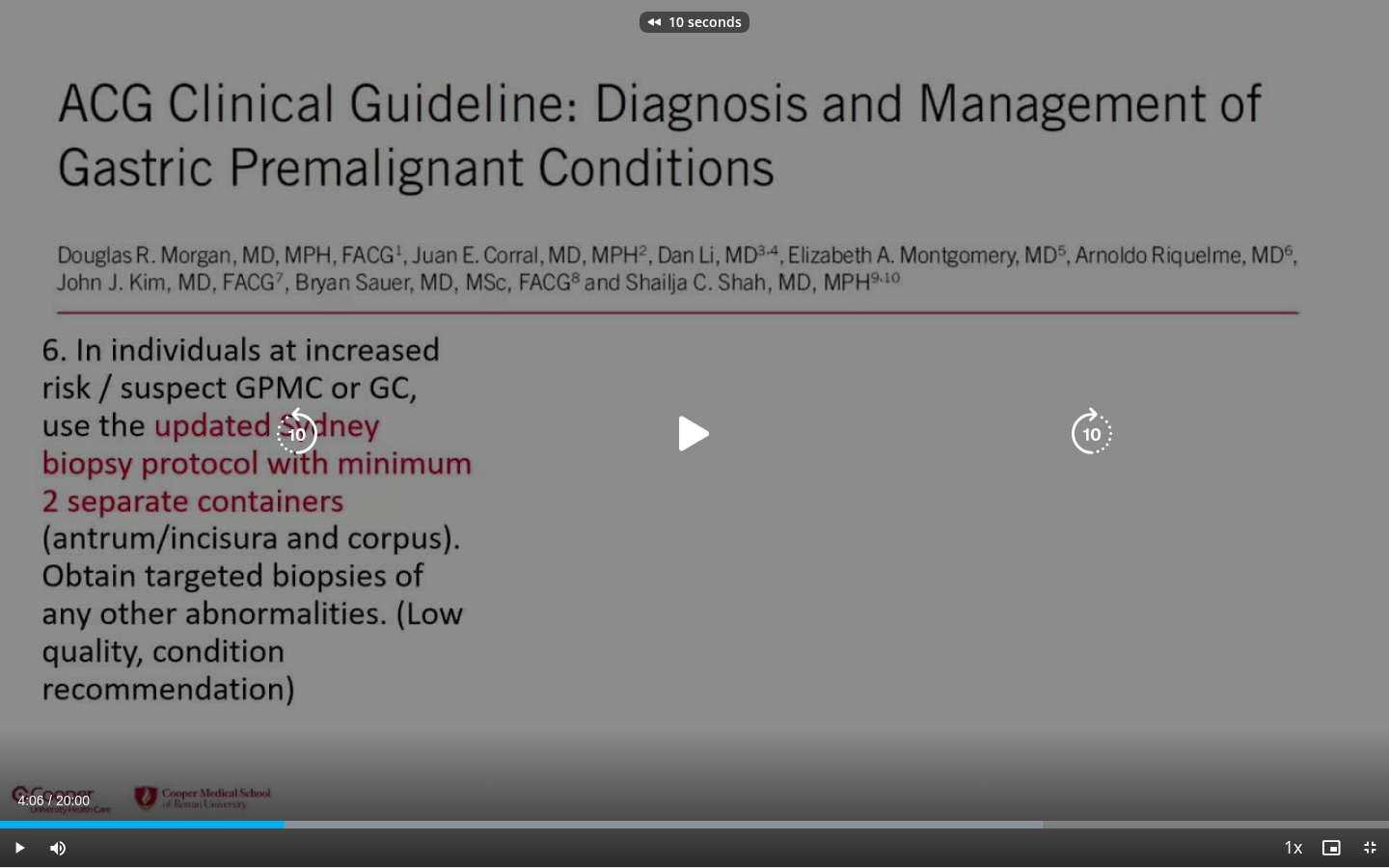 click at bounding box center [297, 434] 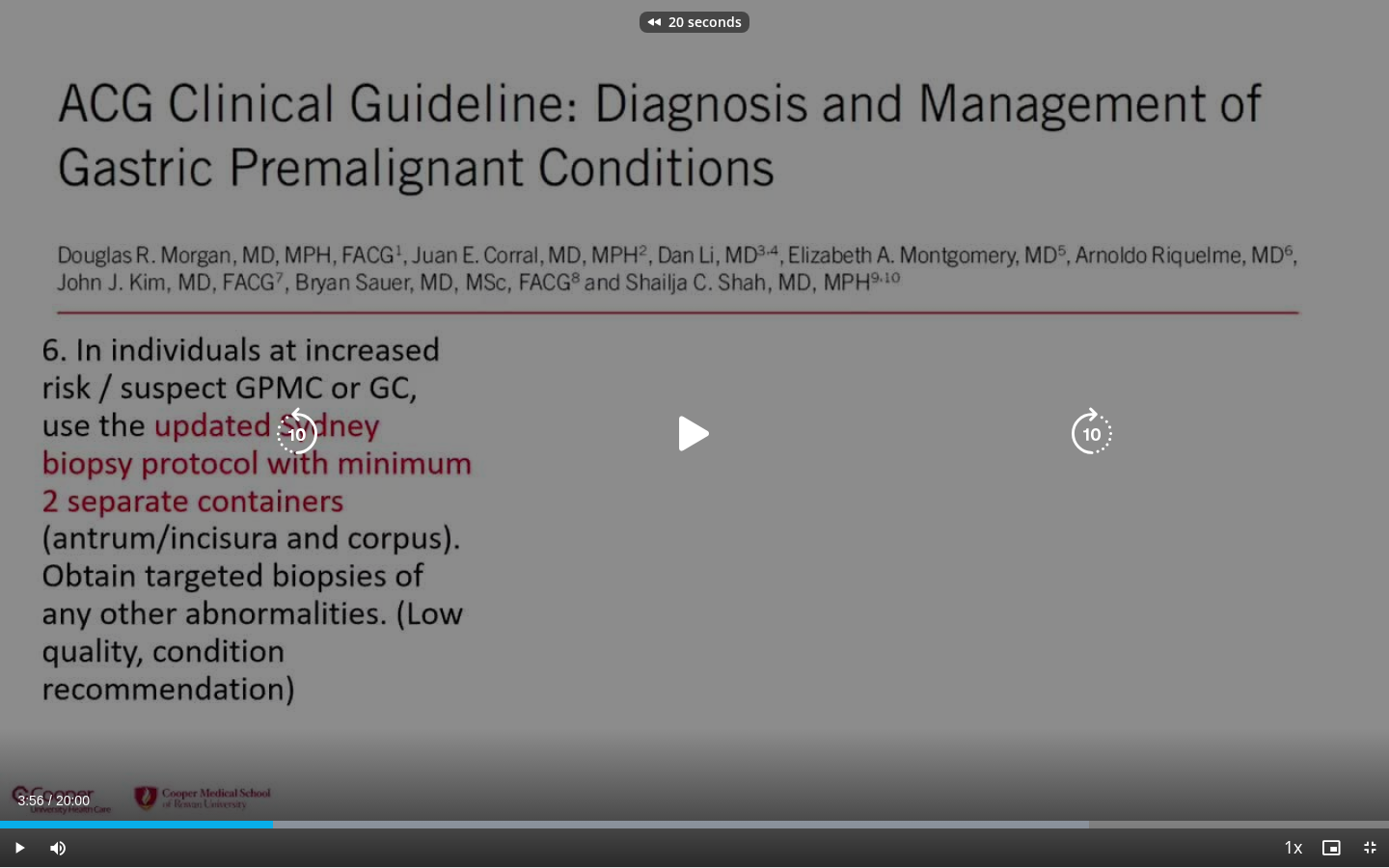 click at bounding box center [297, 434] 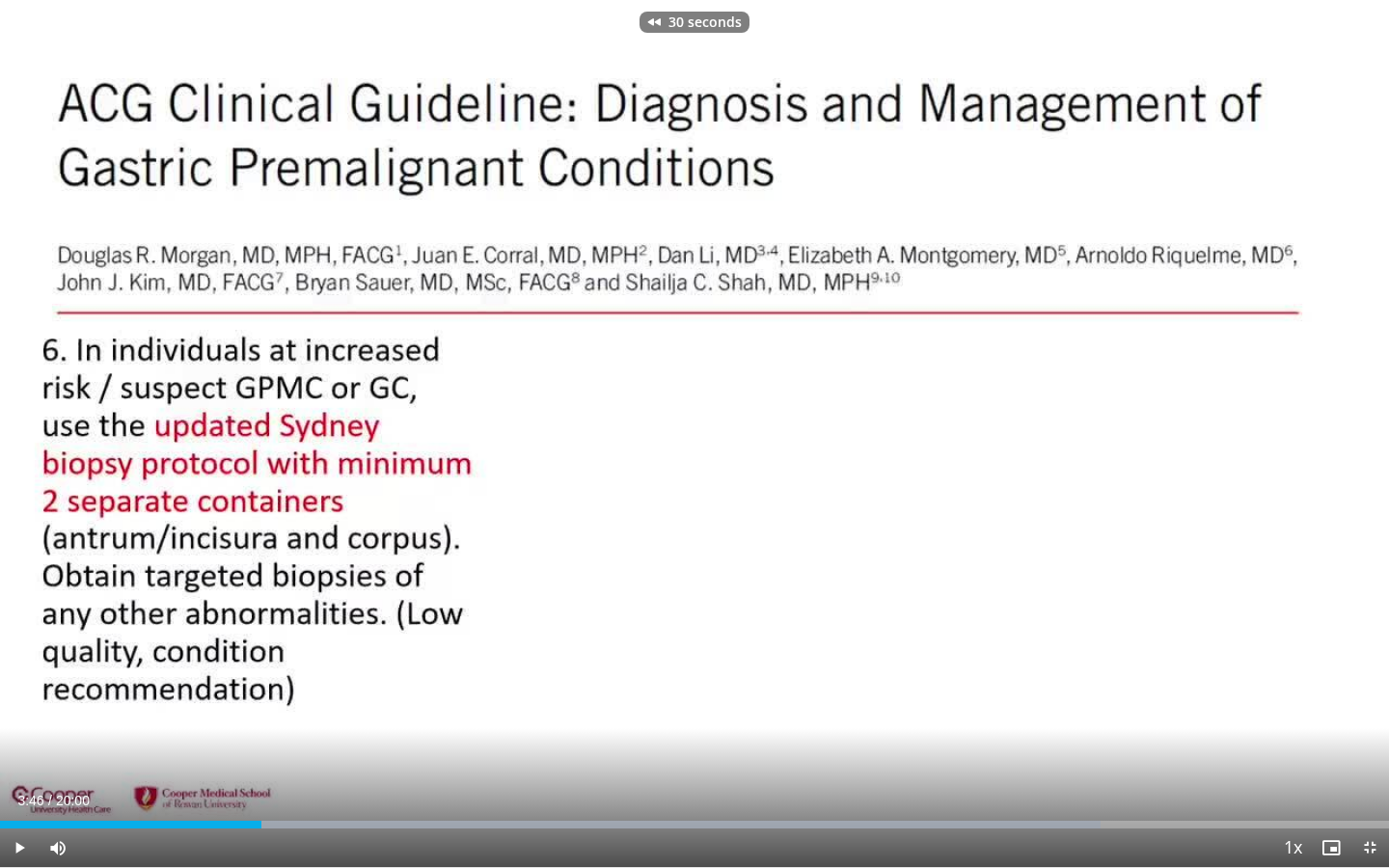 click at bounding box center (19, 848) 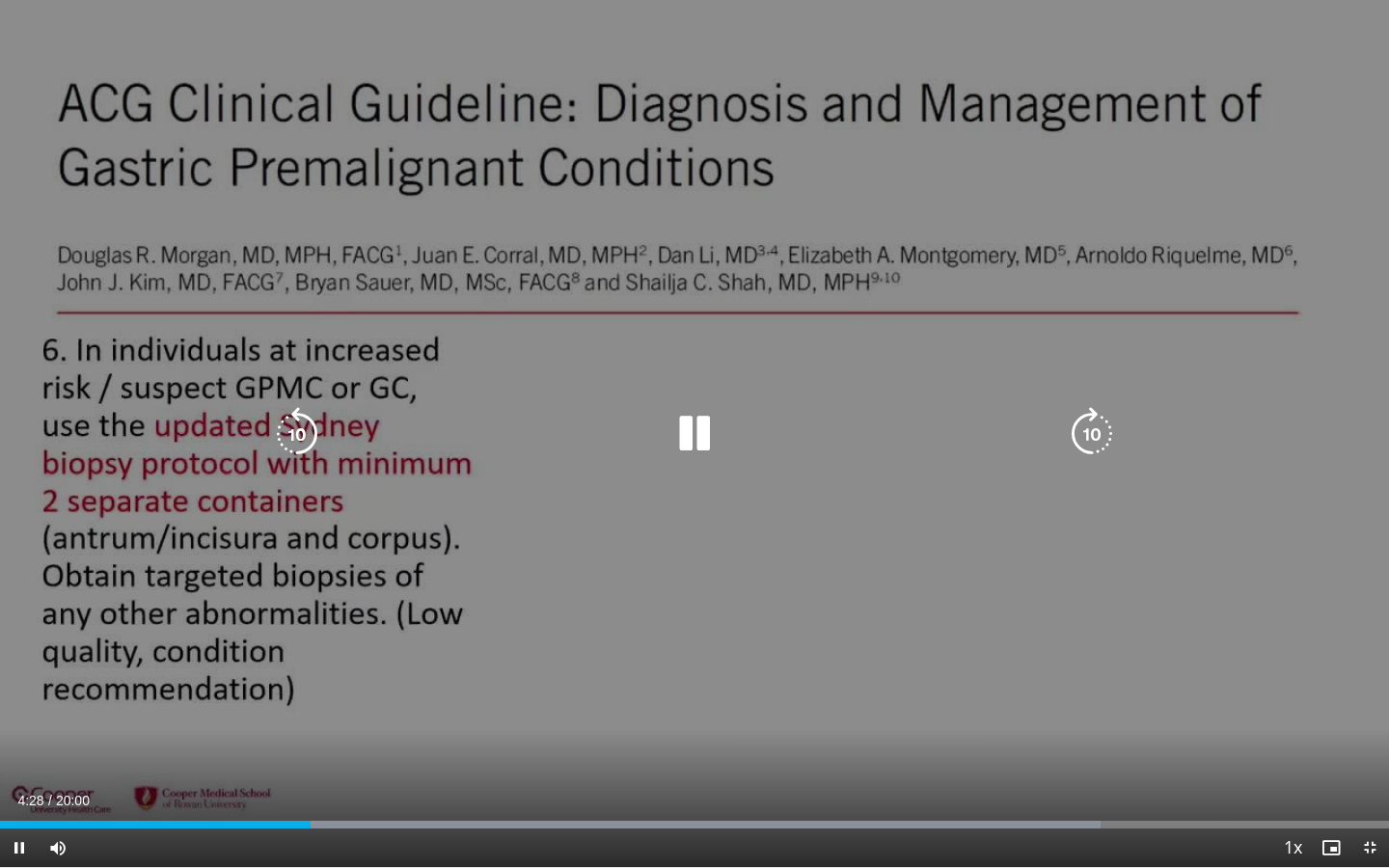 click at bounding box center [694, 434] 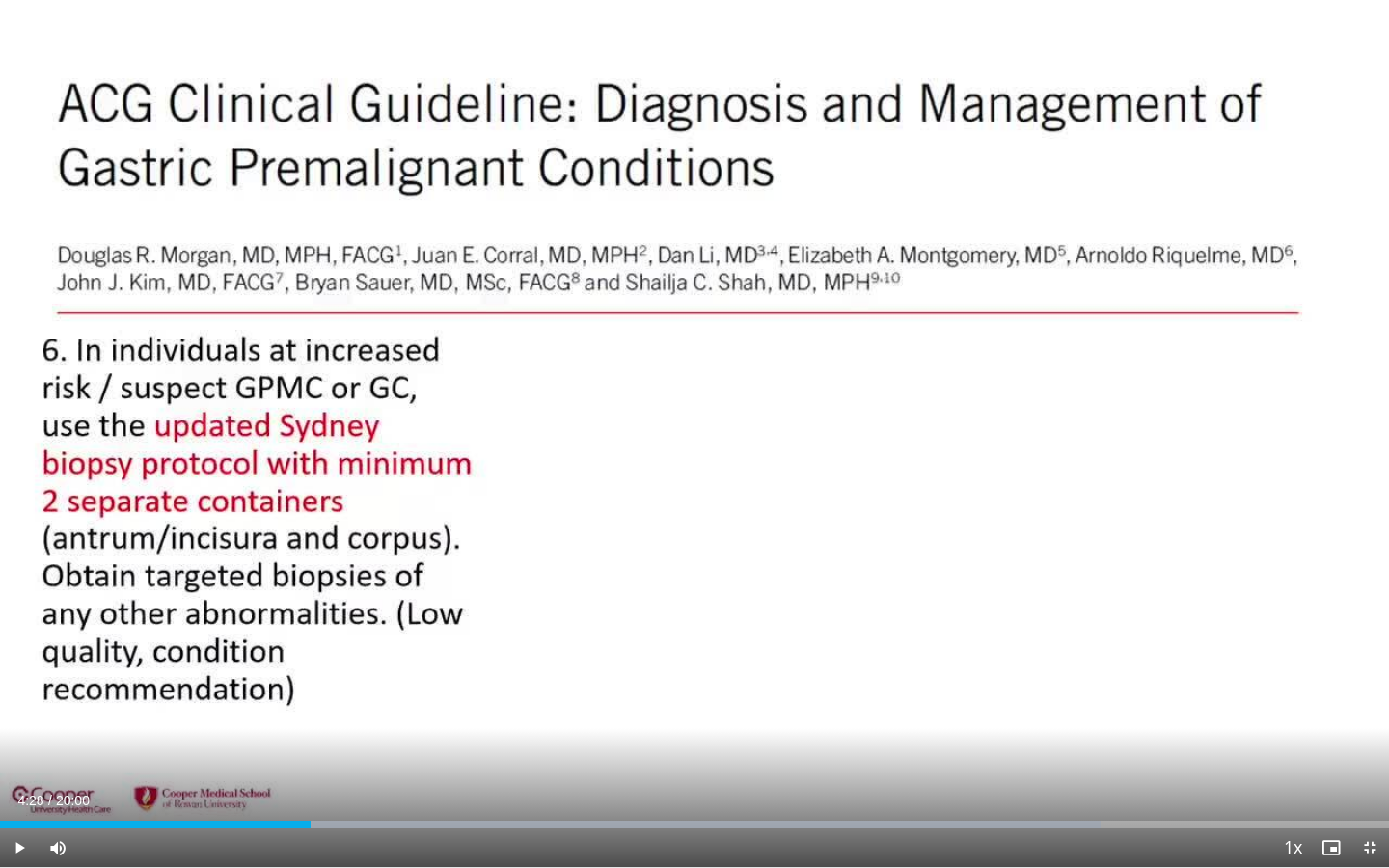 click at bounding box center [1370, 848] 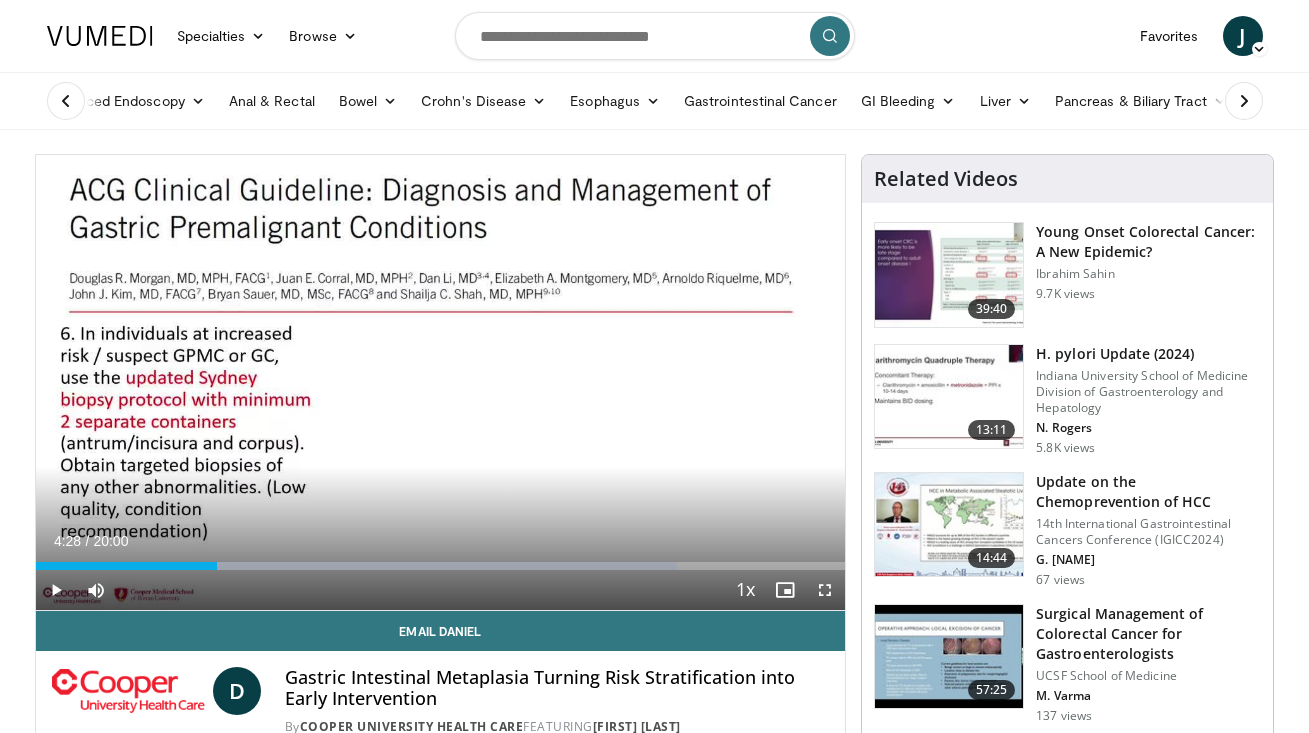 click at bounding box center [825, 590] 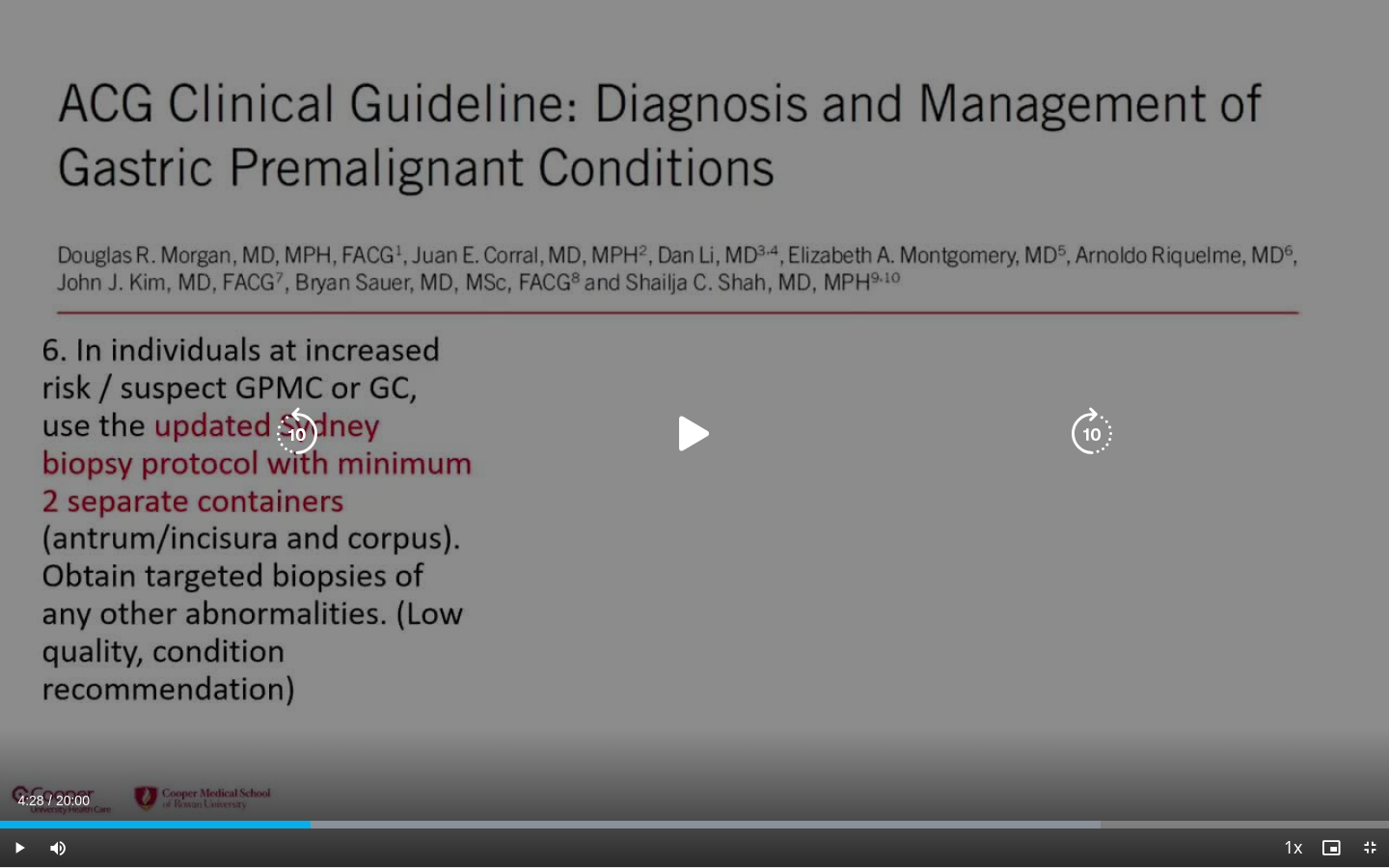 click at bounding box center [694, 434] 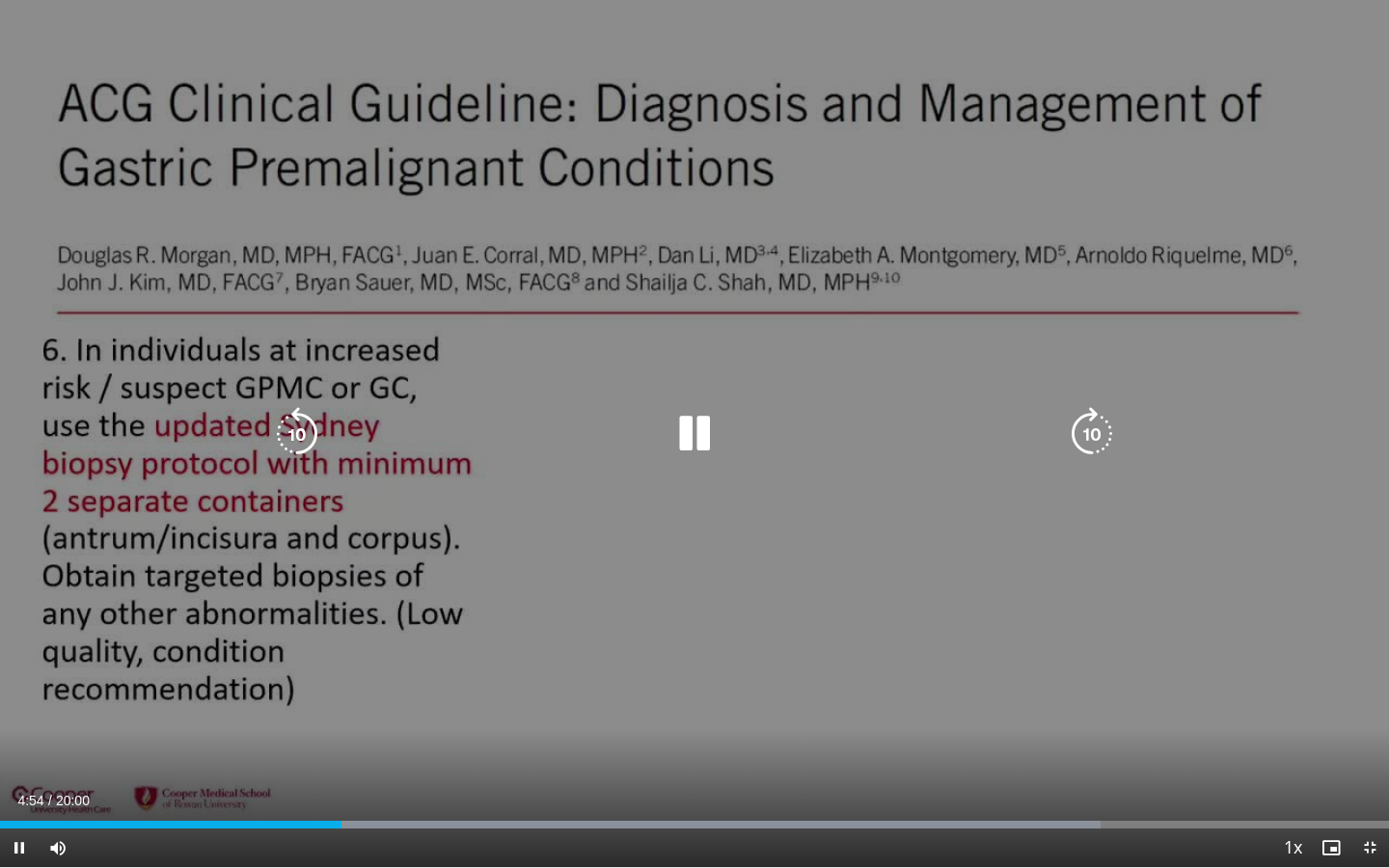 click at bounding box center [297, 434] 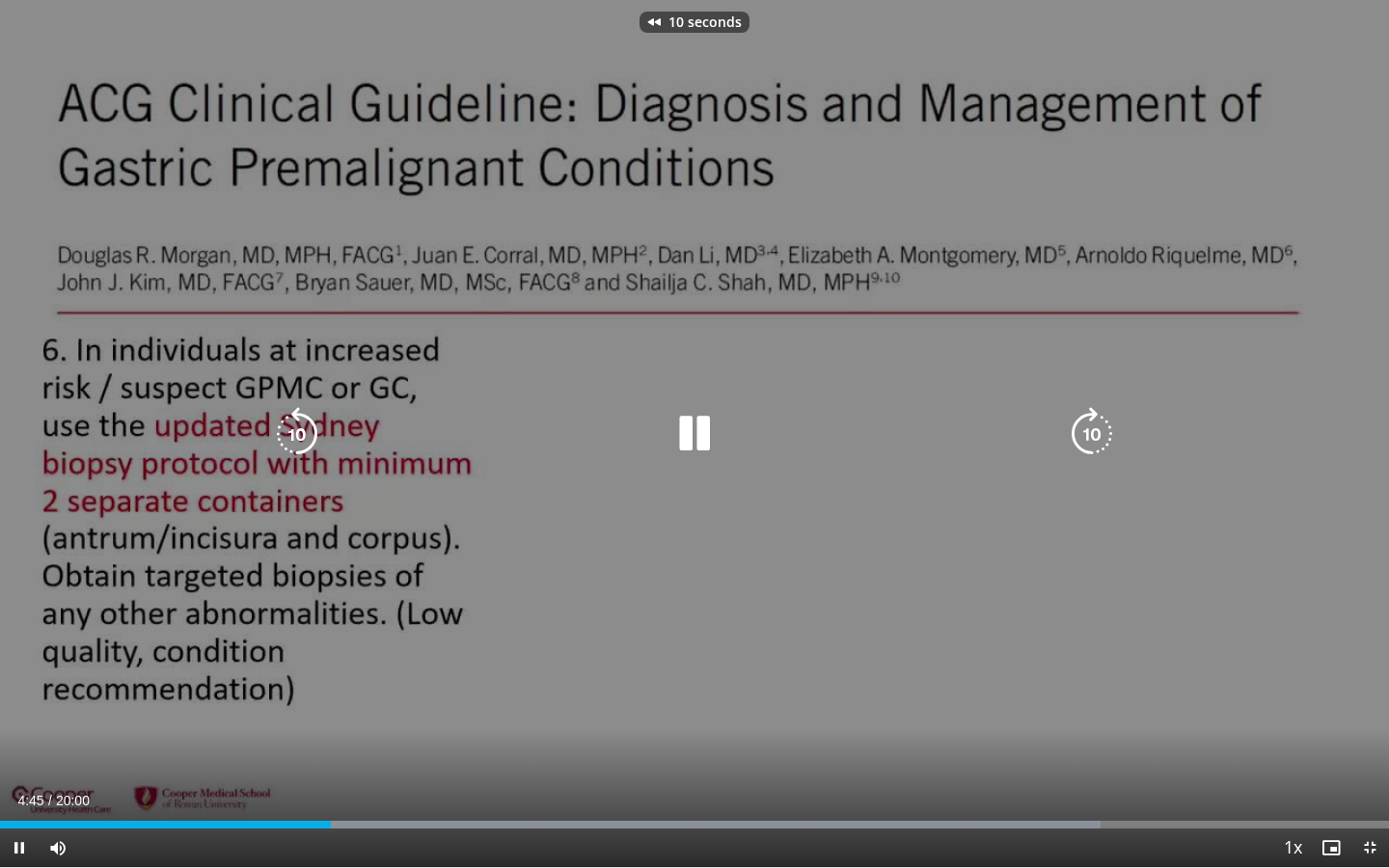 click at bounding box center [297, 434] 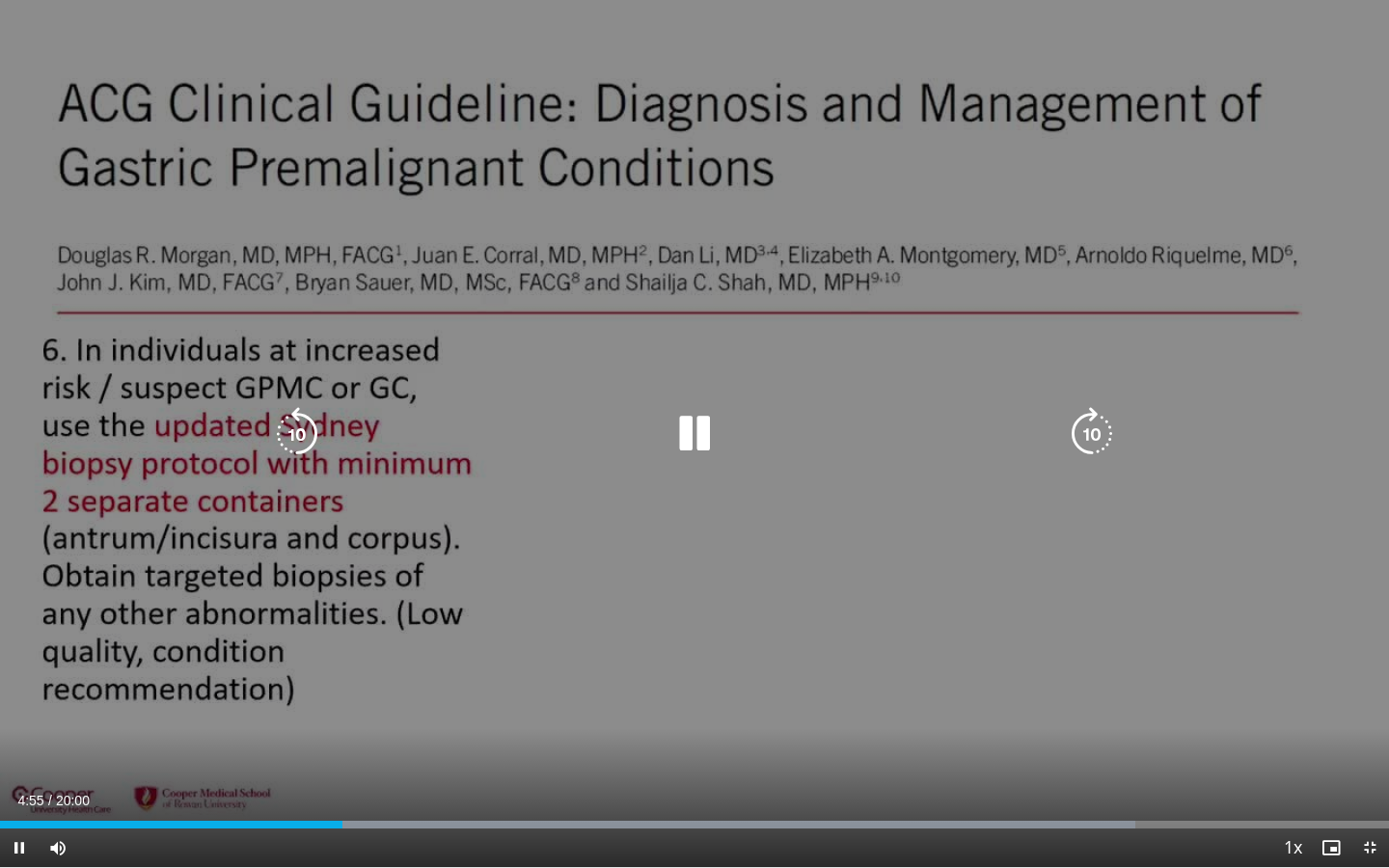 click at bounding box center (694, 434) 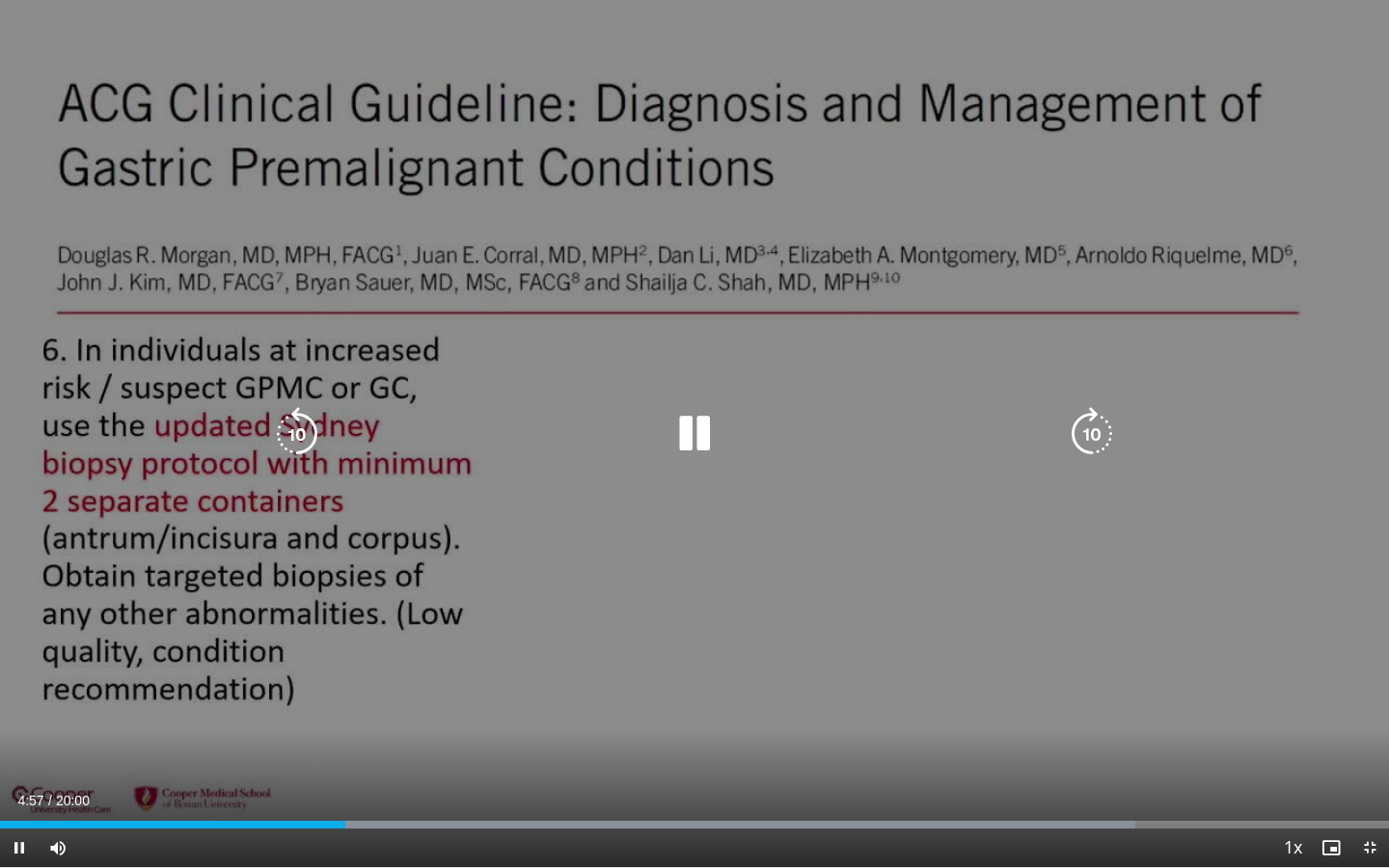 click at bounding box center (694, 434) 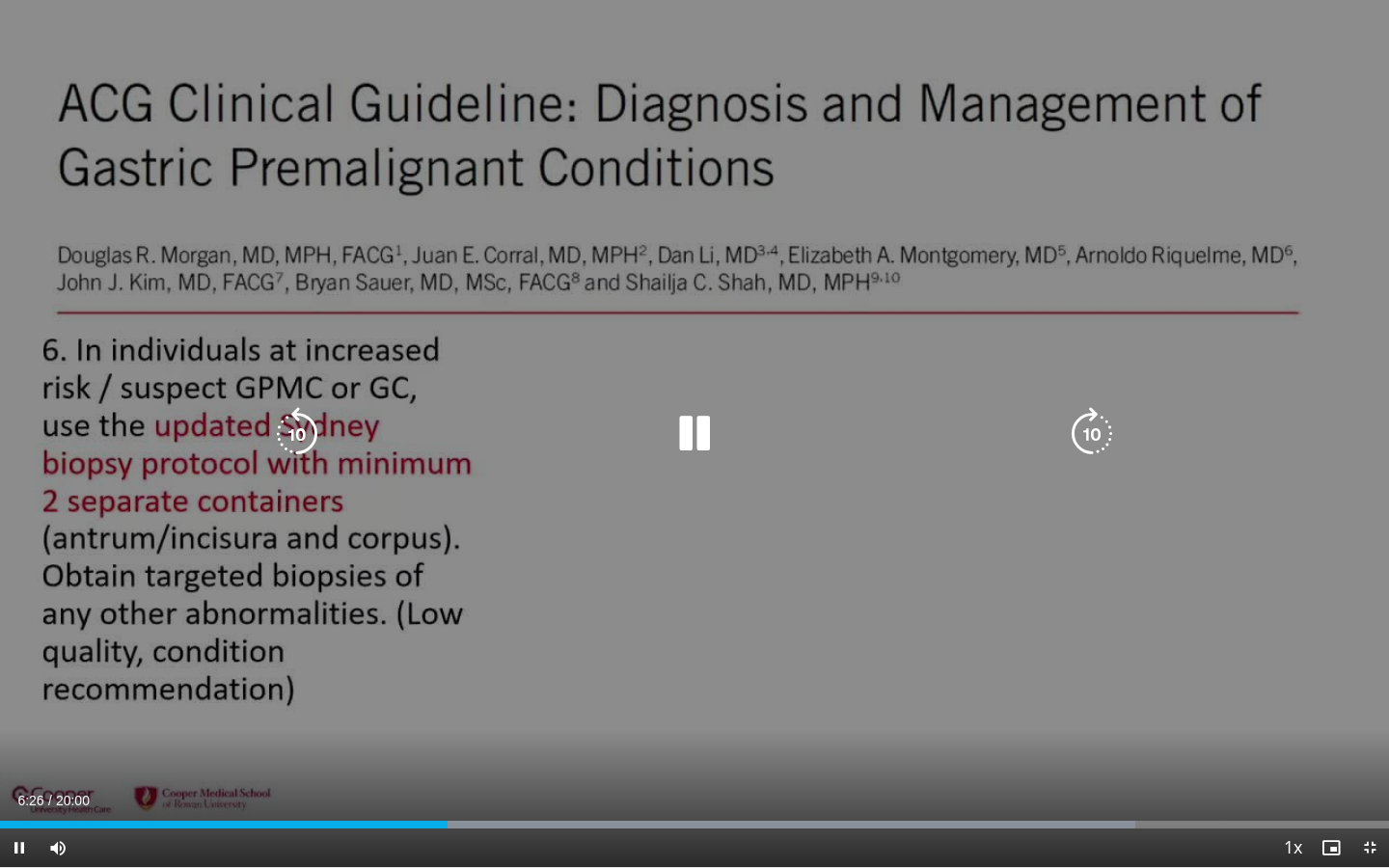 click on "20 seconds
Tap to unmute" at bounding box center [694, 433] 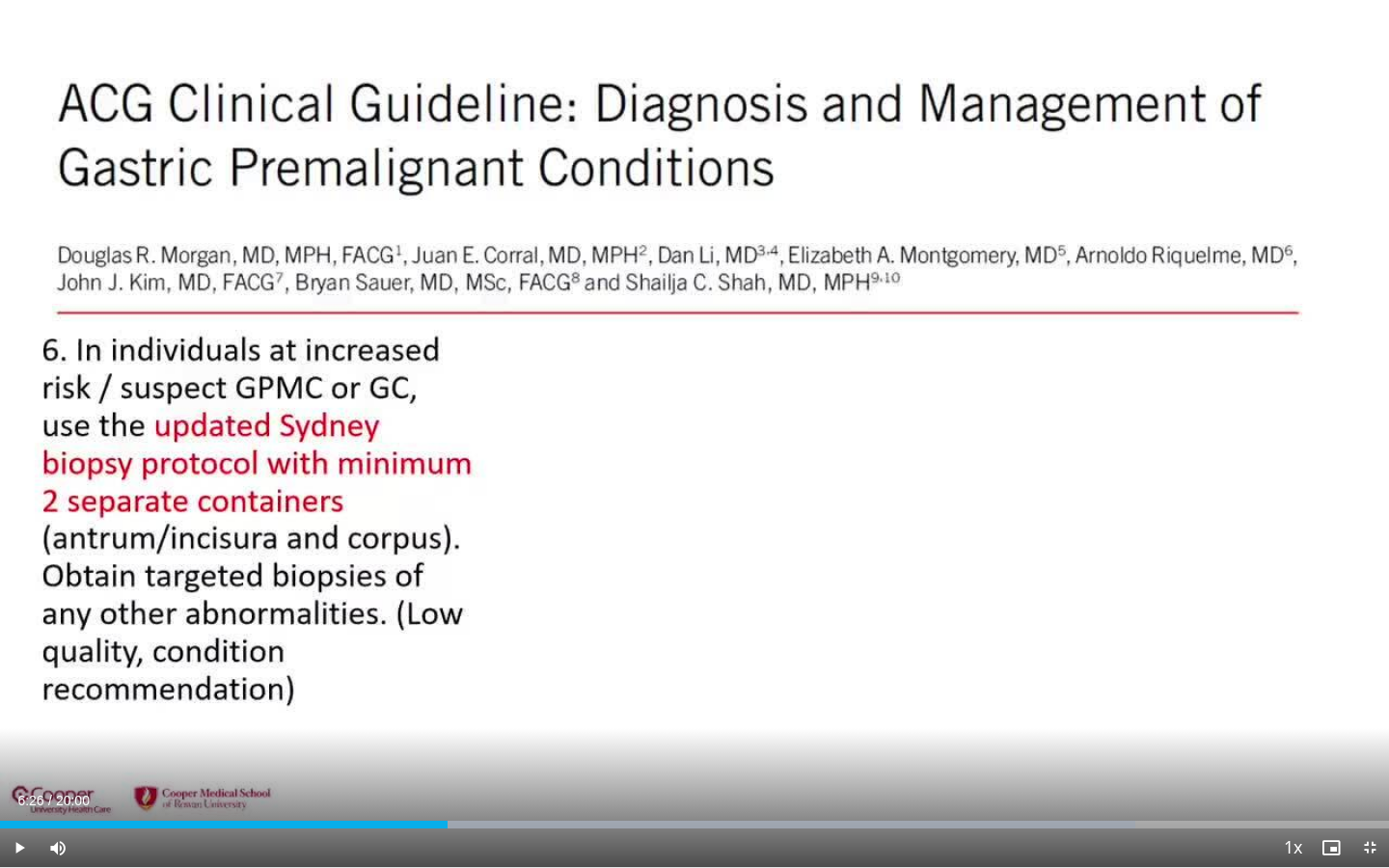 click at bounding box center (1370, 848) 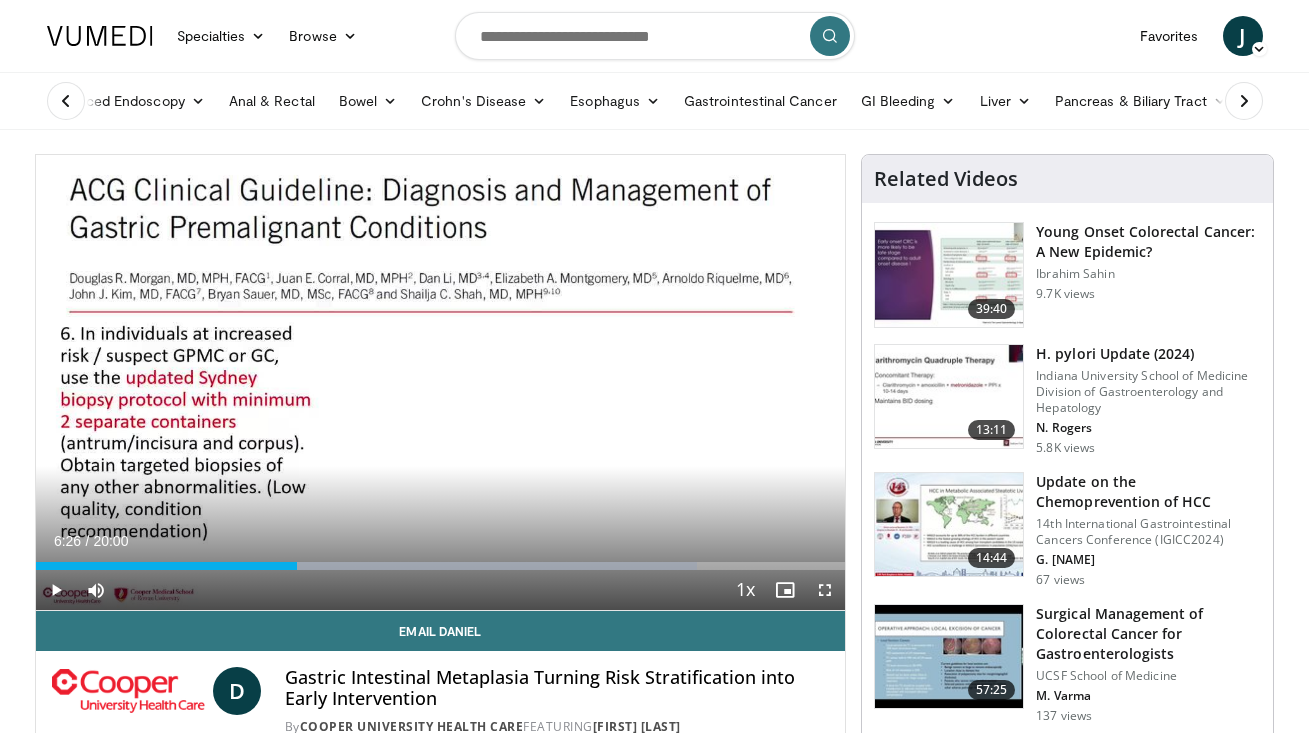 click at bounding box center (56, 590) 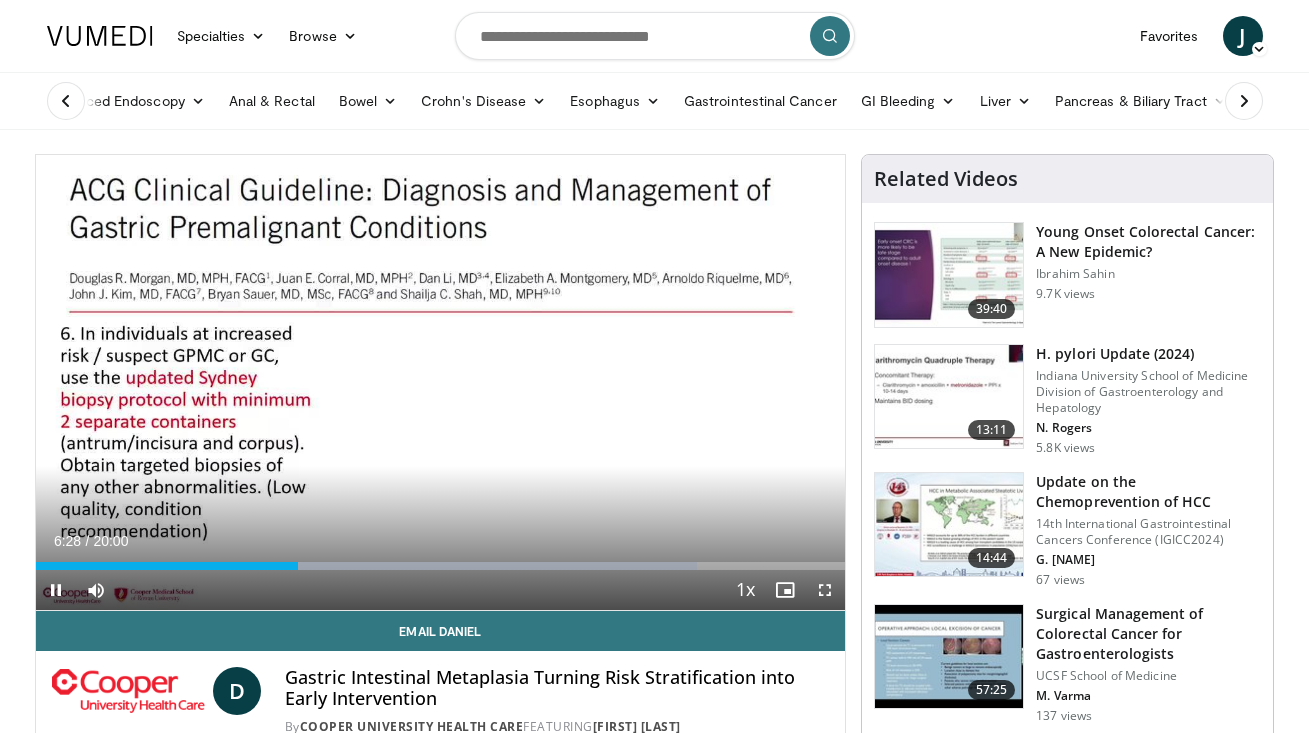 click at bounding box center (56, 590) 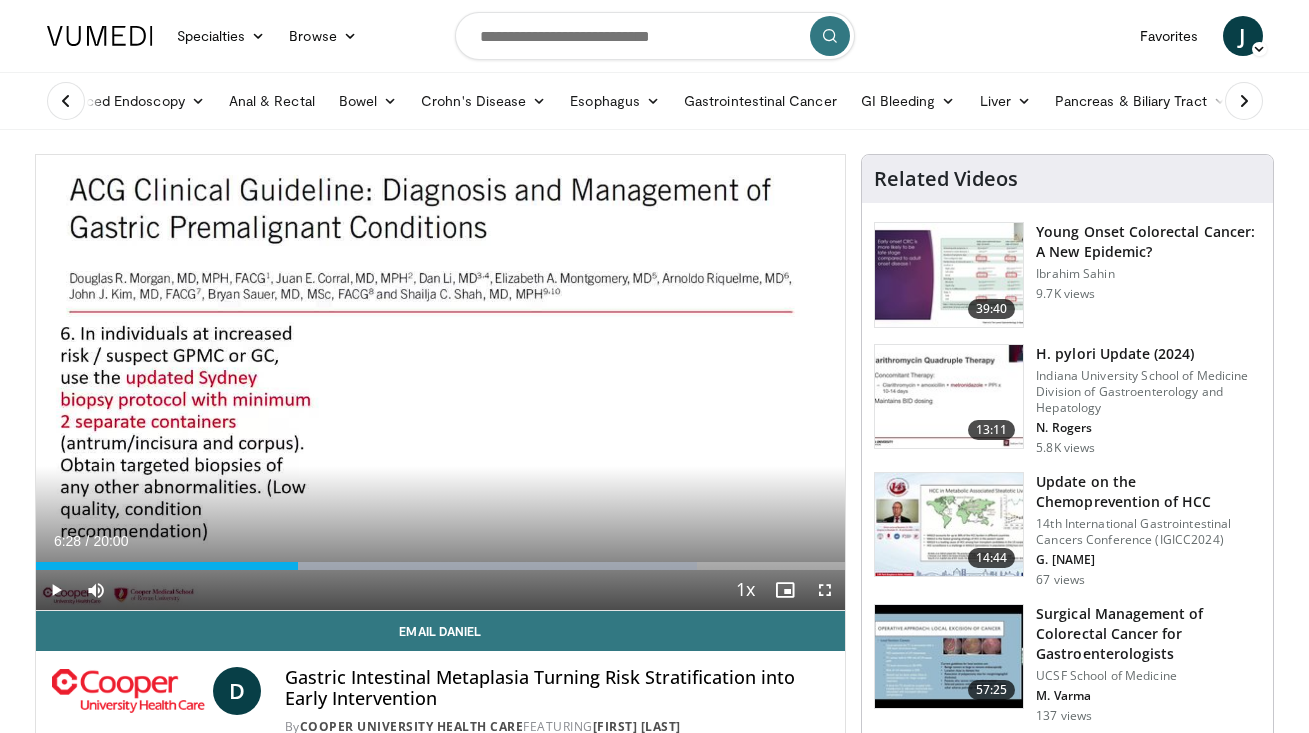 click at bounding box center [825, 590] 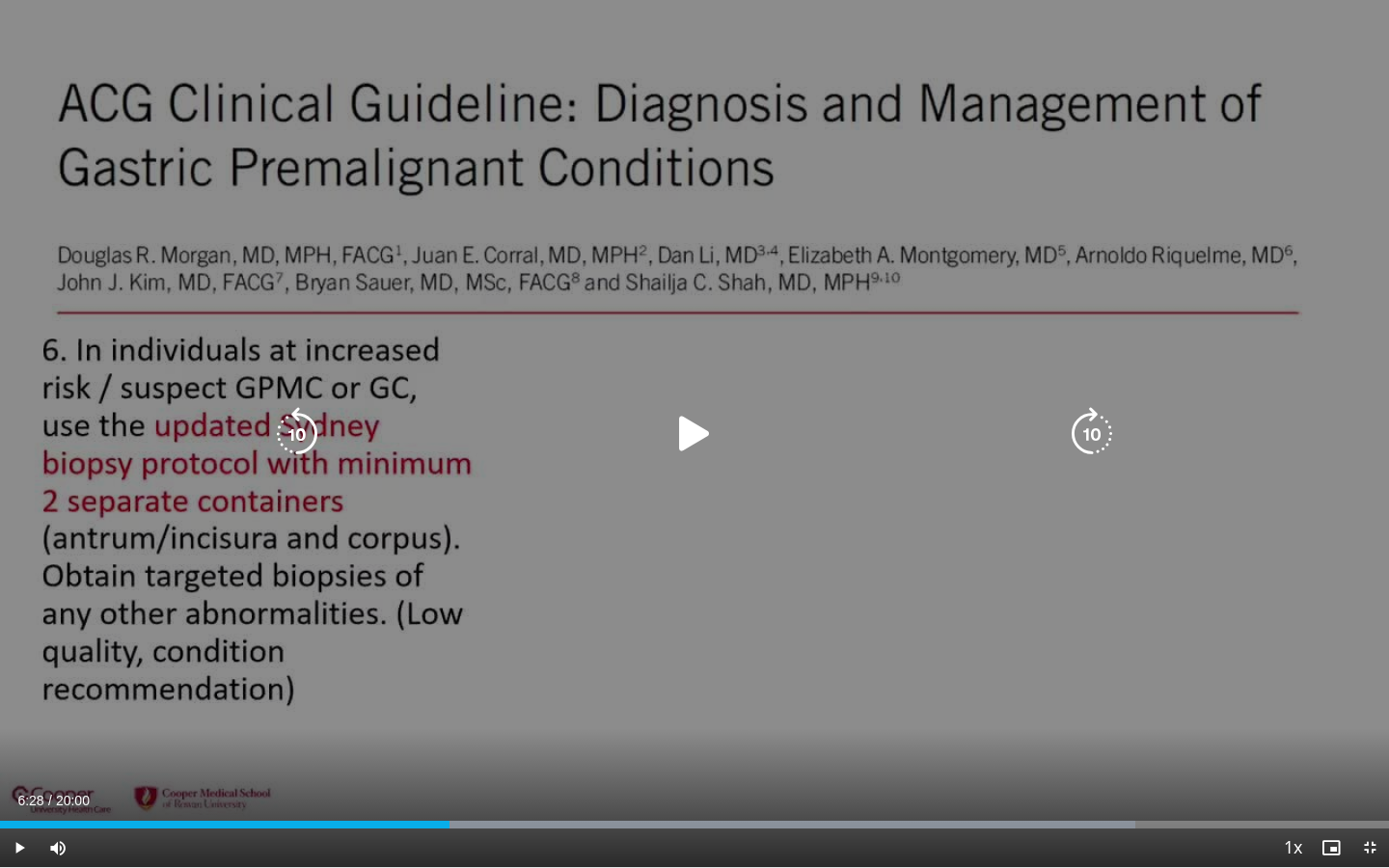 click at bounding box center [694, 434] 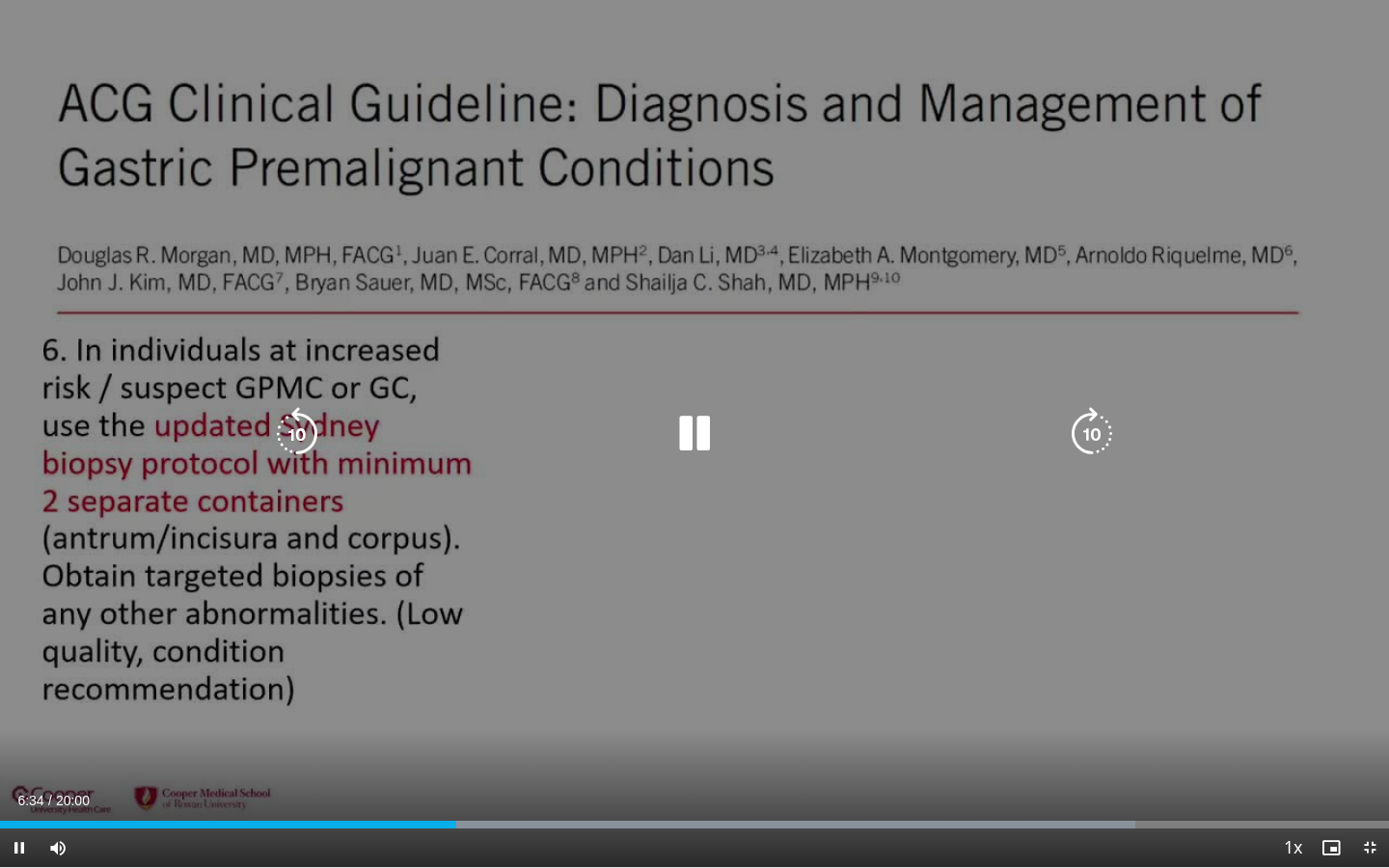 click at bounding box center [297, 434] 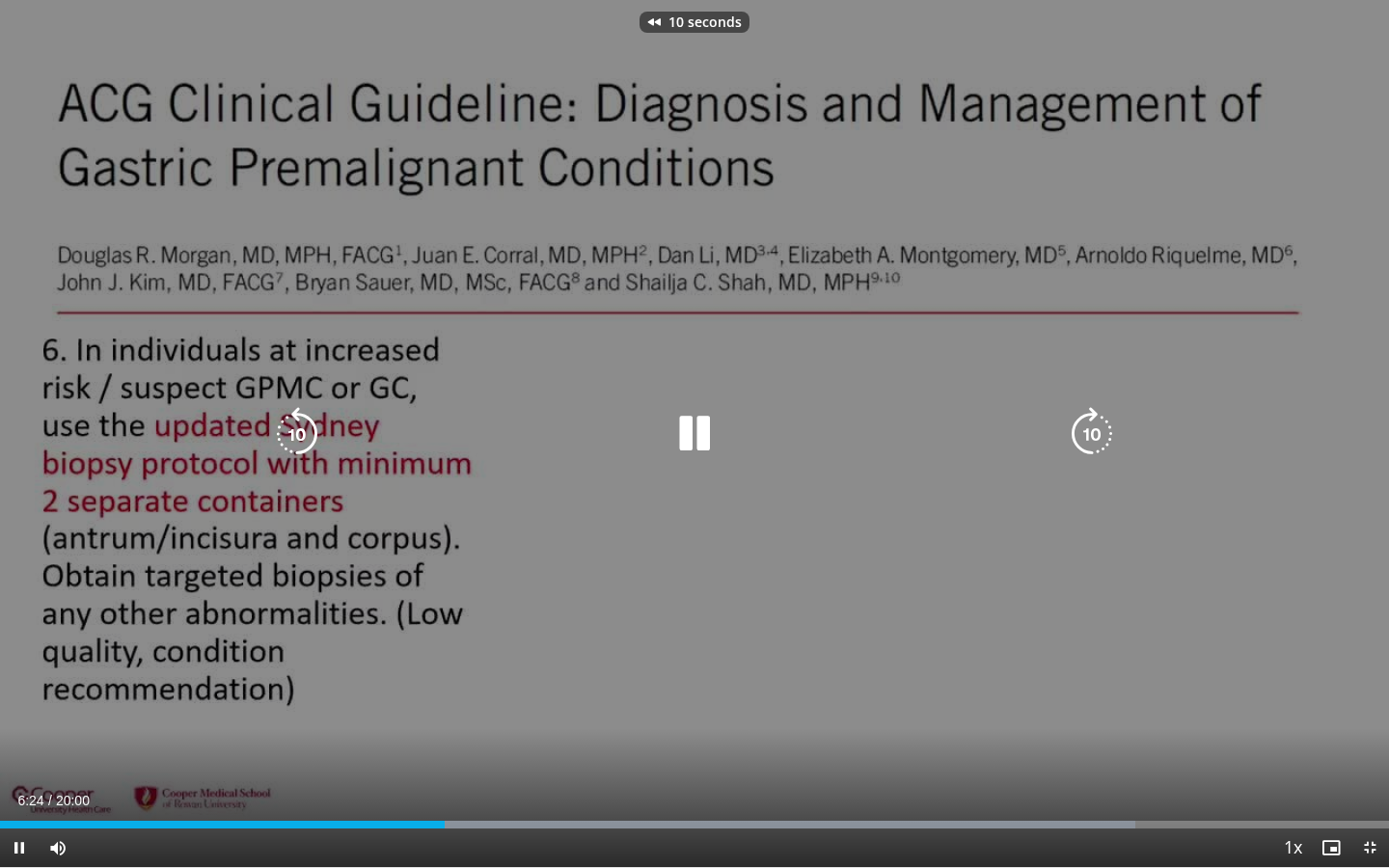 click at bounding box center (297, 434) 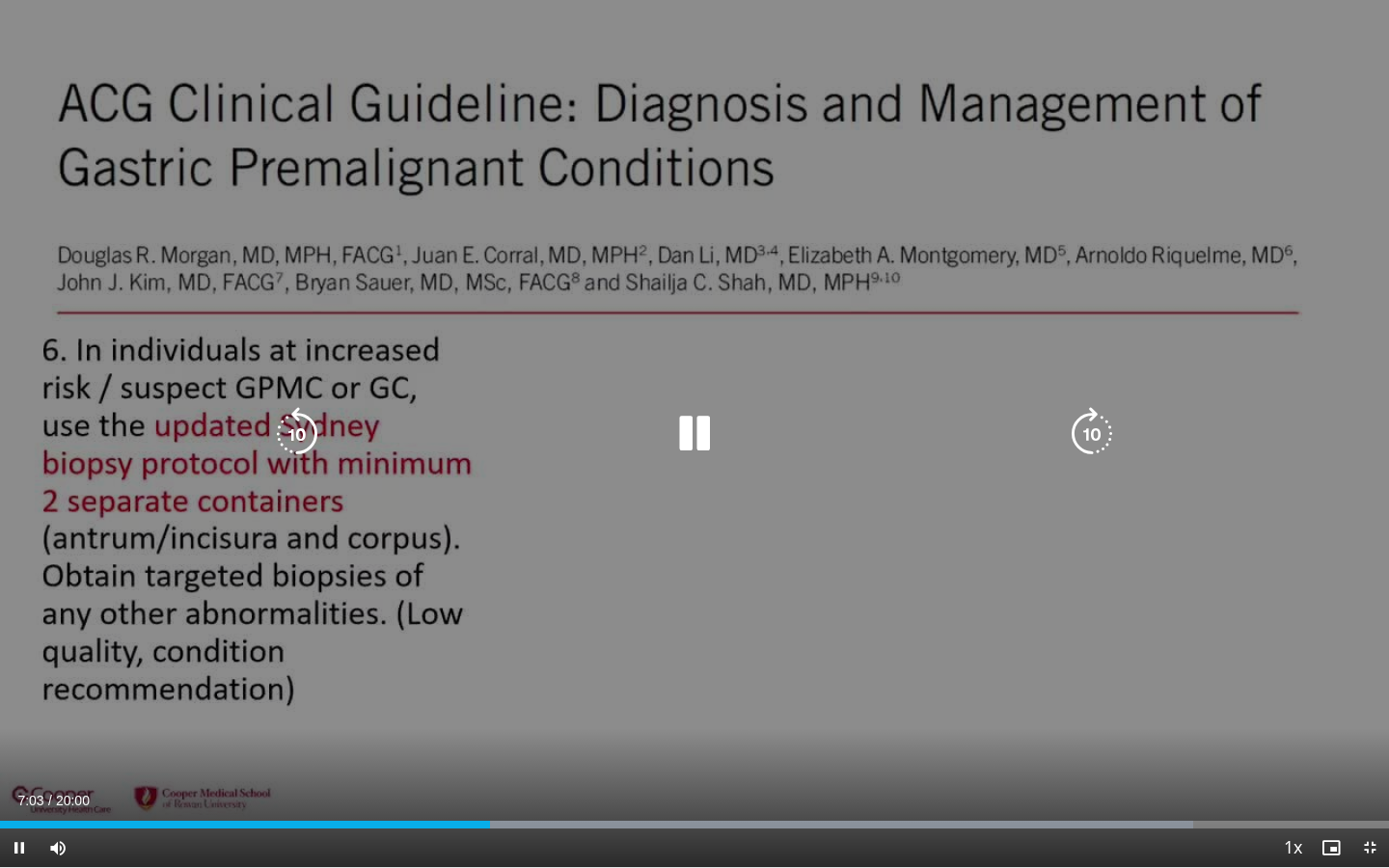 click at bounding box center [297, 434] 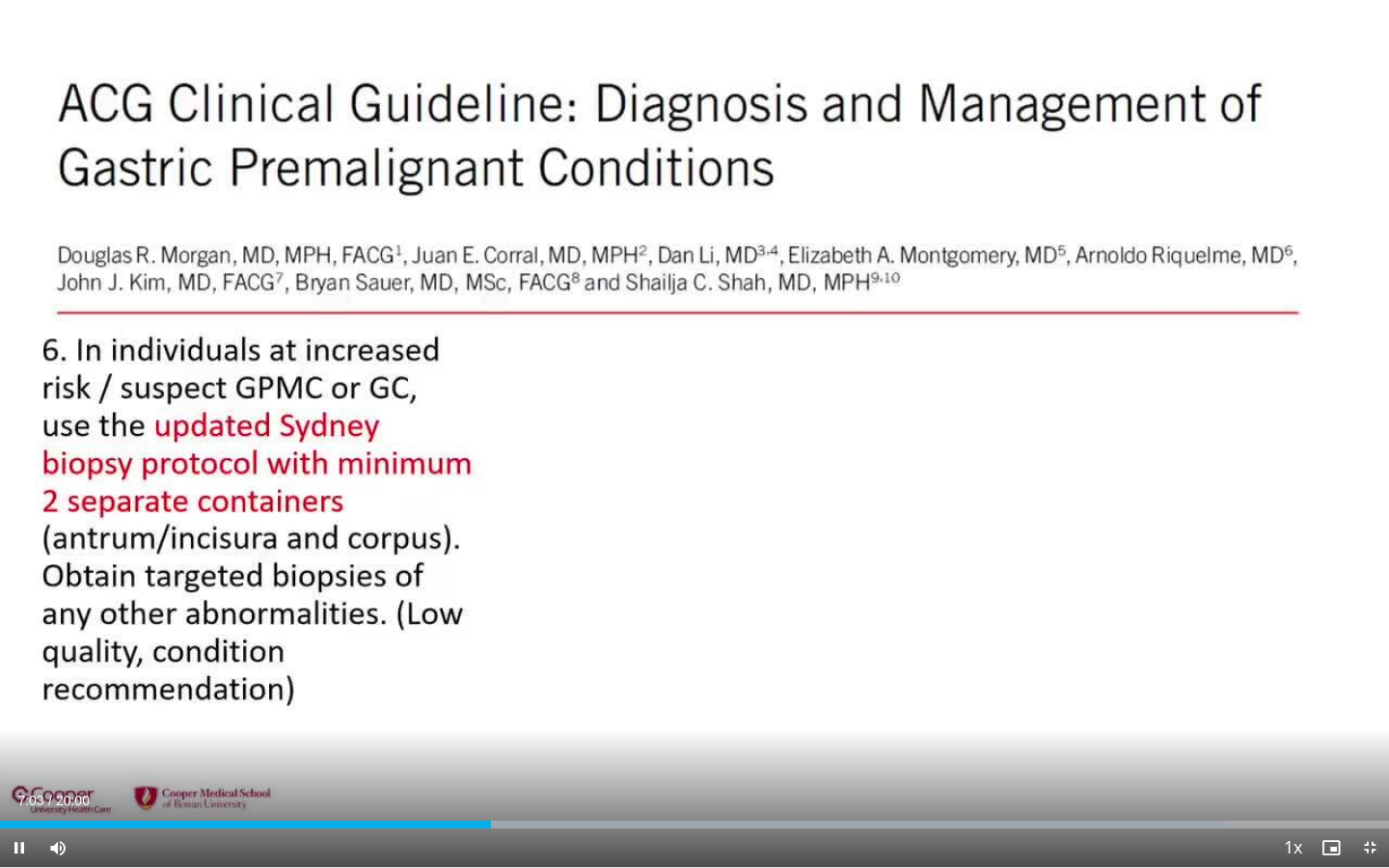 click on "Current Time  7:03 / Duration  20:00 Pause Skip Backward Skip Forward Mute 96% Loaded :  88.41% 07:03 03:10 Stream Type  LIVE Seek to live, currently behind live LIVE   1x Playback Rate 0.5x 0.75x 1x , selected 1.25x 1.5x 1.75x 2x Chapters Chapters Descriptions descriptions off , selected Captions captions off , selected Audio Track en (Main) , selected Exit Fullscreen Enable picture-in-picture mode" at bounding box center [694, 848] 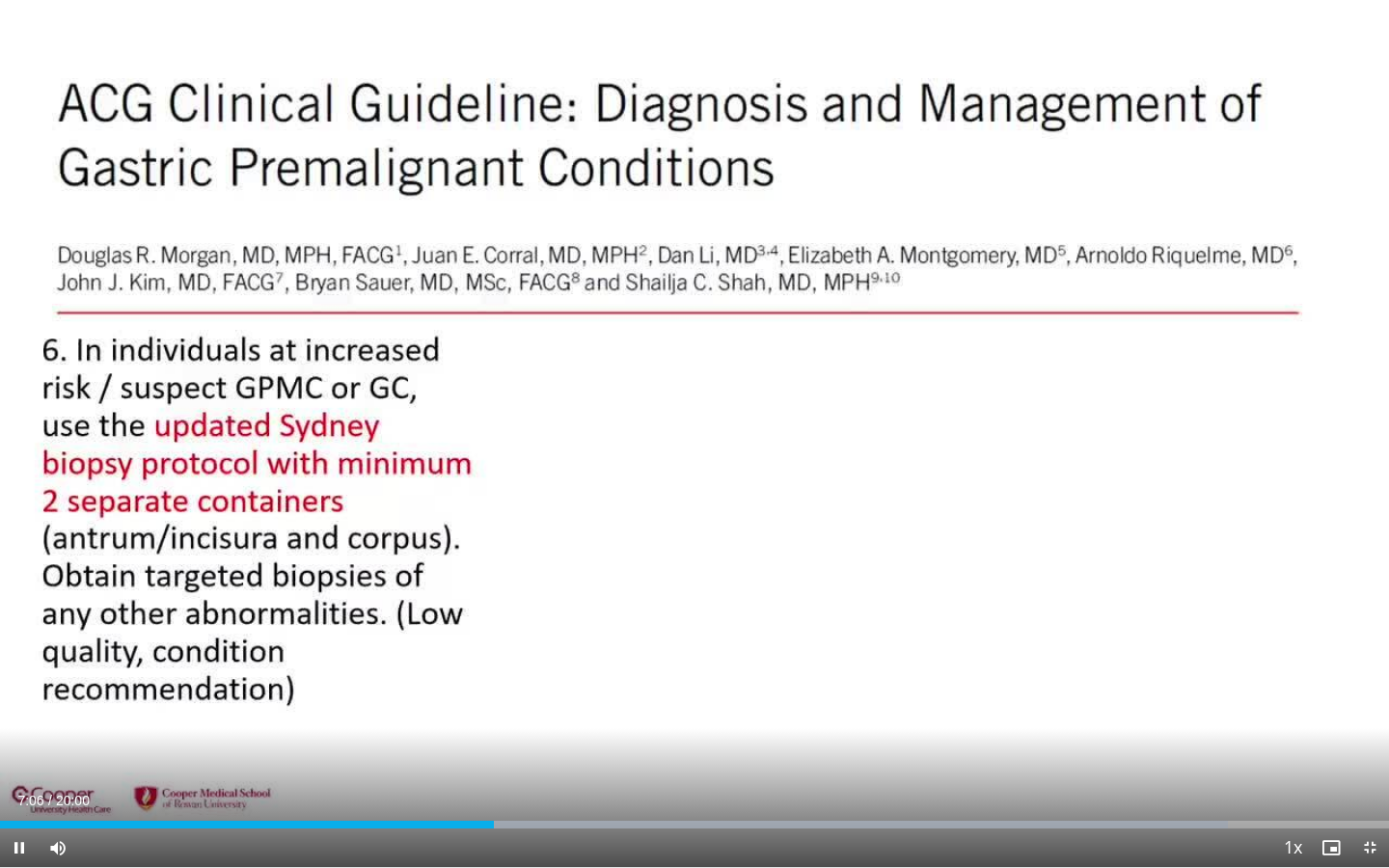 click on "Current Time  7:06 / Duration  20:00 Pause Skip Backward Skip Forward Mute 96% Loaded :  88.41% 07:06 02:43 Stream Type  LIVE Seek to live, currently behind live LIVE   1x Playback Rate 0.5x 0.75x 1x , selected 1.25x 1.5x 1.75x 2x Chapters Chapters Descriptions descriptions off , selected Captions captions off , selected Audio Track en (Main) , selected Exit Fullscreen Enable picture-in-picture mode" at bounding box center [694, 848] 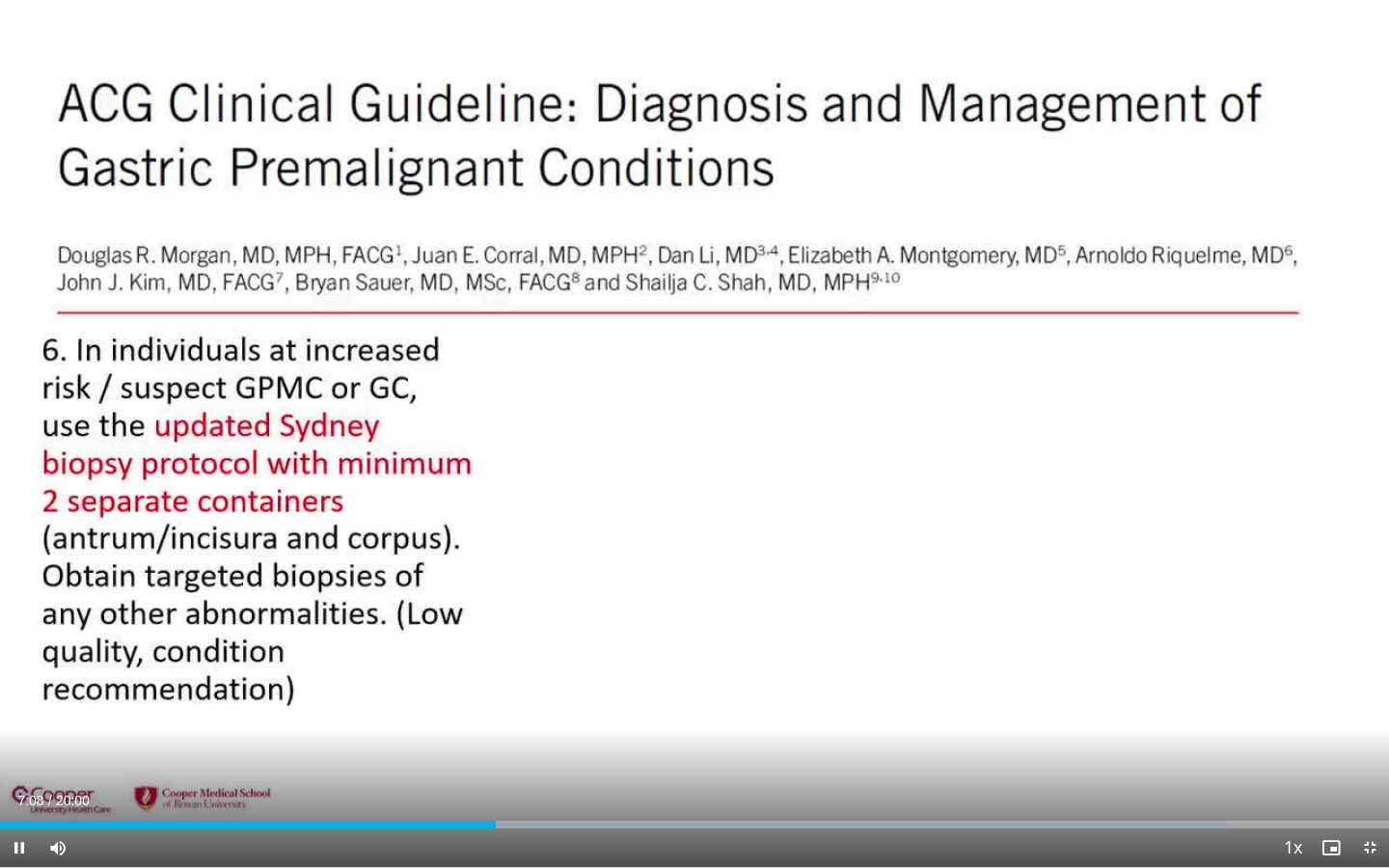 click at bounding box center [19, 848] 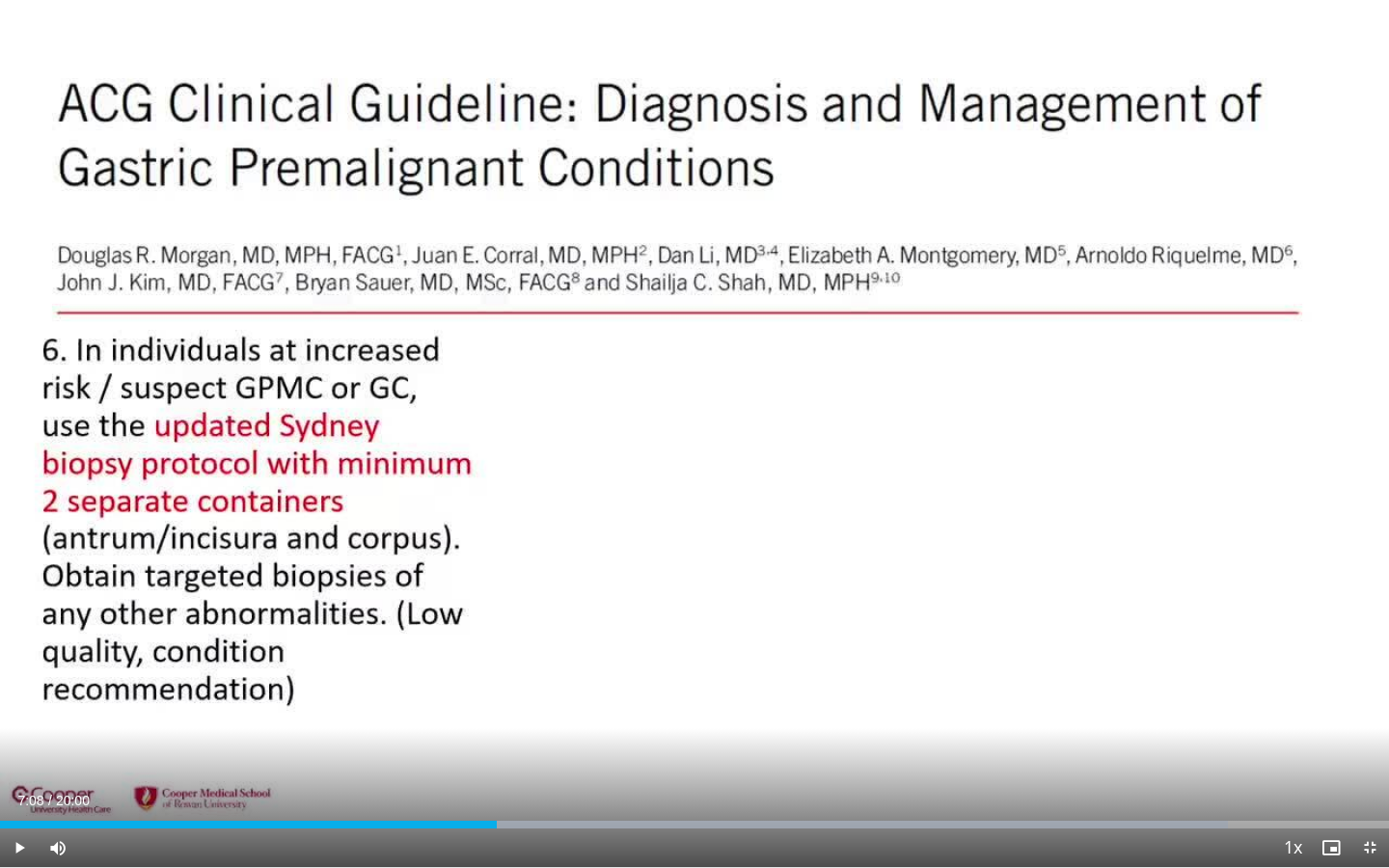 click at bounding box center [1370, 848] 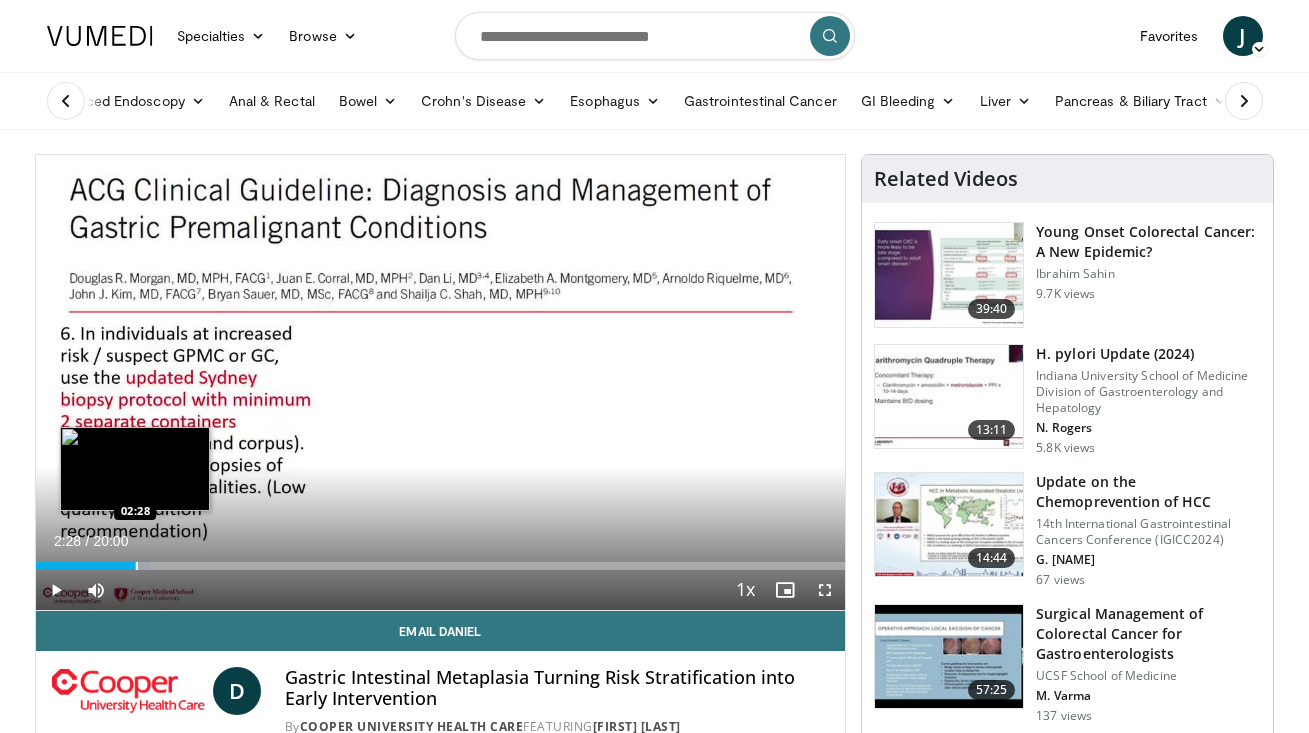 drag, startPoint x: 318, startPoint y: 567, endPoint x: 135, endPoint y: 564, distance: 183.02458 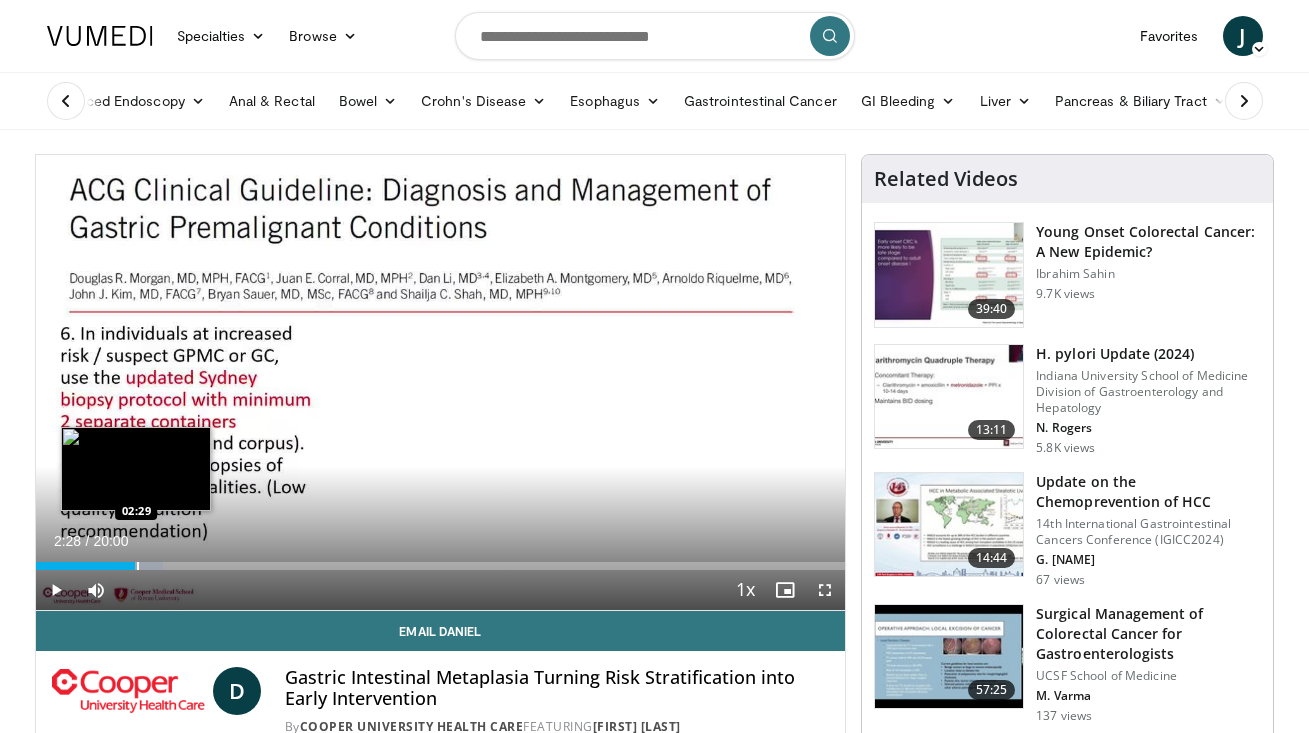 click at bounding box center [138, 566] 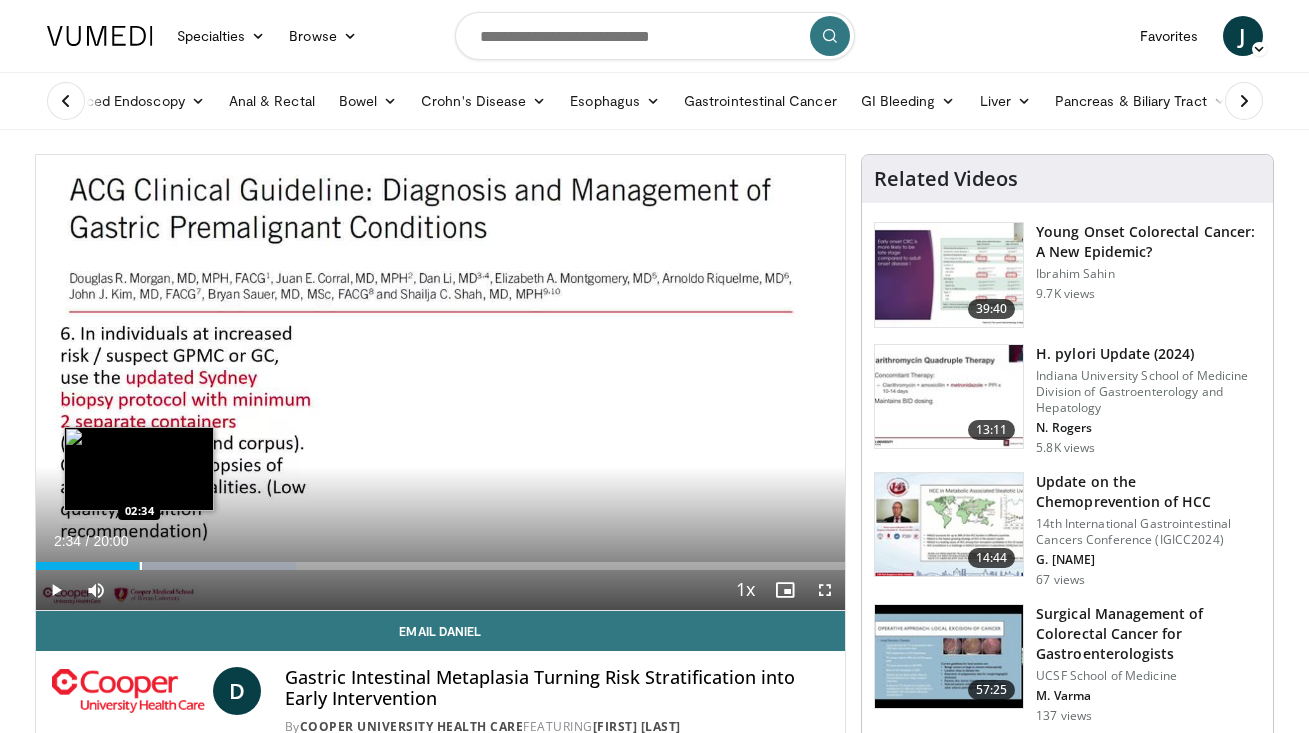 click at bounding box center [141, 566] 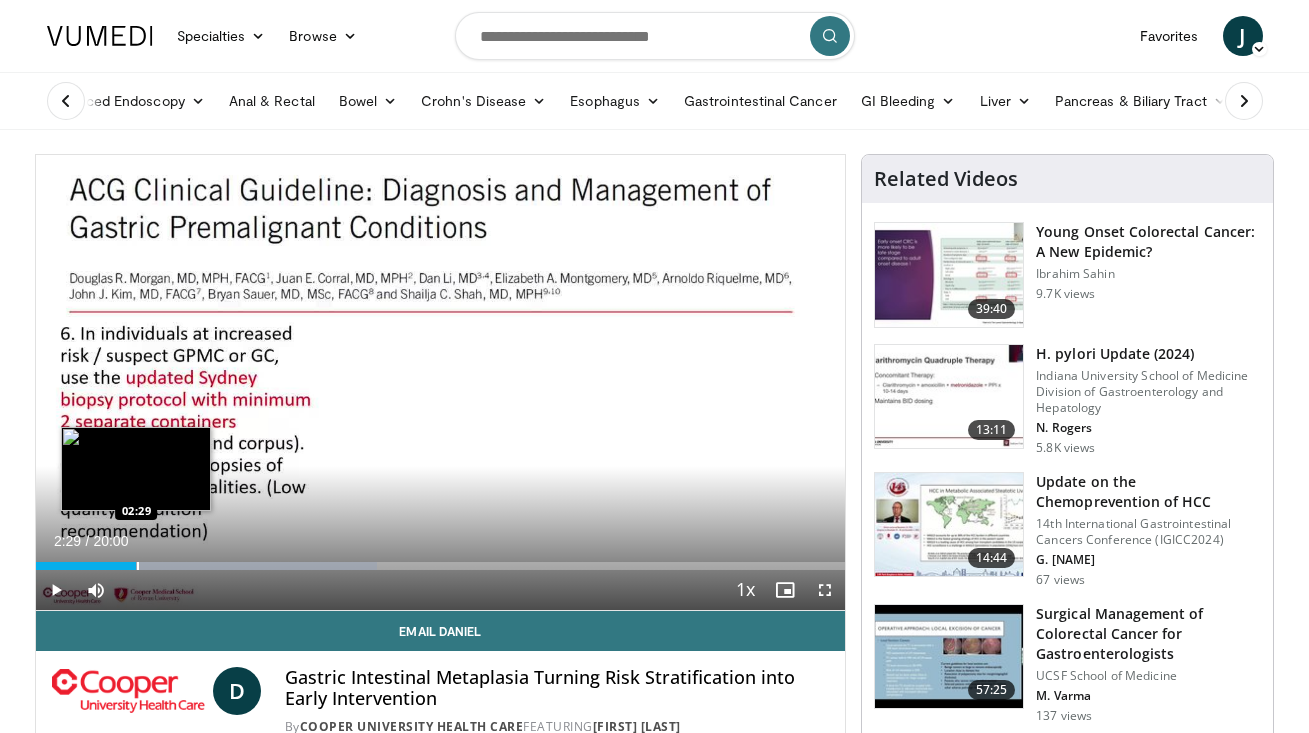 click at bounding box center [138, 566] 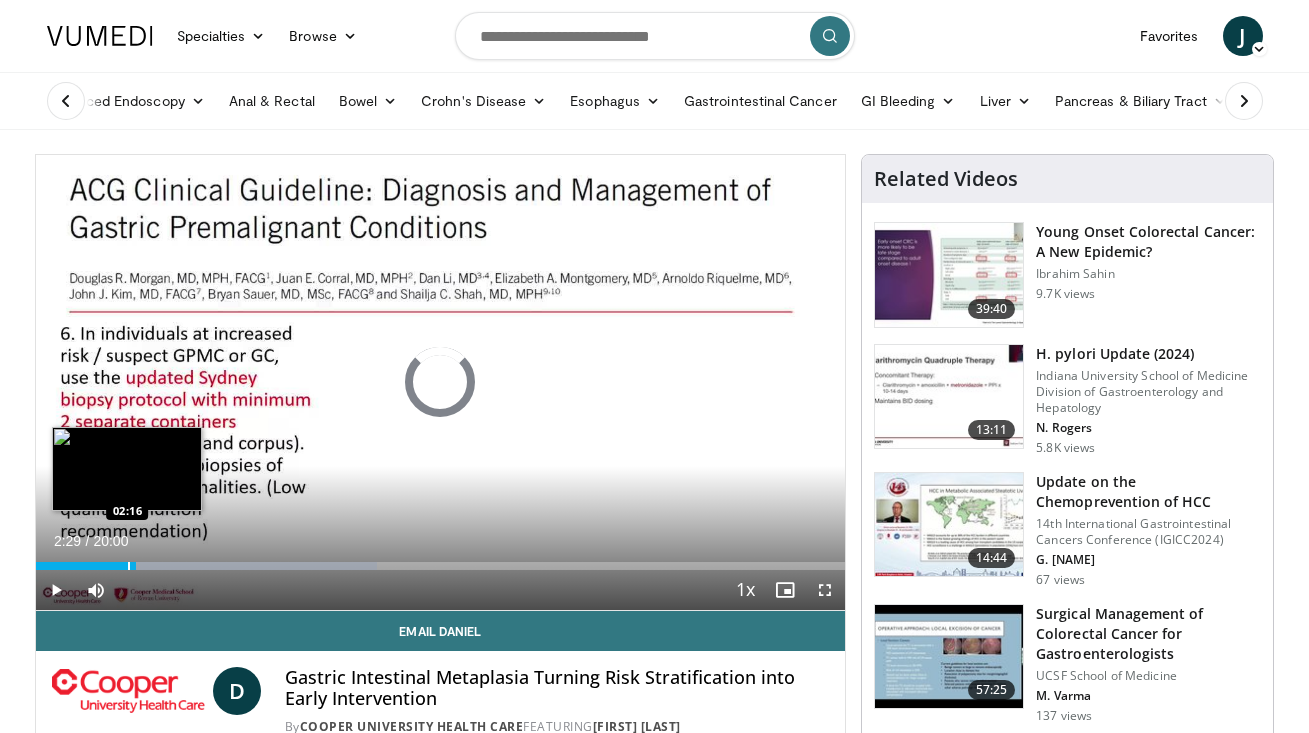click at bounding box center [129, 566] 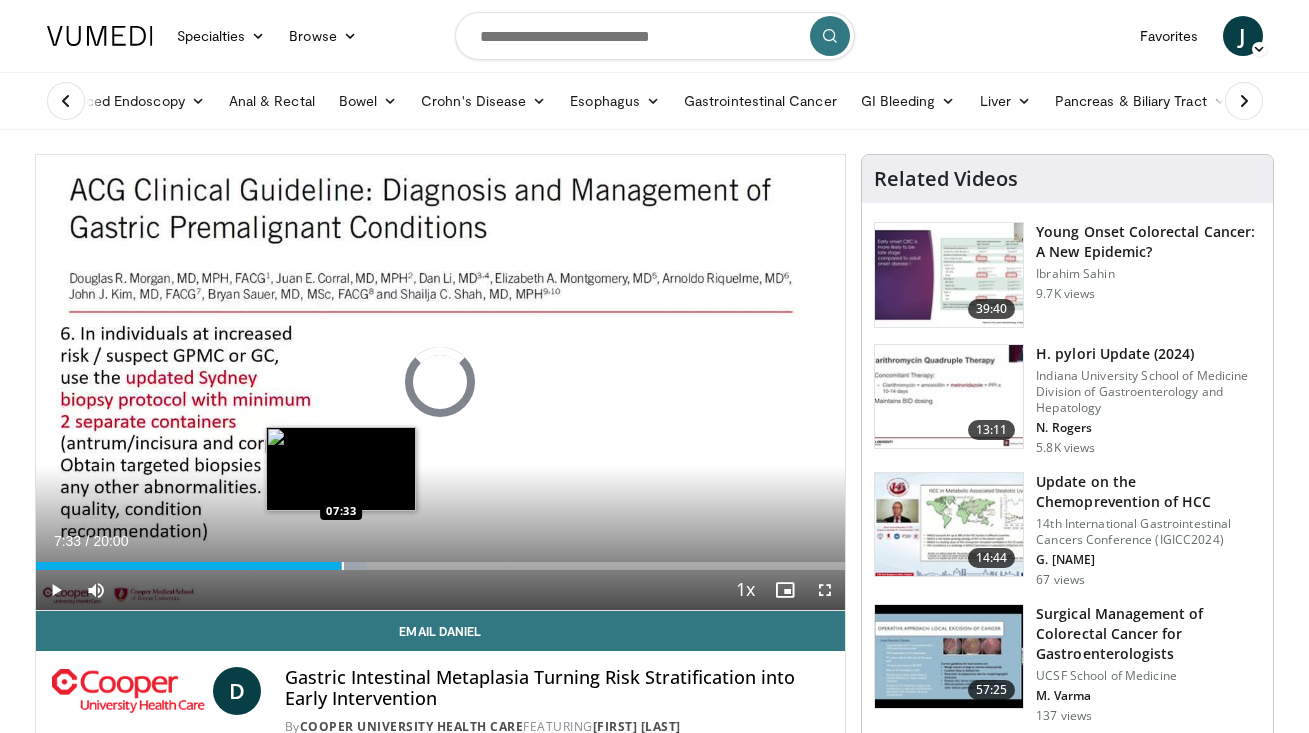 drag, startPoint x: 131, startPoint y: 561, endPoint x: 337, endPoint y: 561, distance: 206 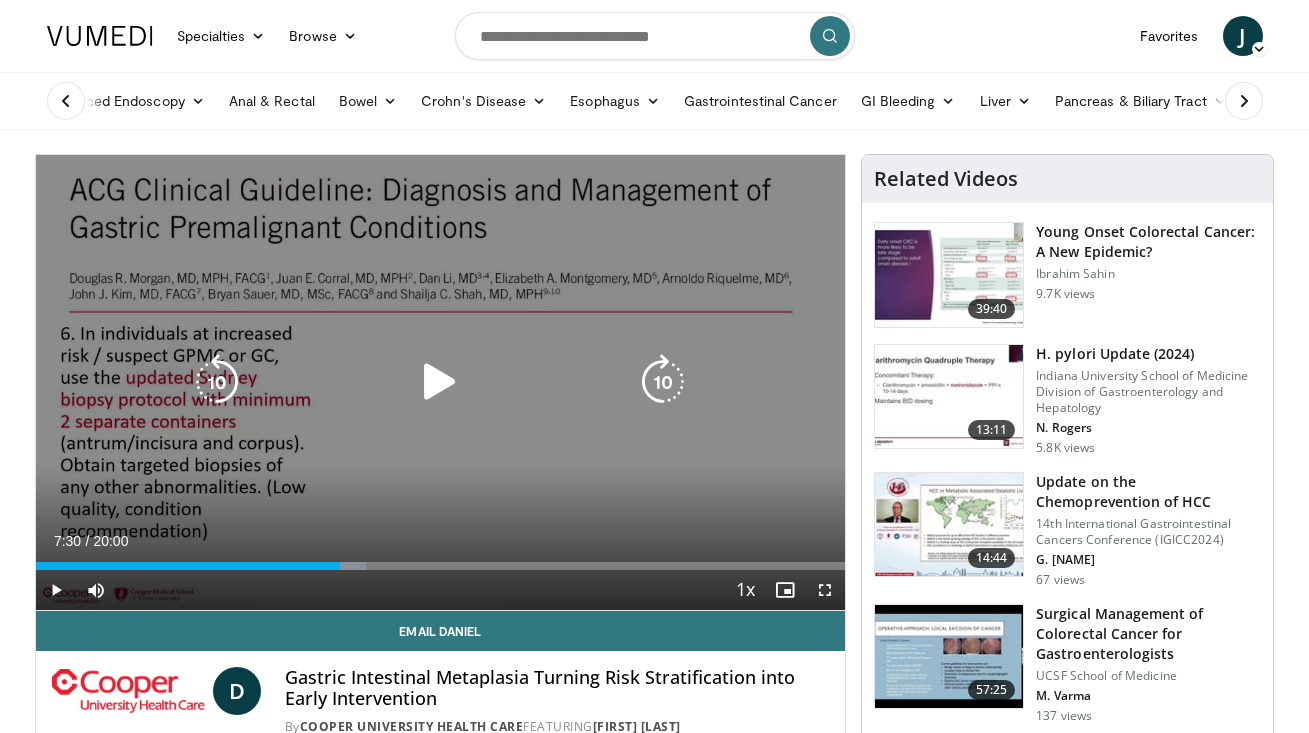 click at bounding box center [440, 382] 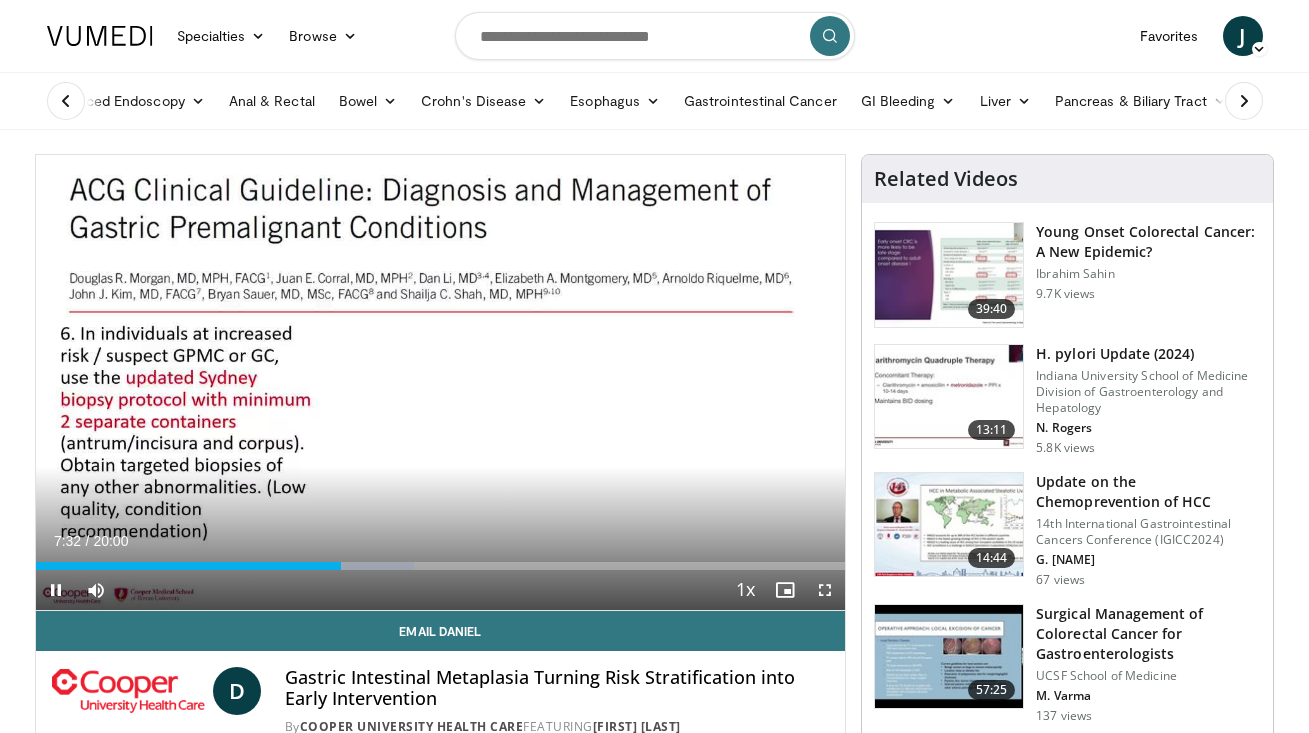 click at bounding box center [825, 590] 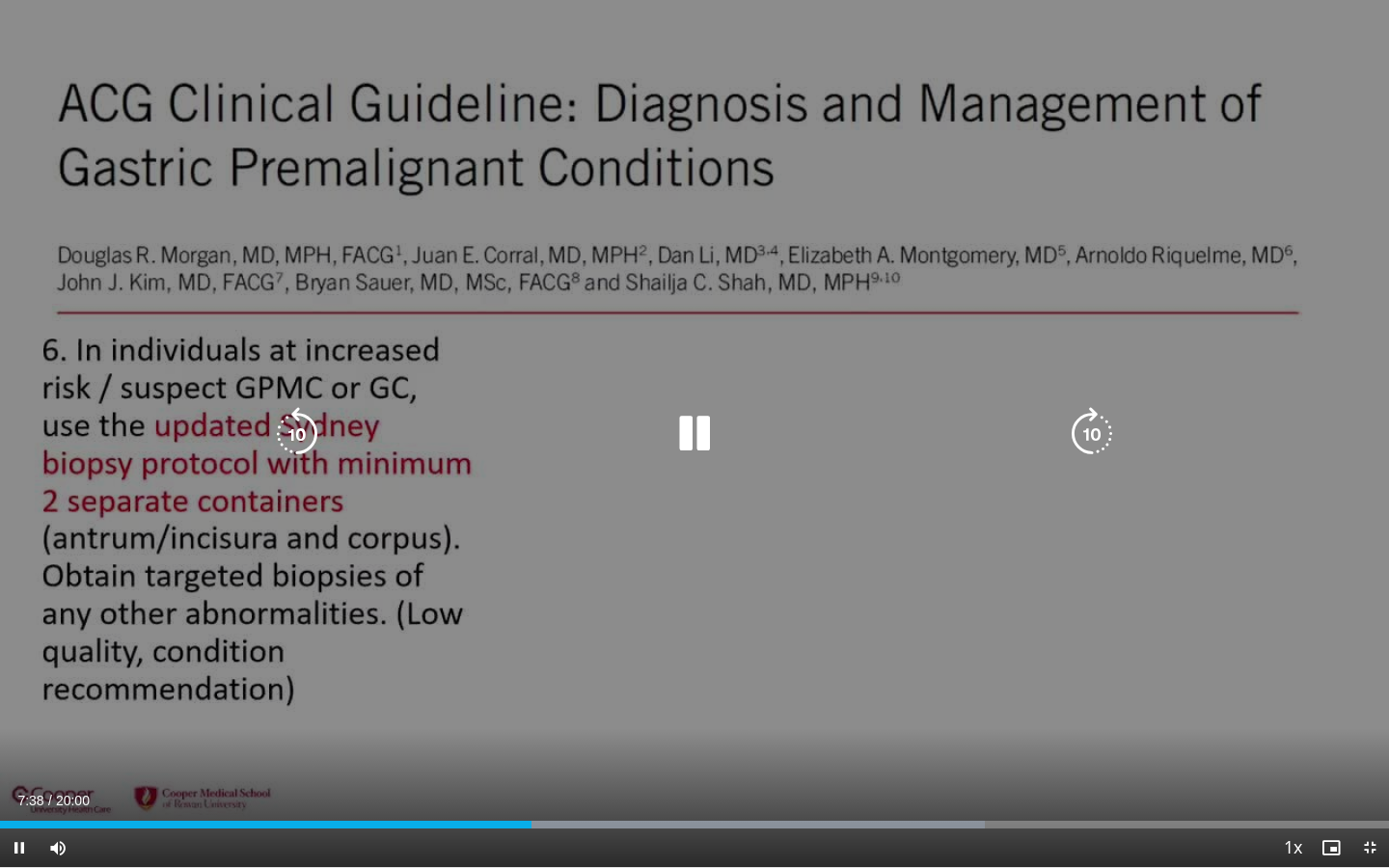 click on "10 seconds
Tap to unmute" at bounding box center (694, 433) 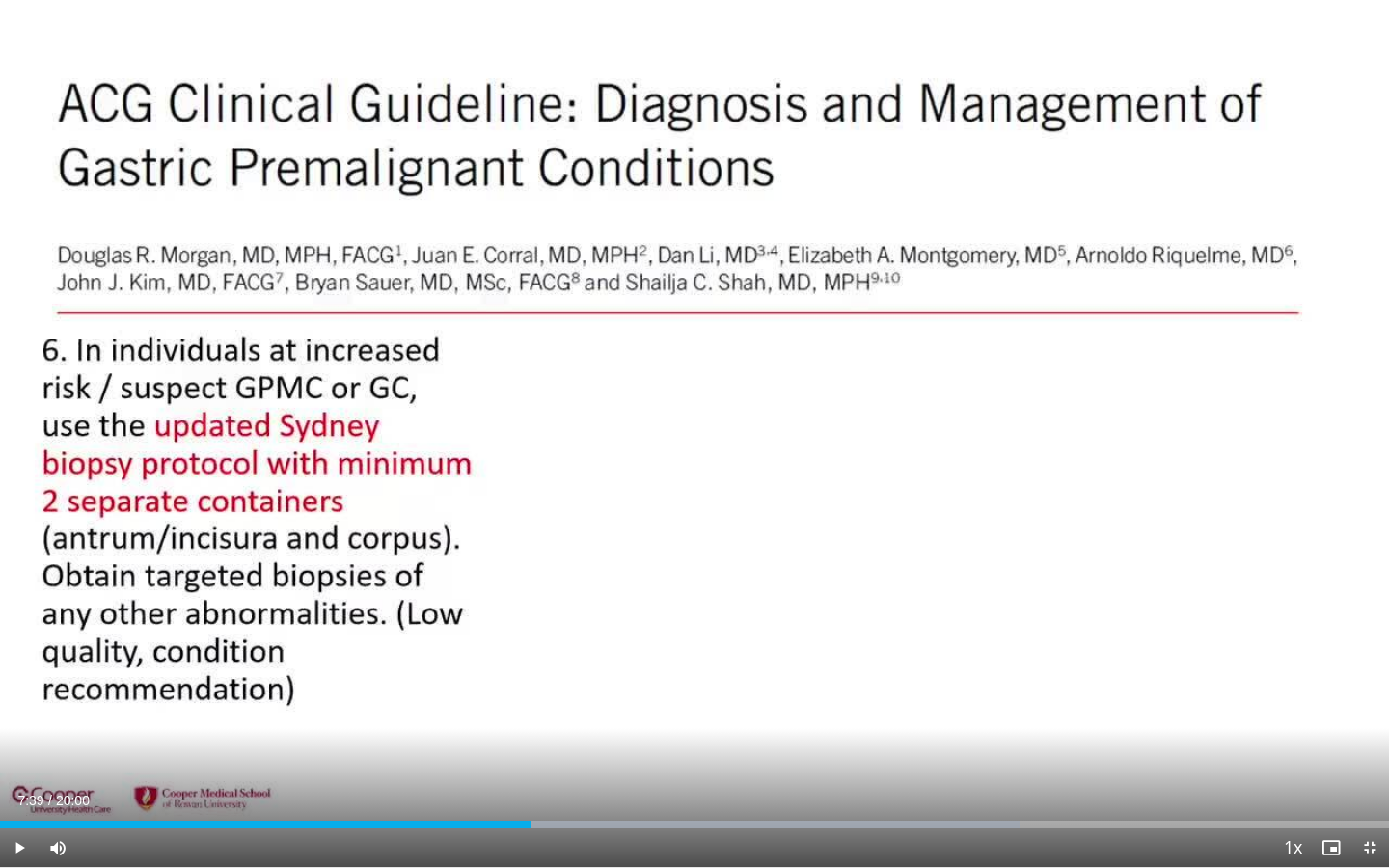 click at bounding box center [1370, 848] 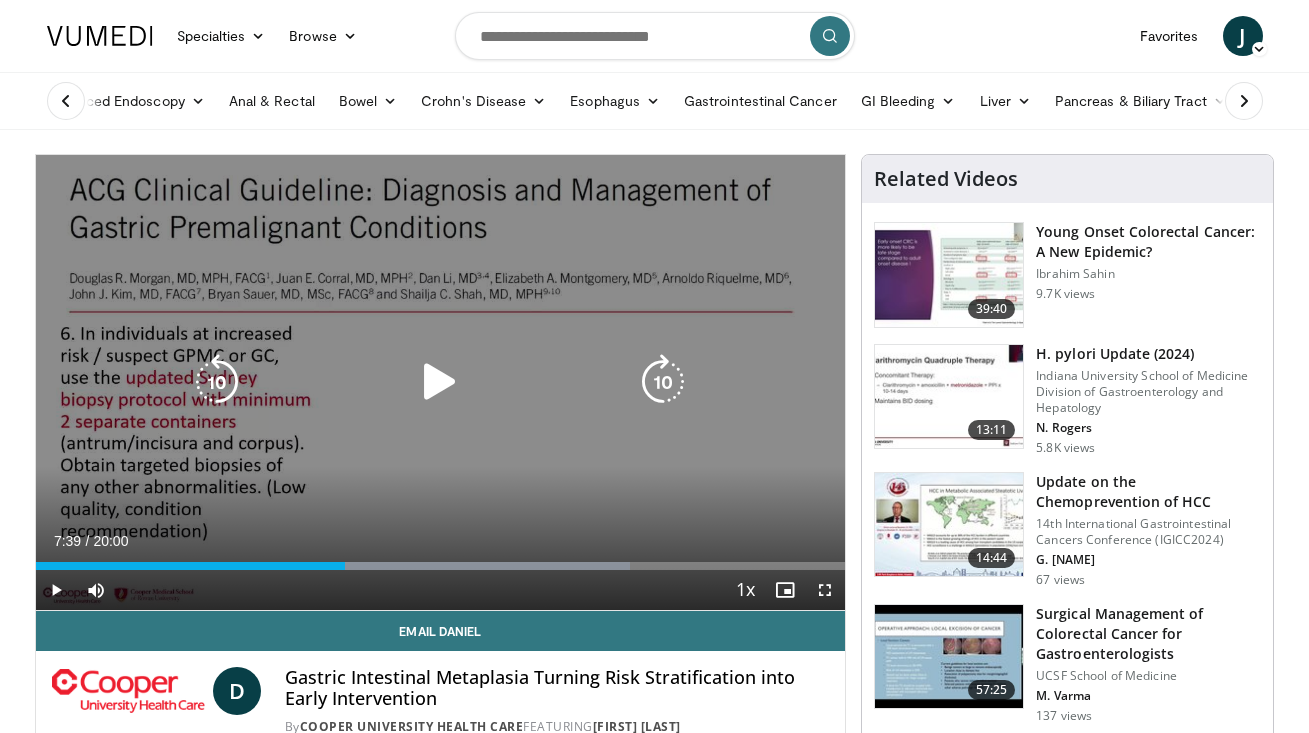 click at bounding box center (440, 382) 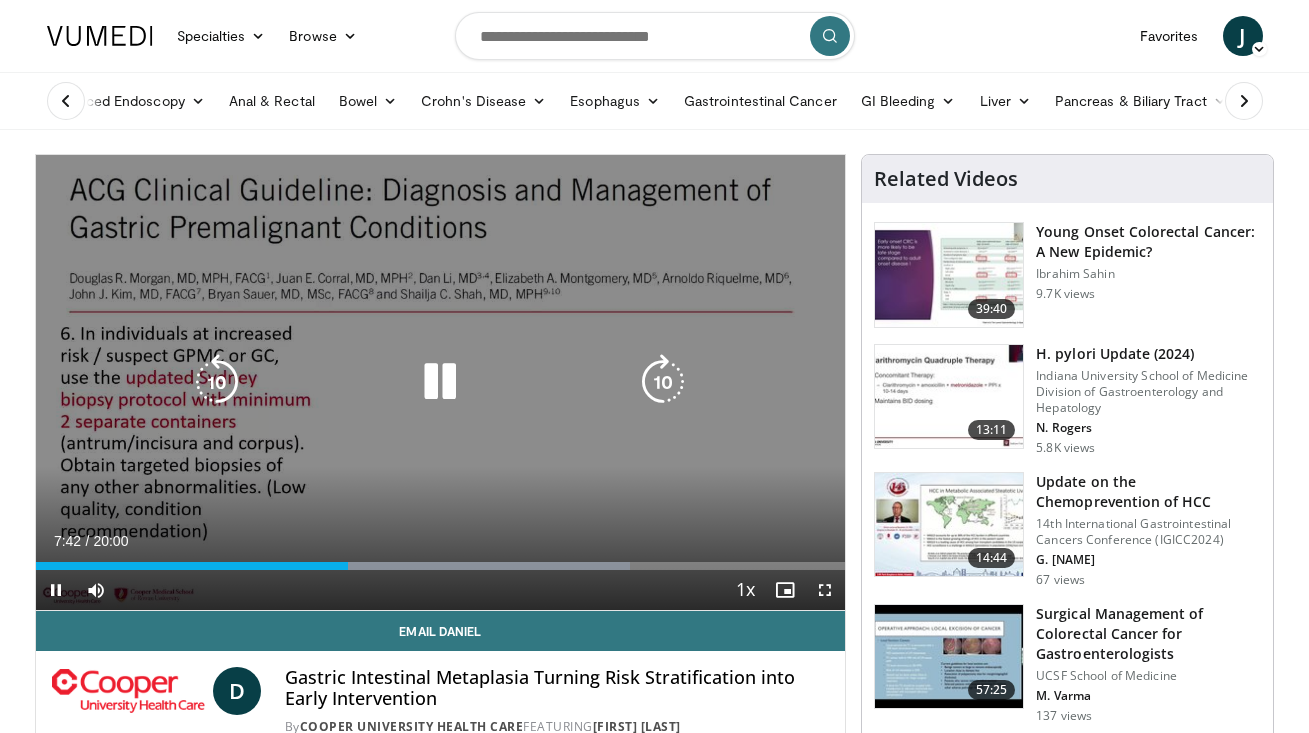 click on "10 seconds
Tap to unmute" at bounding box center (441, 382) 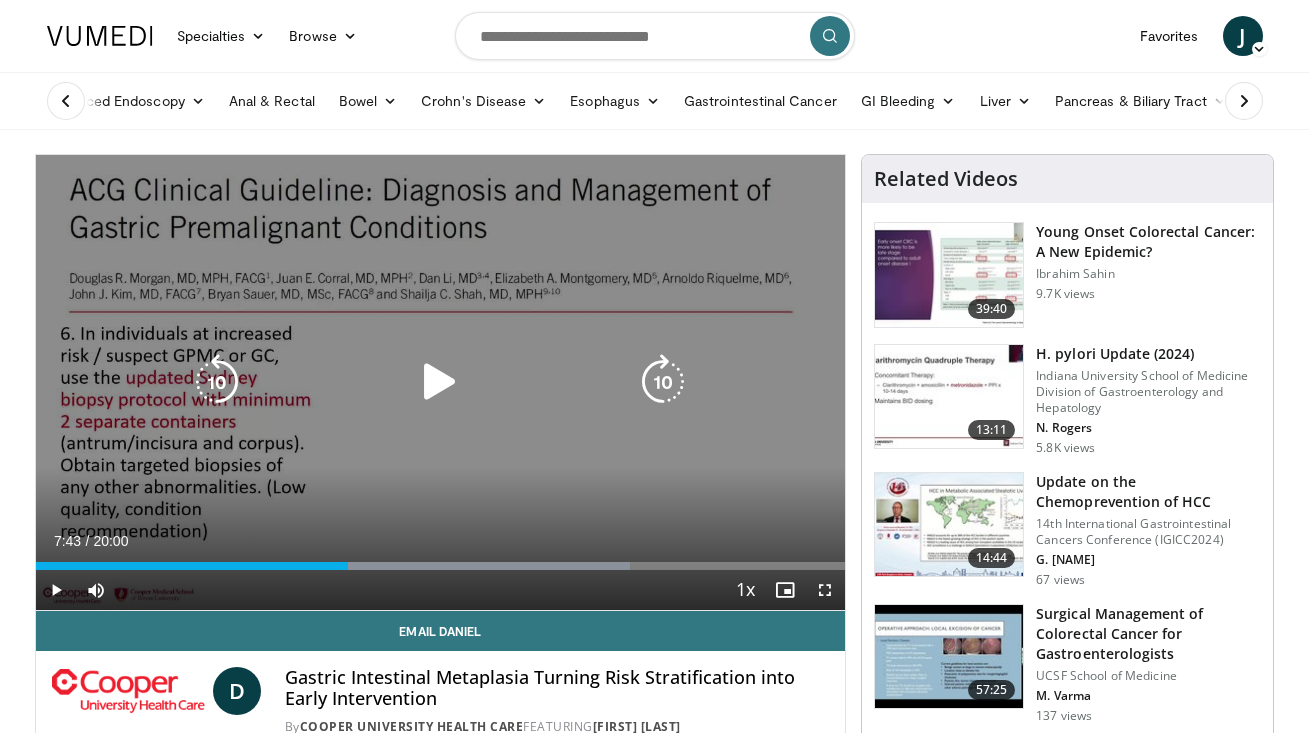click on "10 seconds
Tap to unmute" at bounding box center [441, 382] 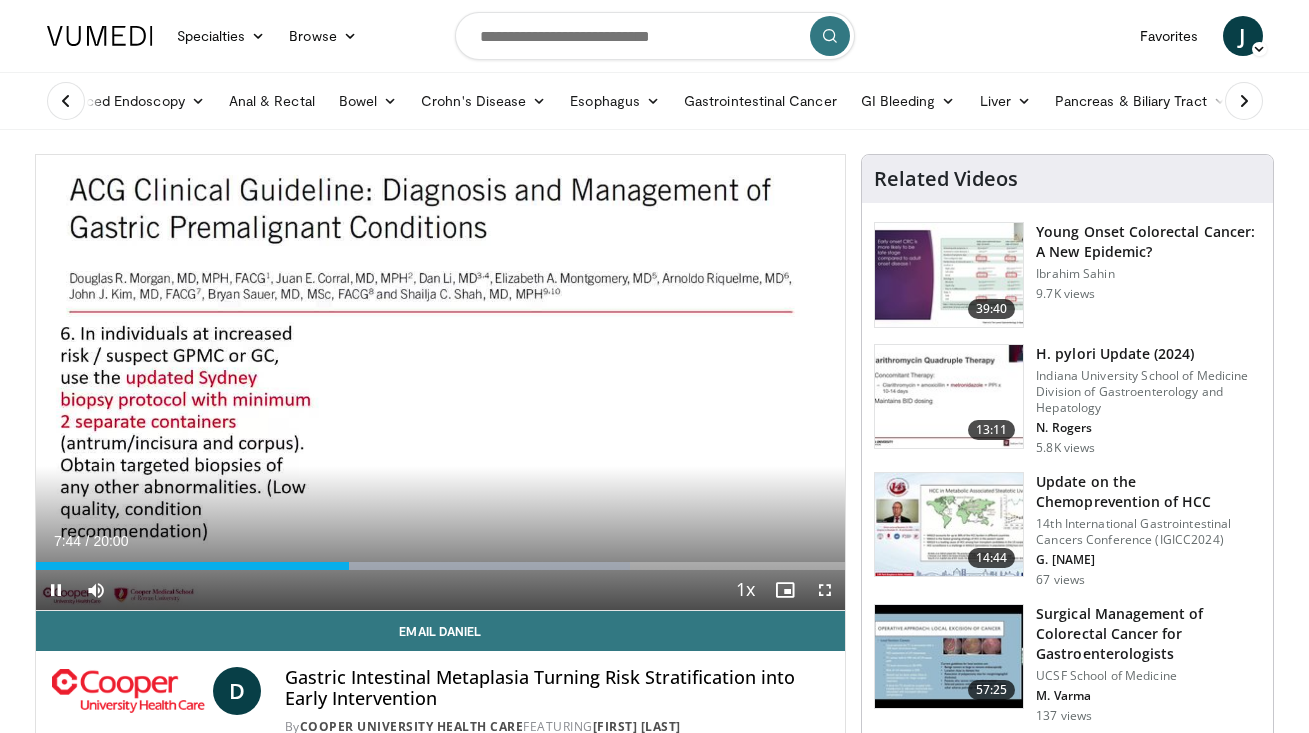 click at bounding box center (825, 590) 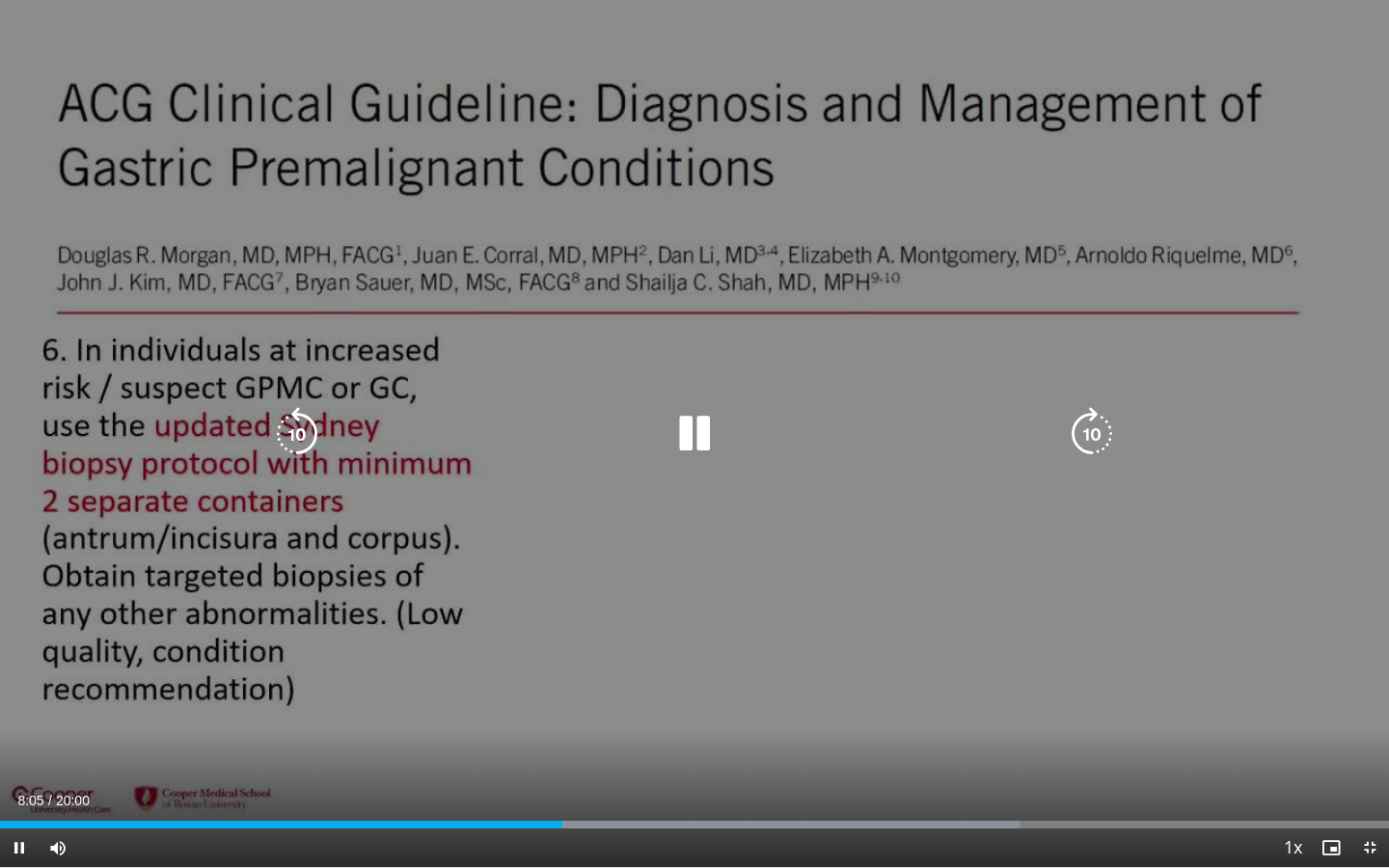 click on "10 seconds
Tap to unmute" at bounding box center (694, 433) 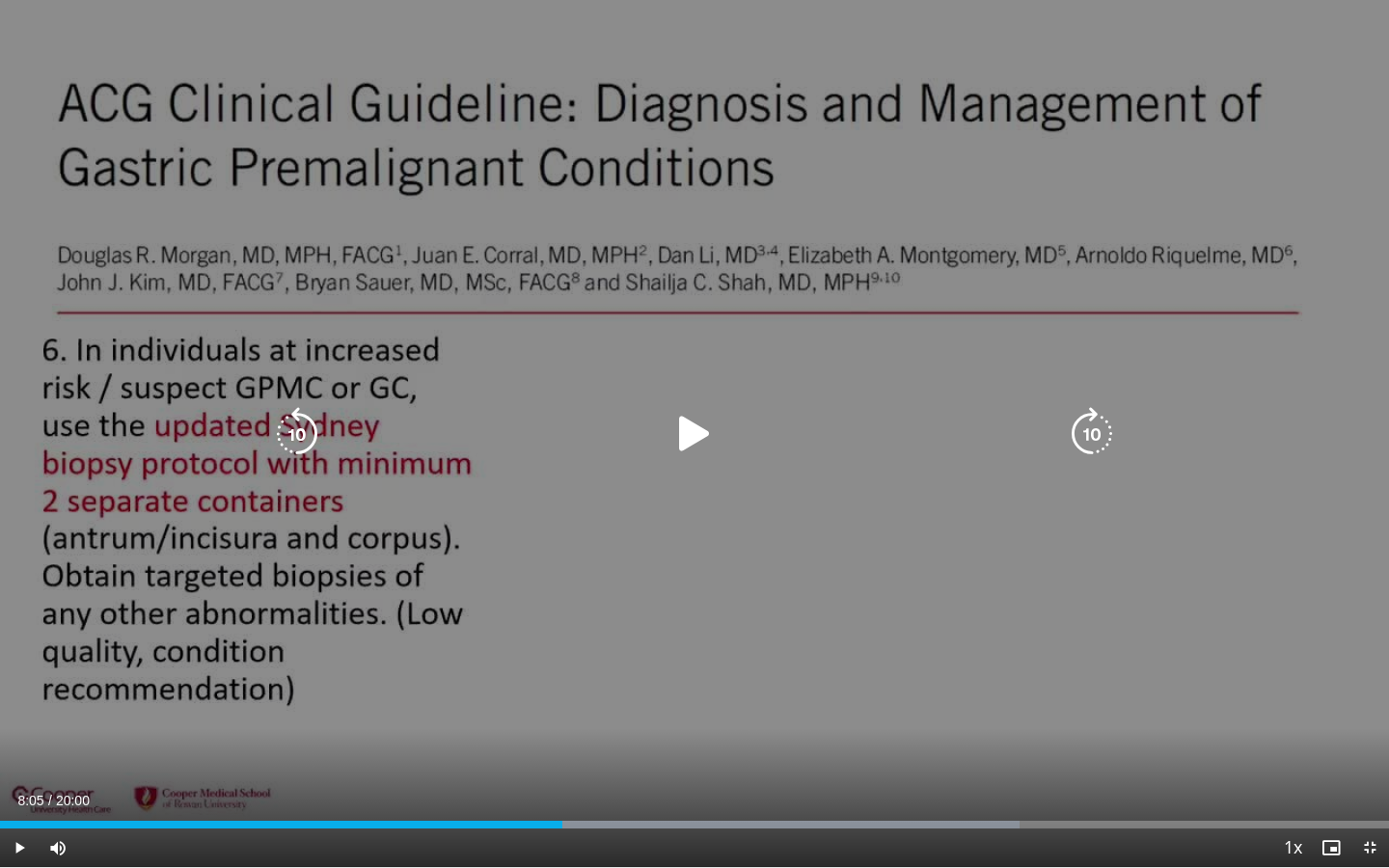 click on "10 seconds
Tap to unmute" at bounding box center [694, 433] 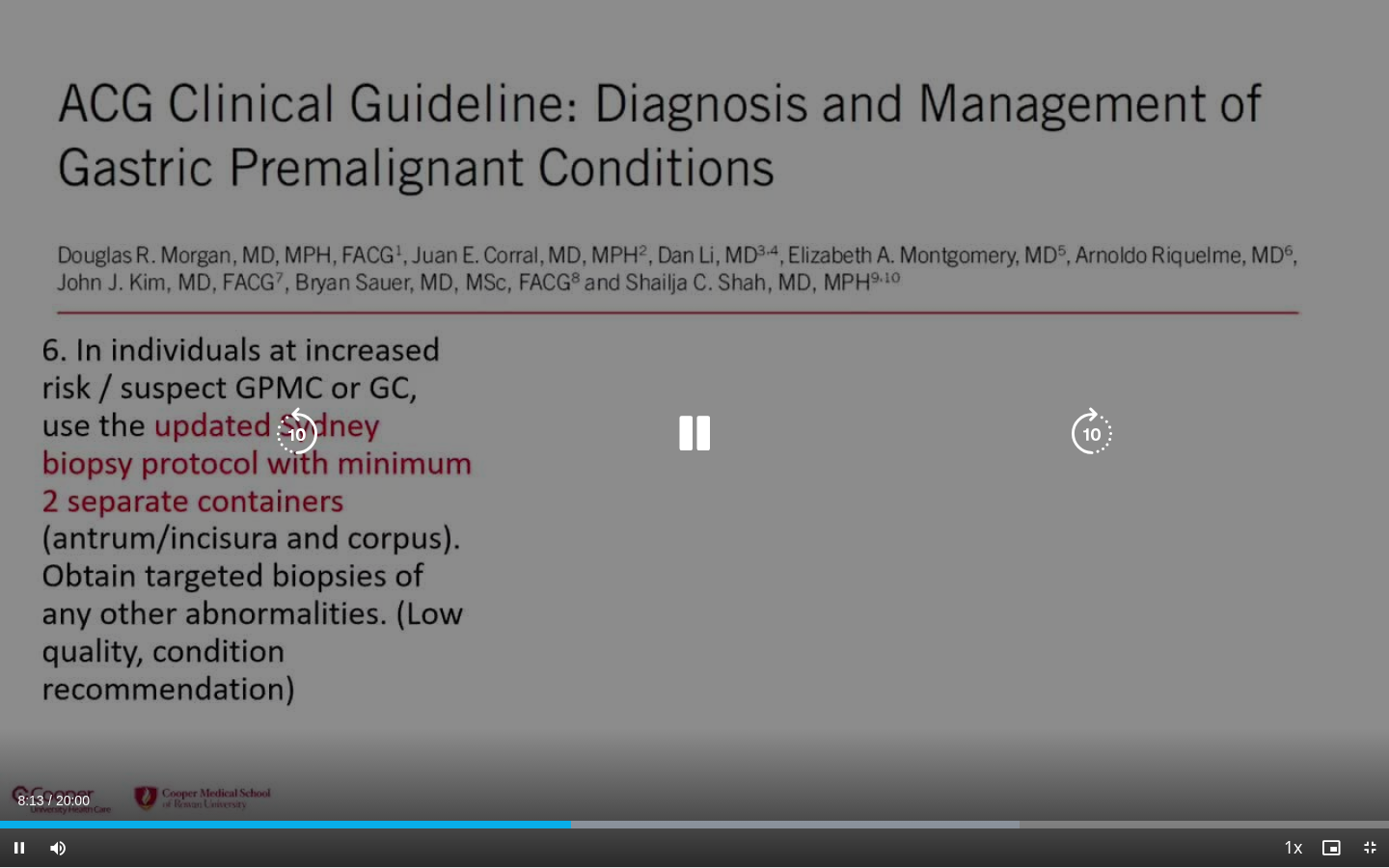 click at bounding box center [694, 434] 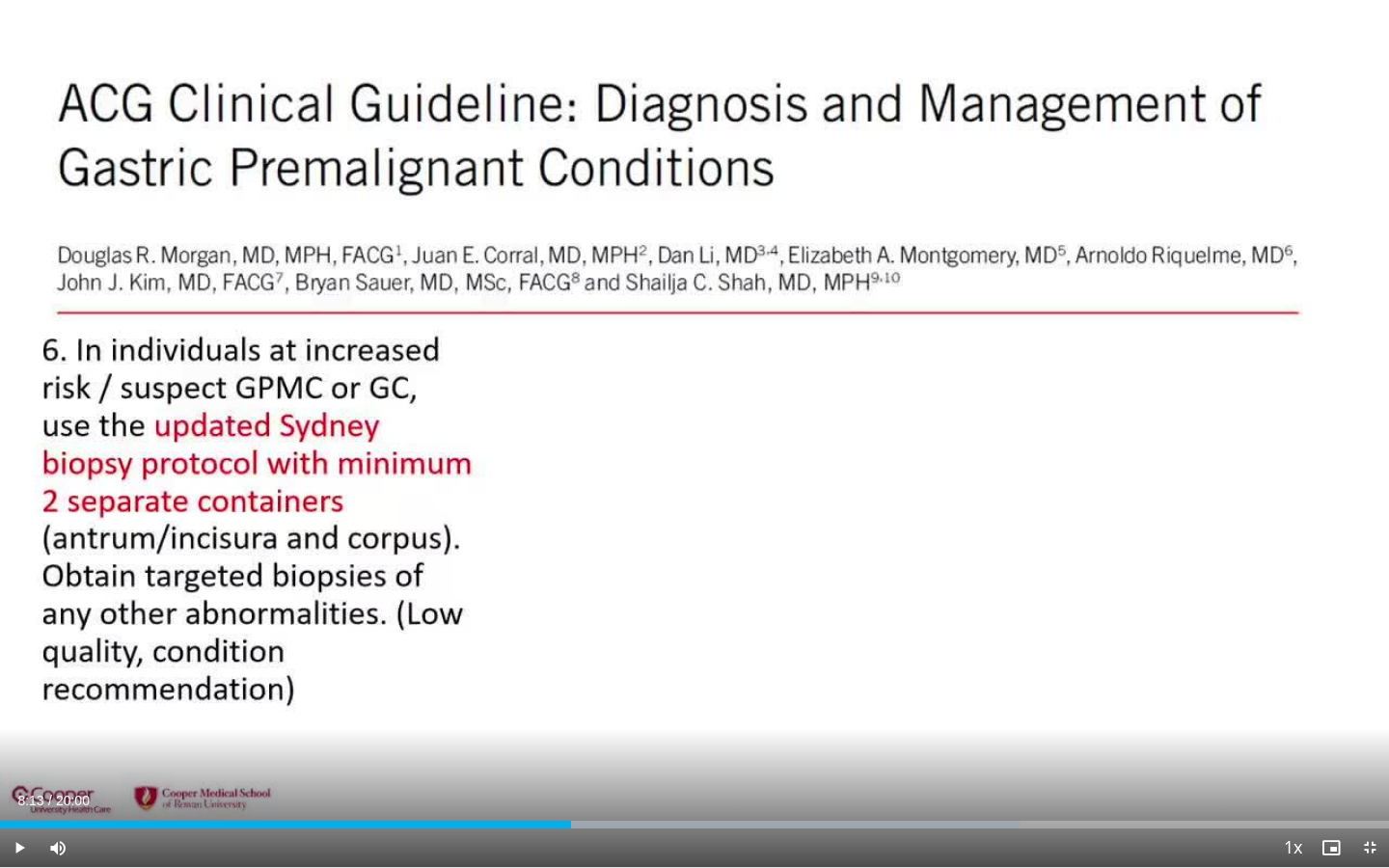click at bounding box center (1370, 848) 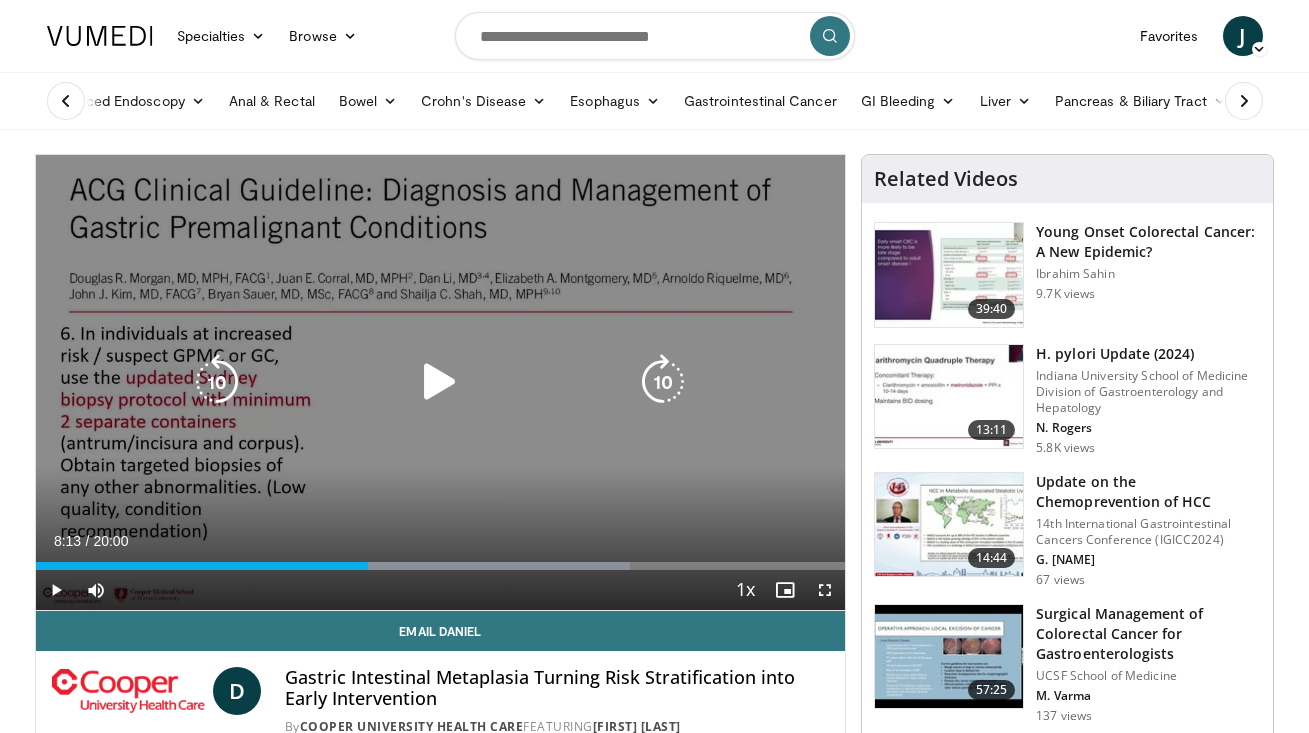 click at bounding box center (217, 382) 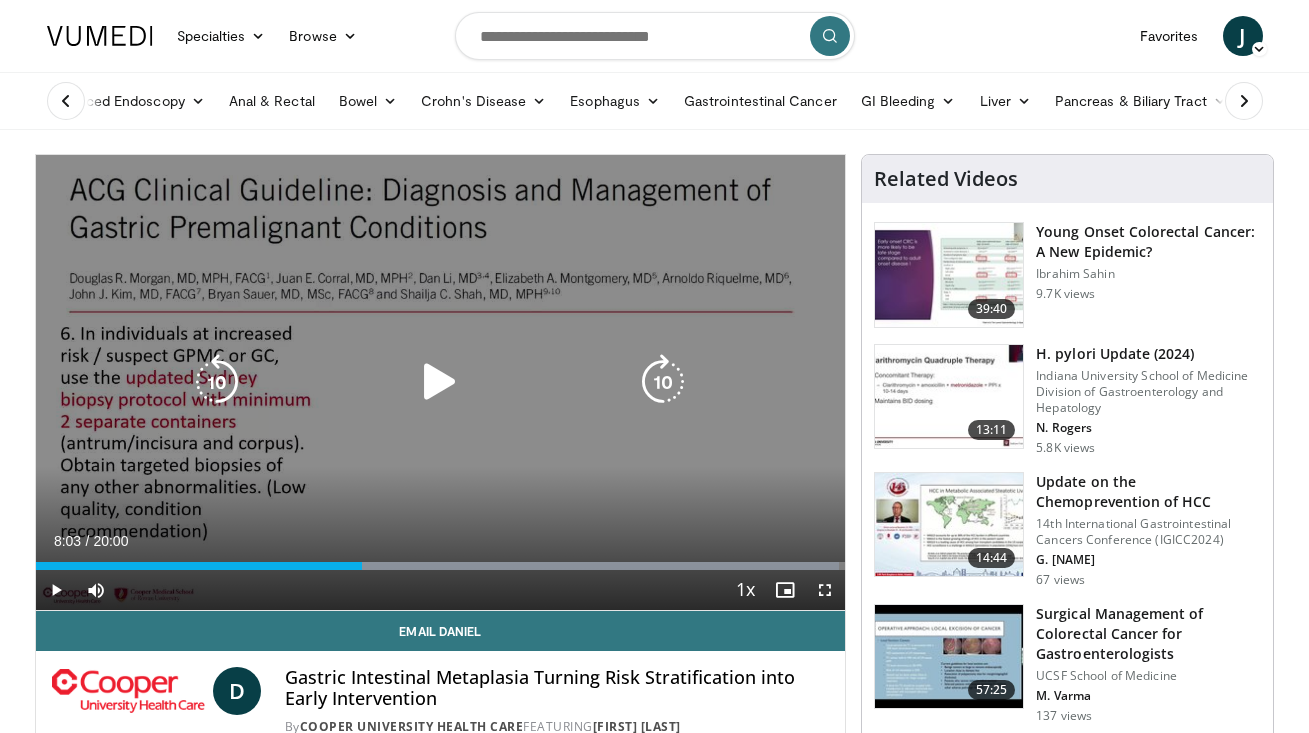 click at bounding box center (440, 382) 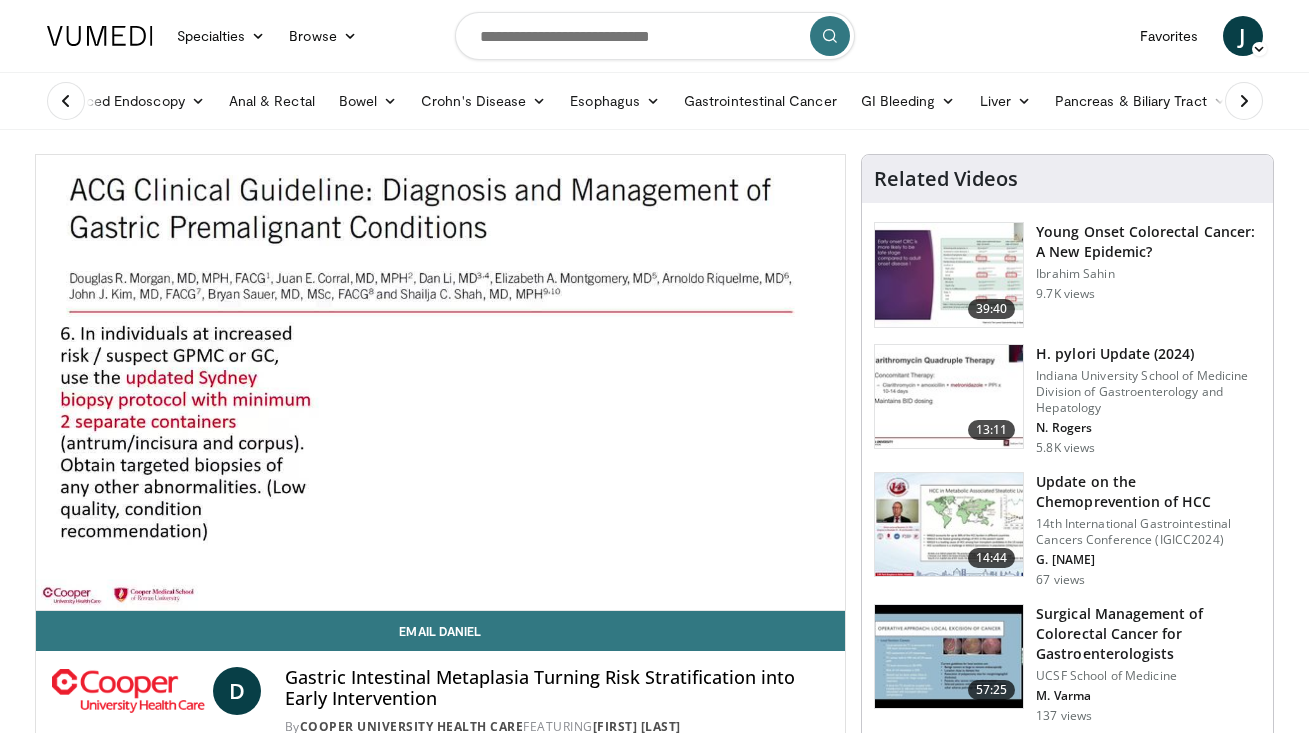 click on "10 seconds
Tap to unmute" at bounding box center (441, 382) 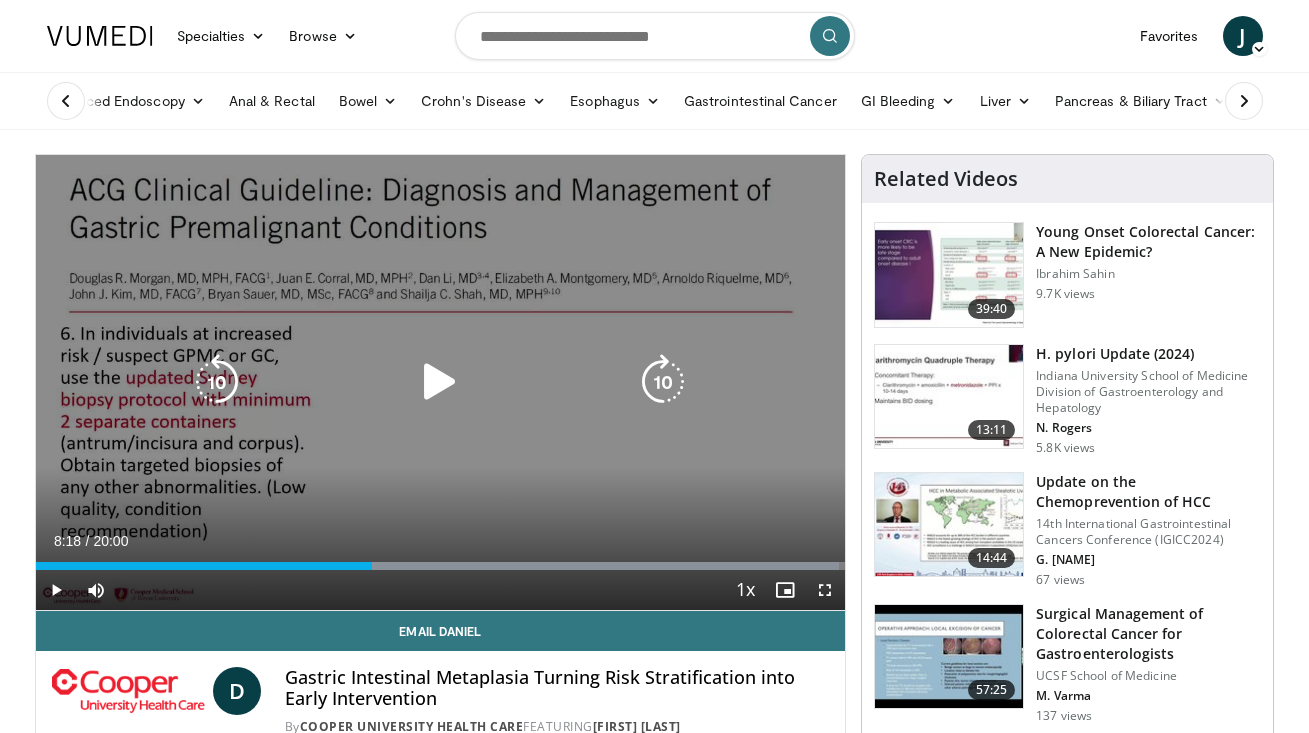 click at bounding box center (217, 382) 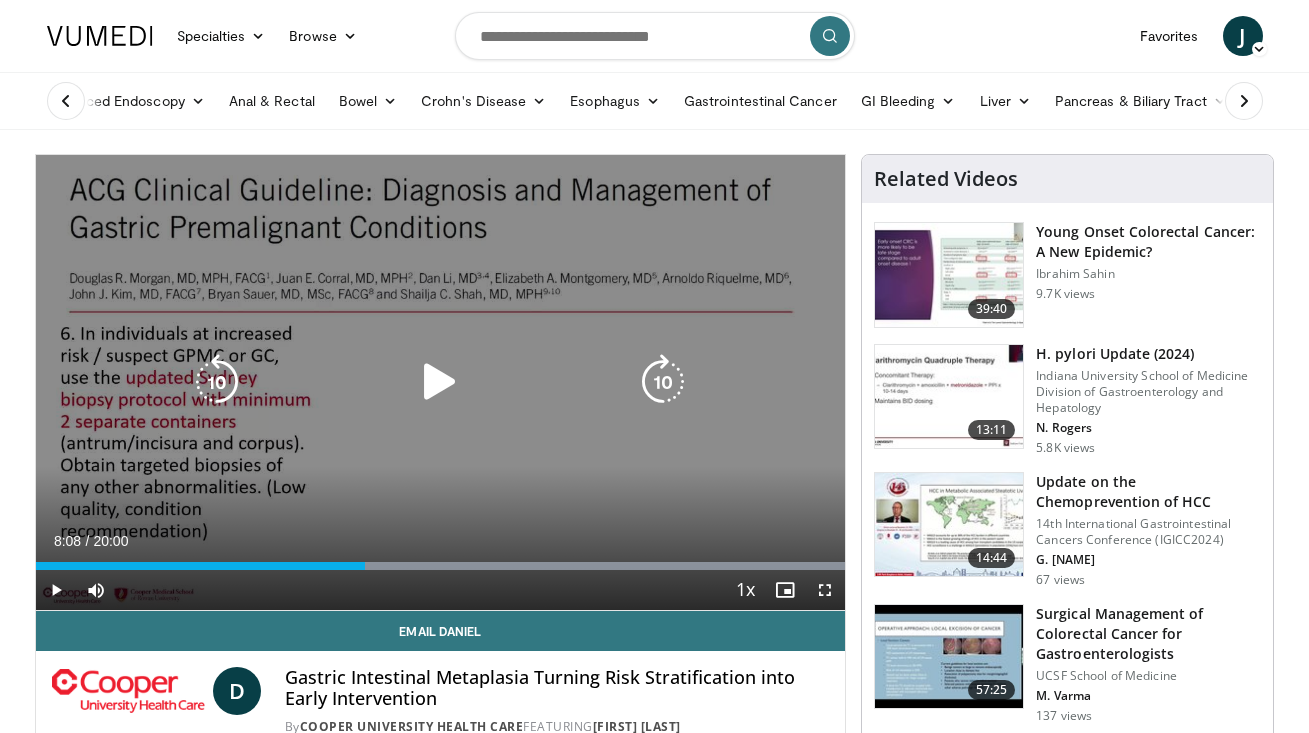 click at bounding box center (217, 382) 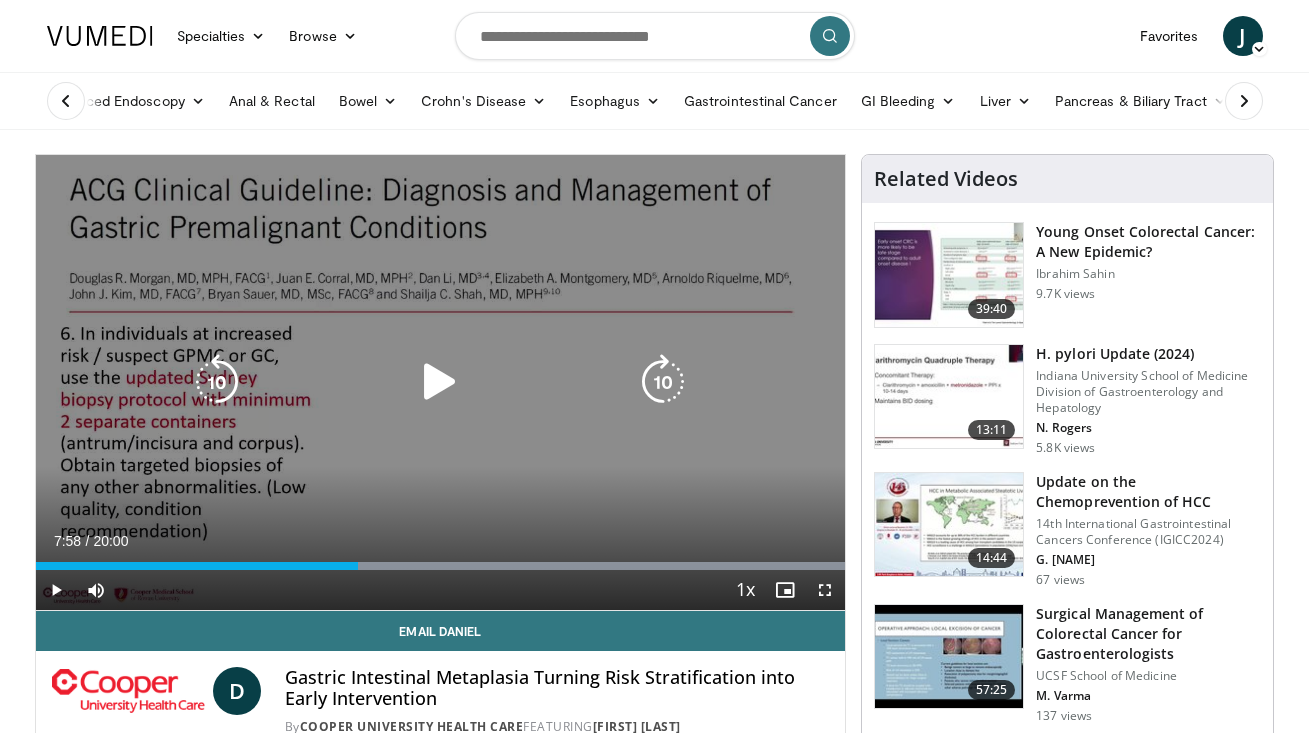 click at bounding box center [440, 382] 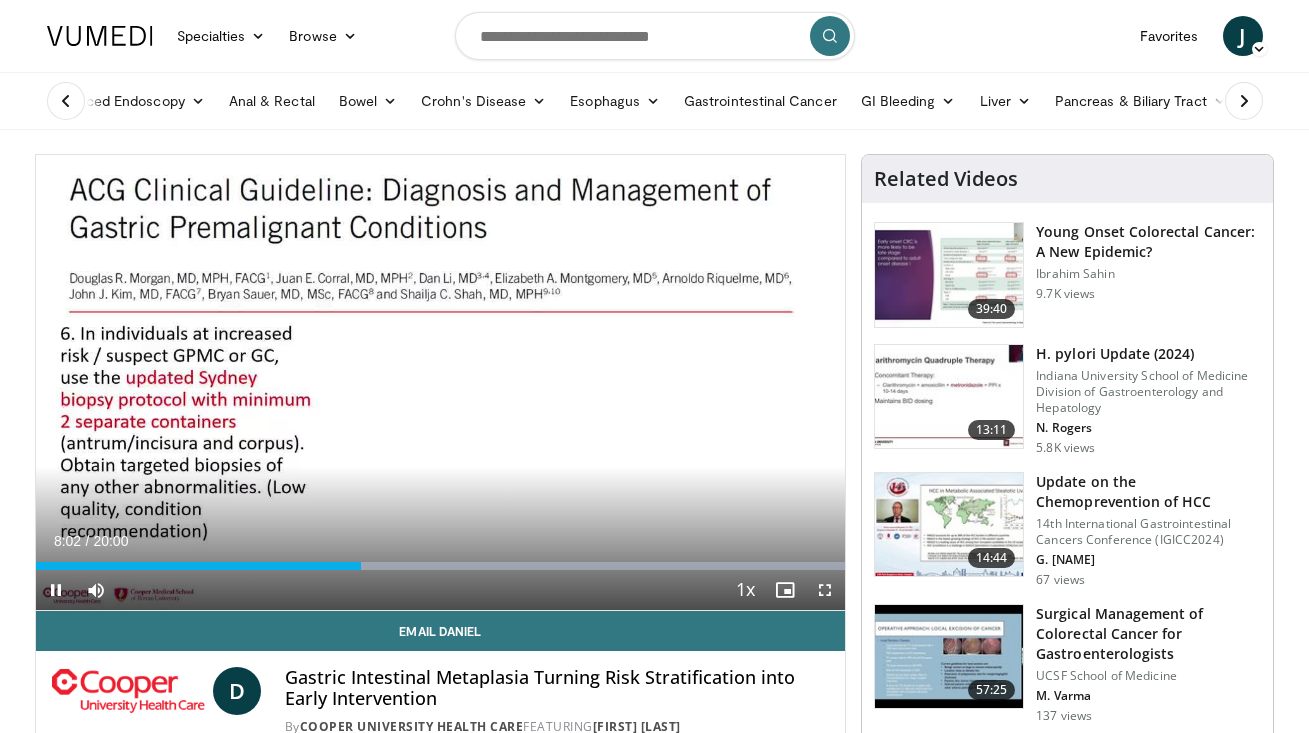 click at bounding box center [825, 590] 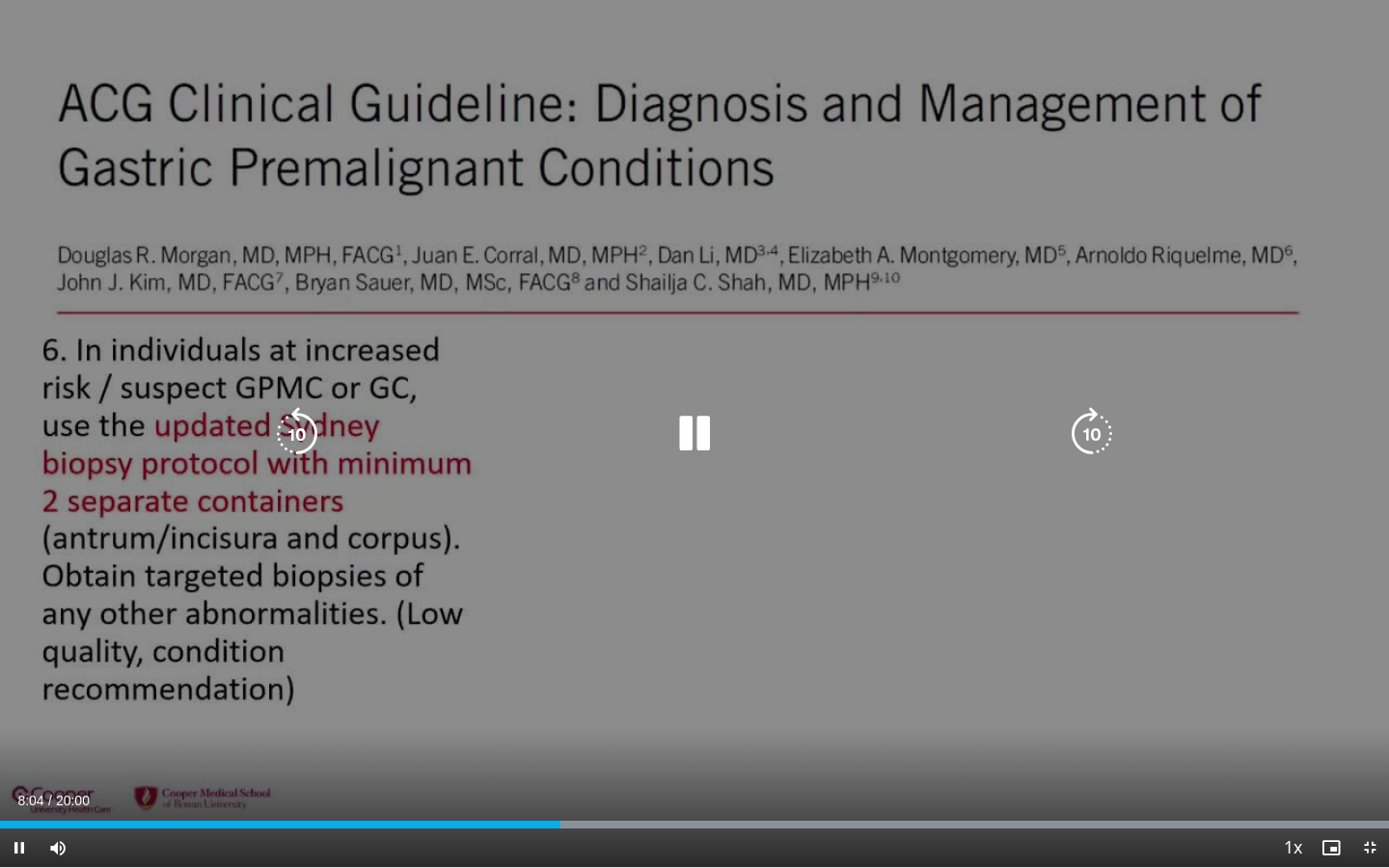 click at bounding box center [694, 434] 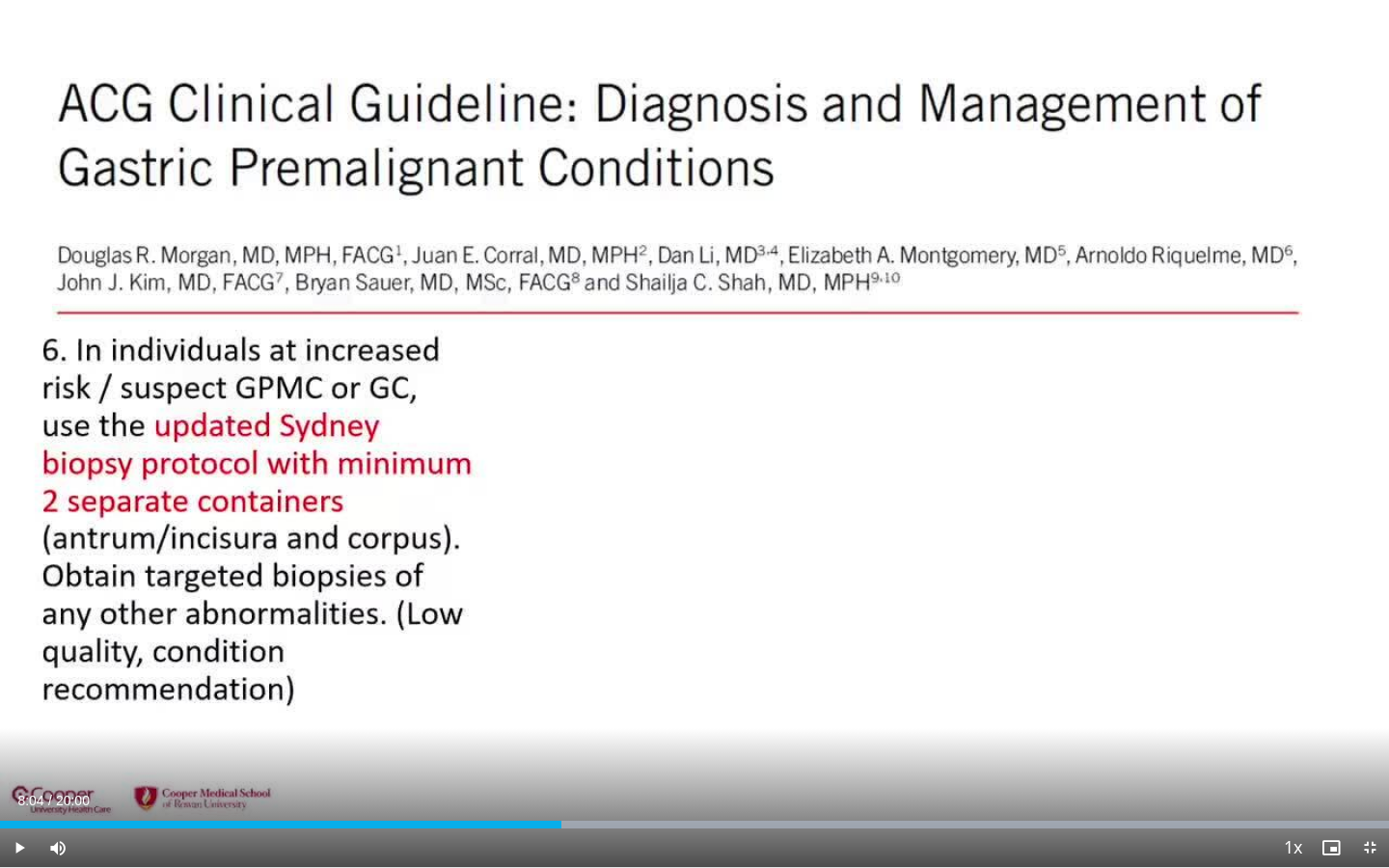 click at bounding box center (1370, 848) 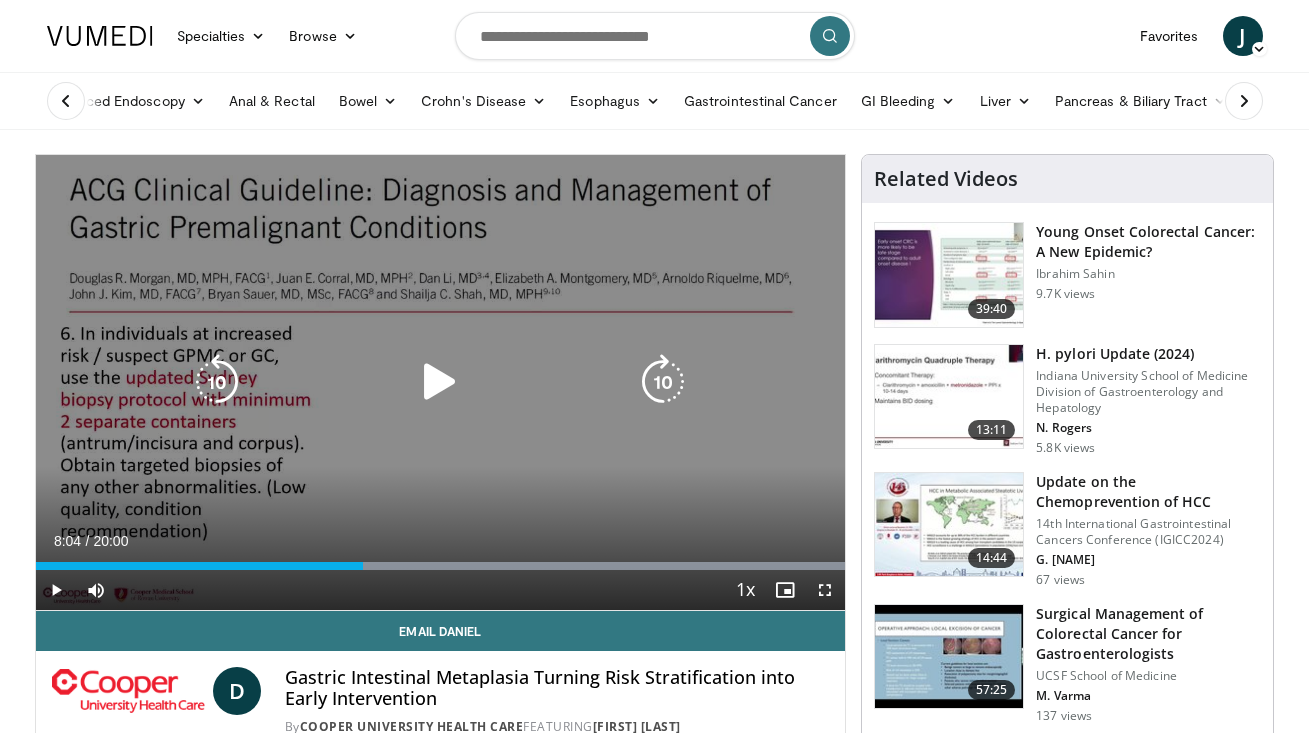 click at bounding box center [440, 382] 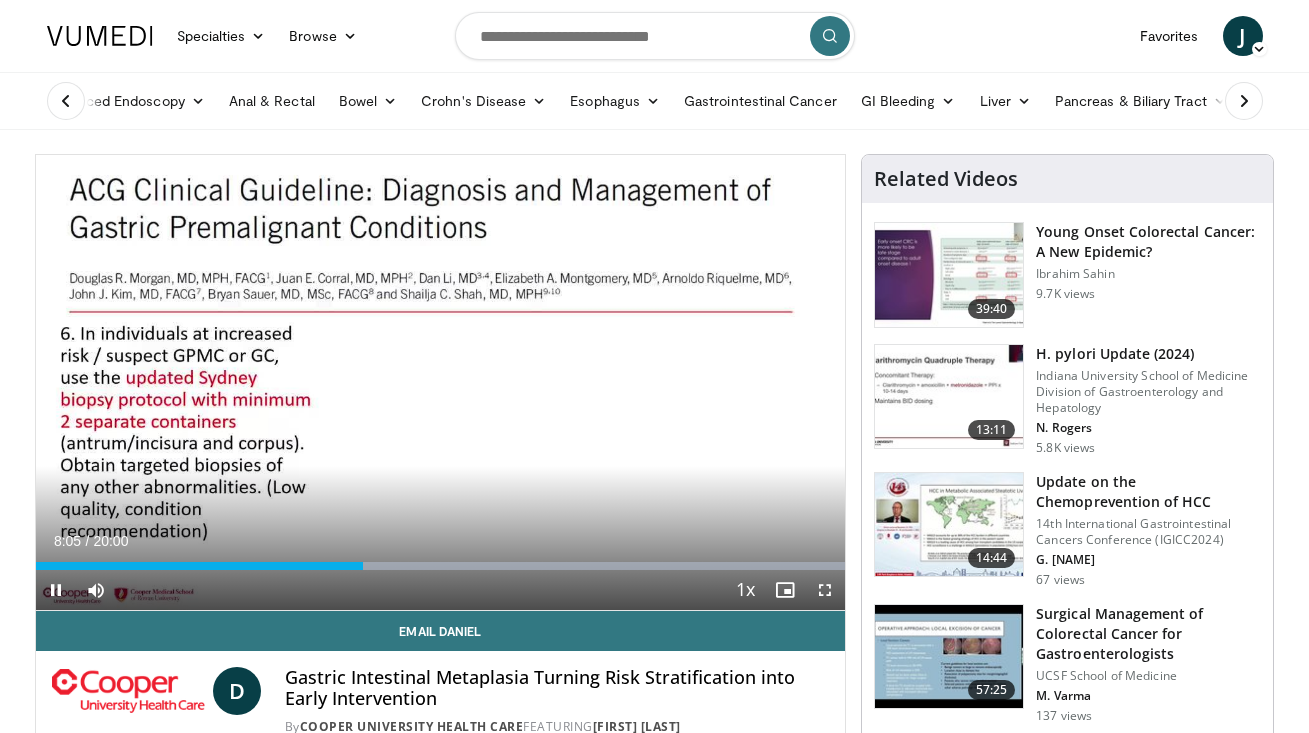 click at bounding box center (825, 590) 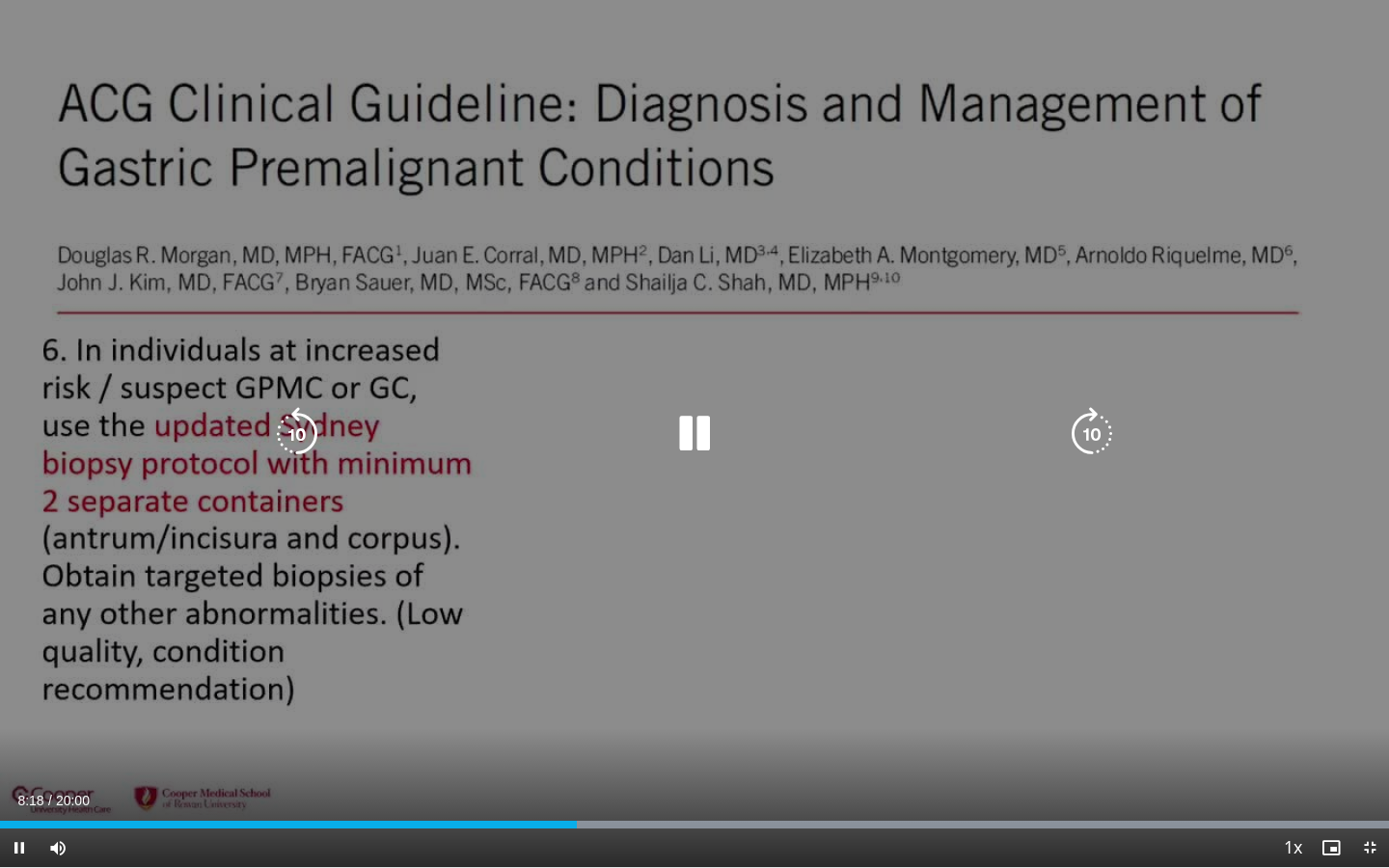 click at bounding box center (694, 434) 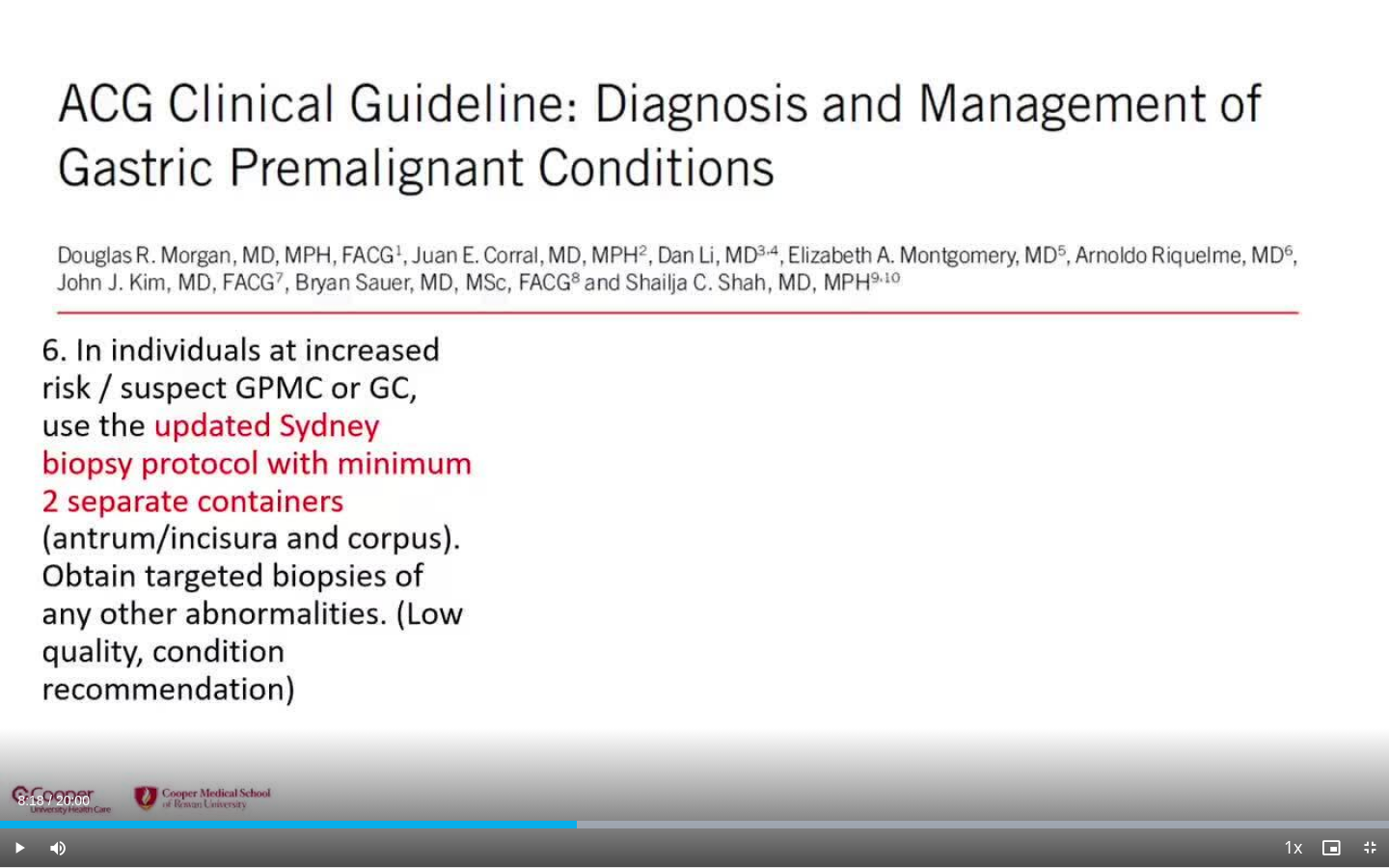 click at bounding box center (1370, 848) 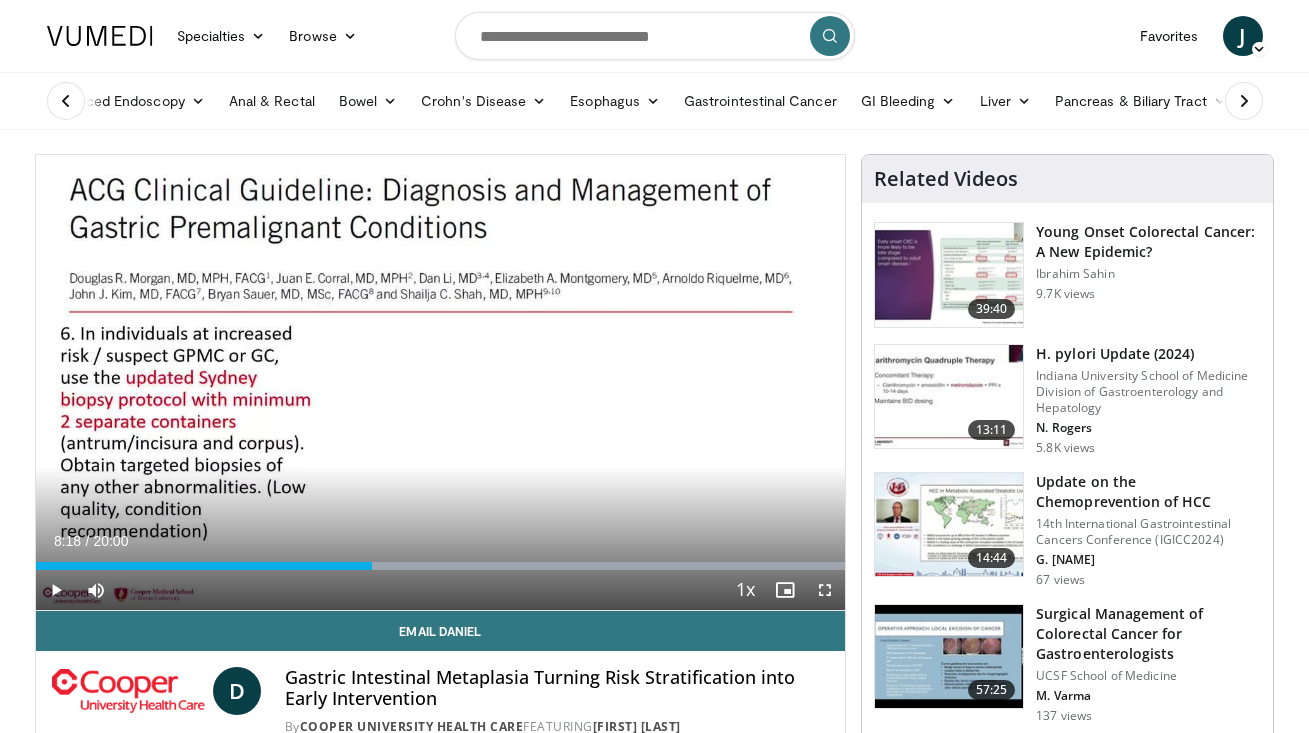 click at bounding box center [825, 590] 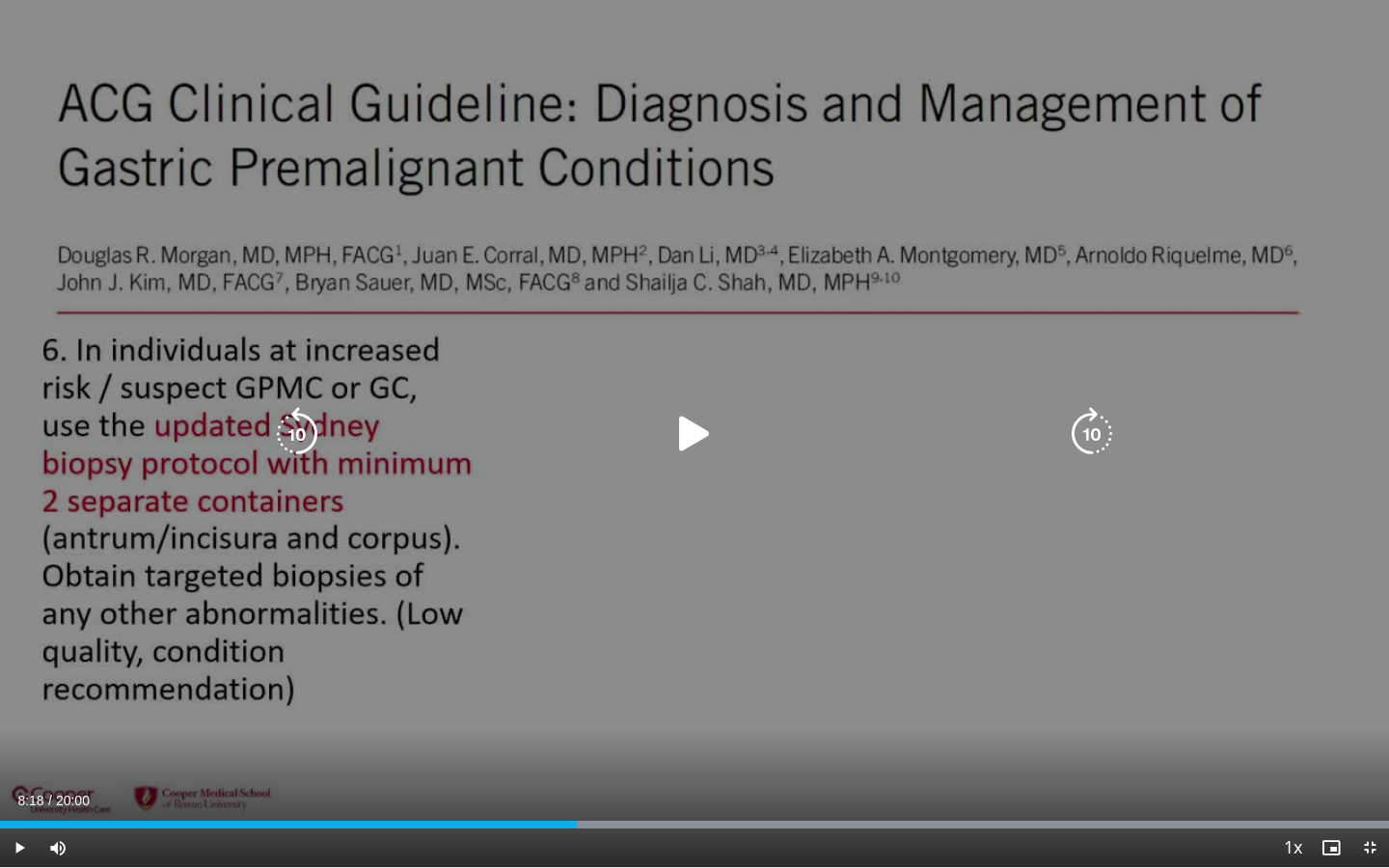 click at bounding box center [694, 434] 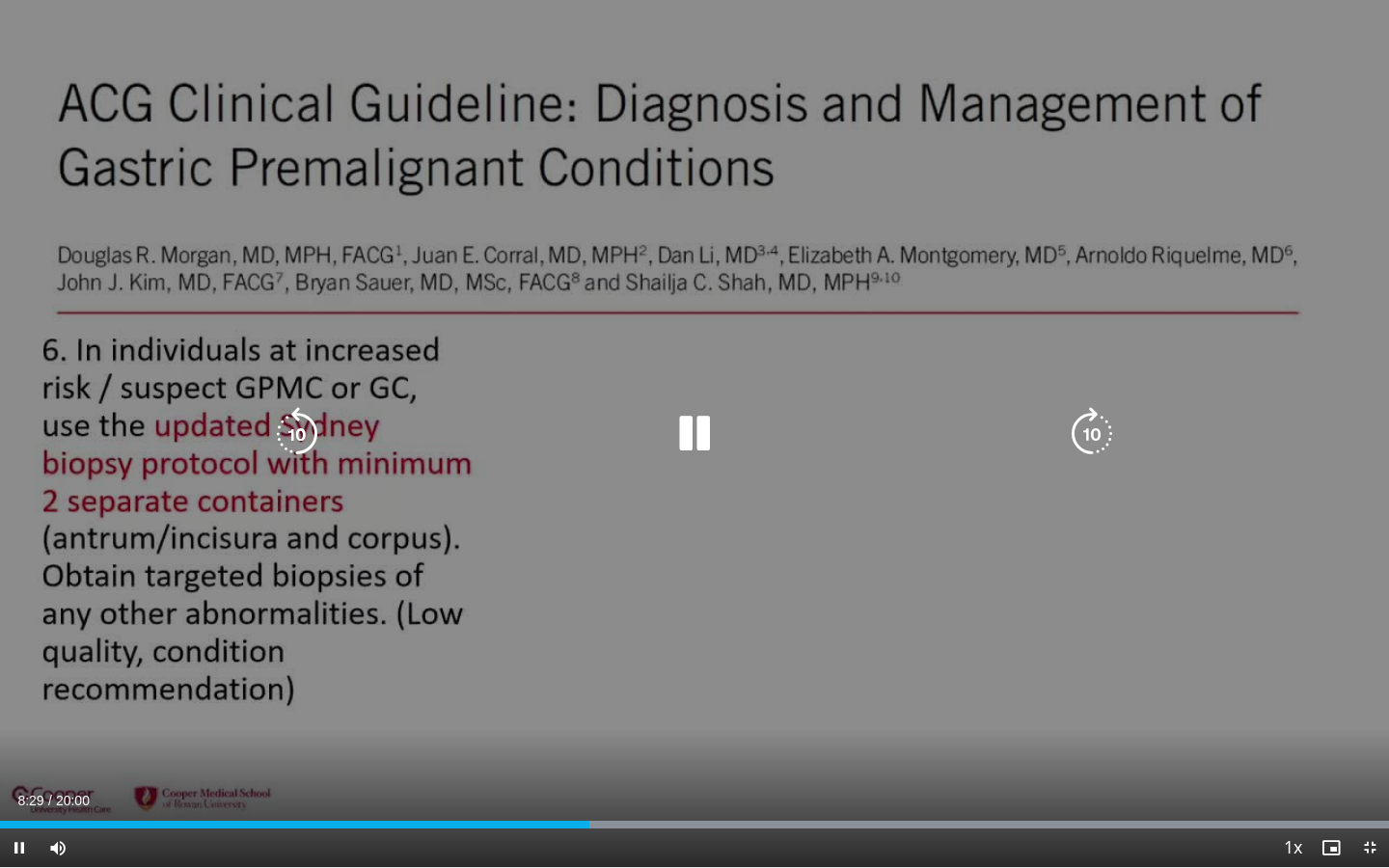 click at bounding box center (297, 434) 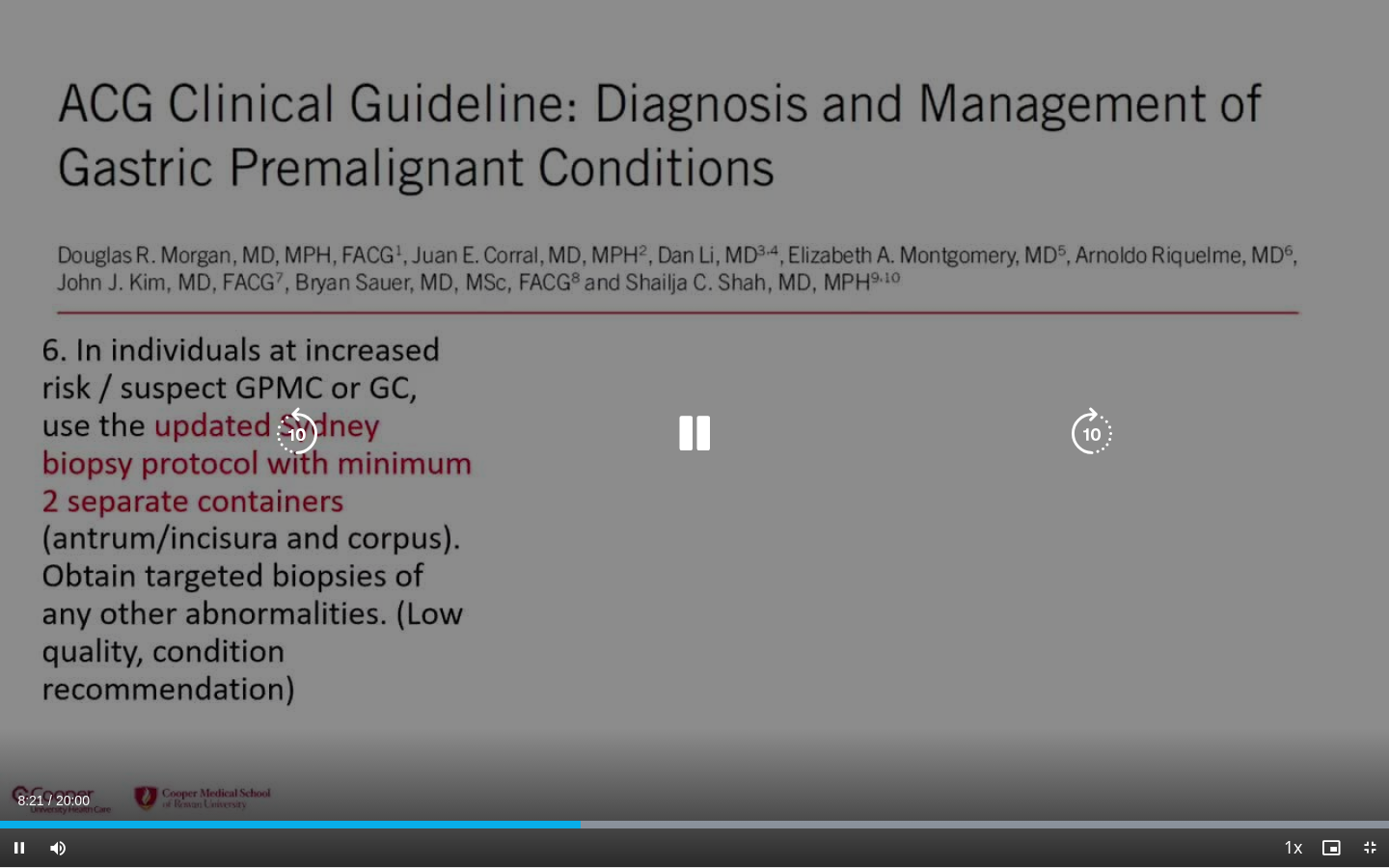 click at bounding box center (297, 434) 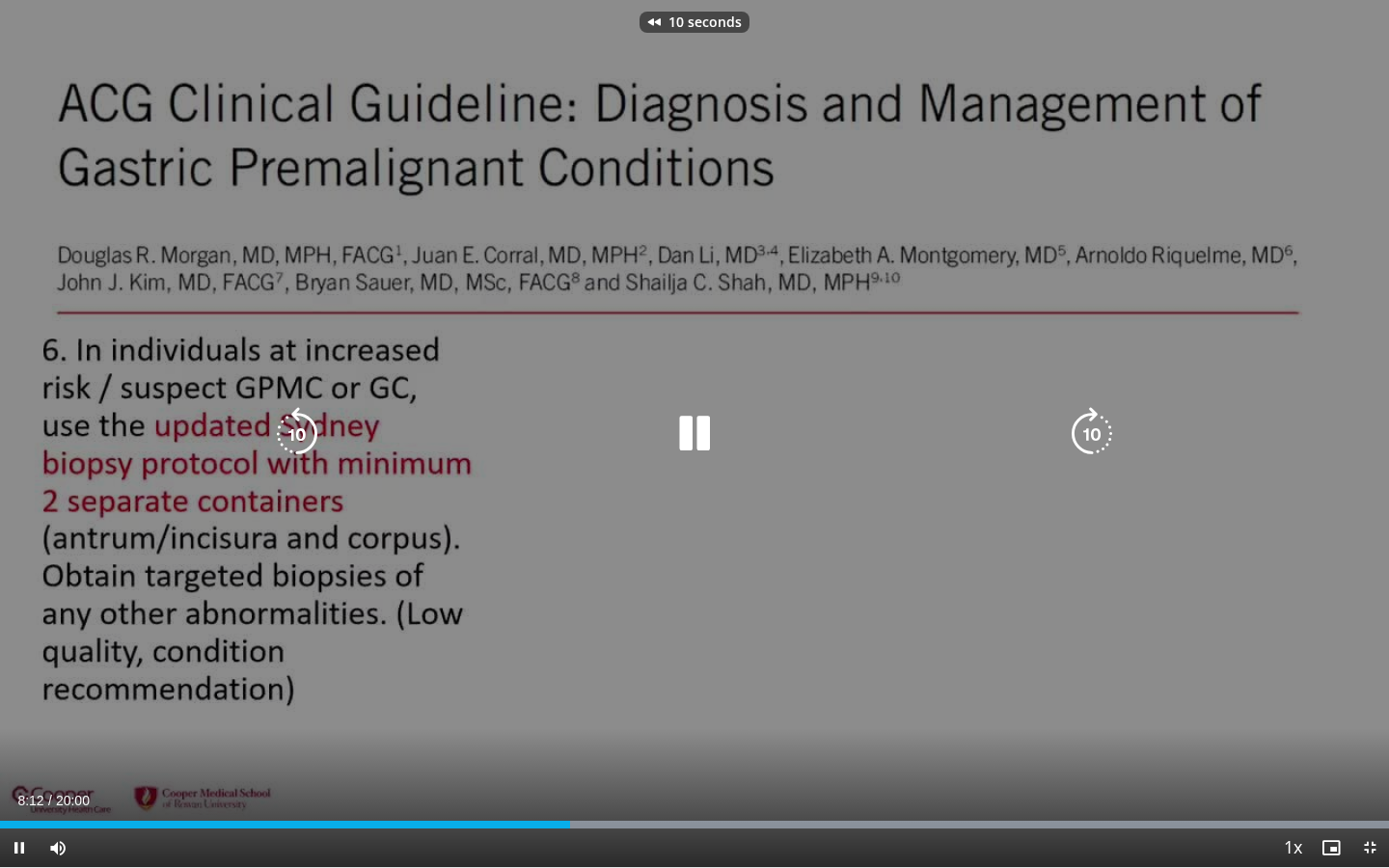 click at bounding box center [297, 434] 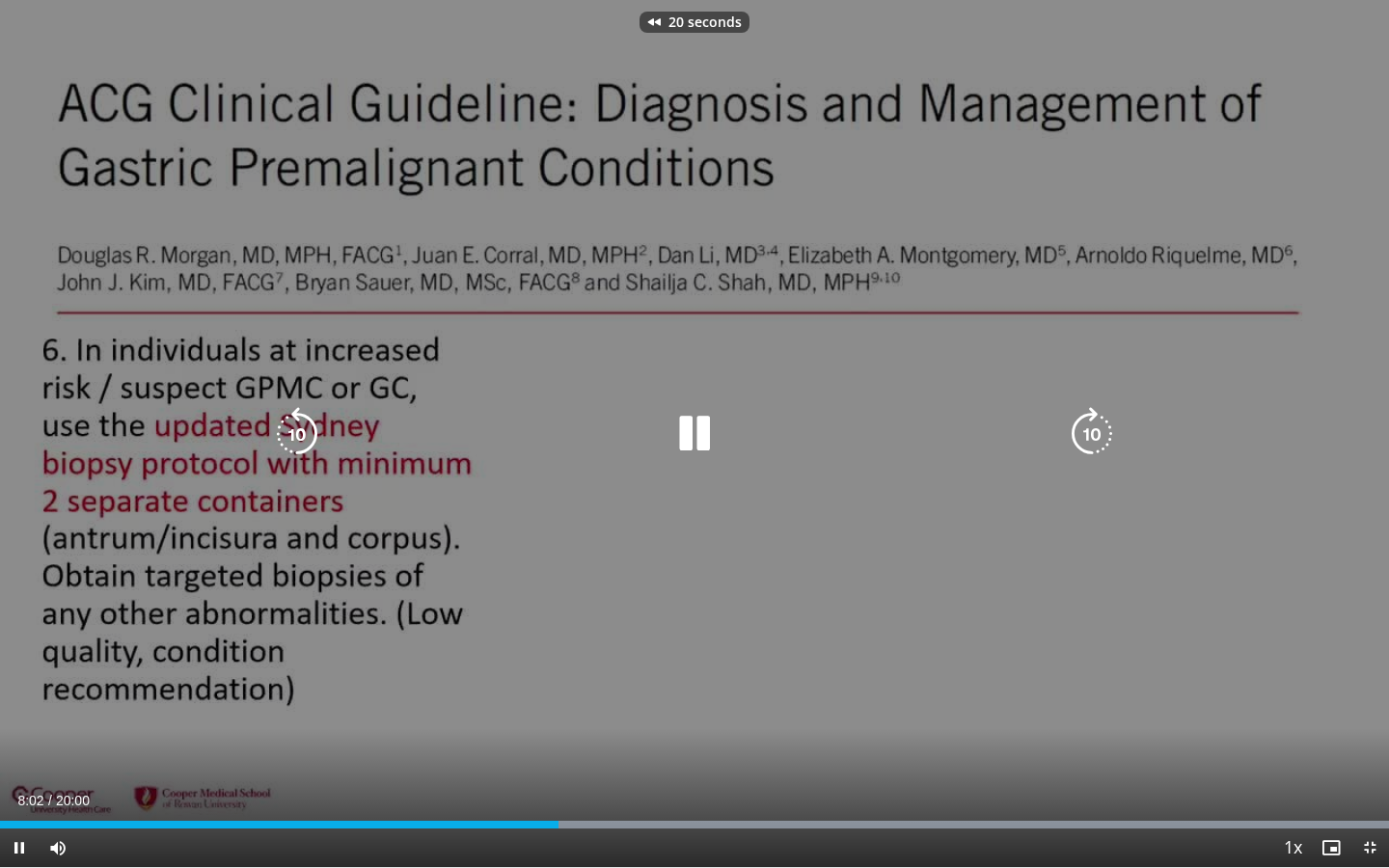 click at bounding box center [297, 434] 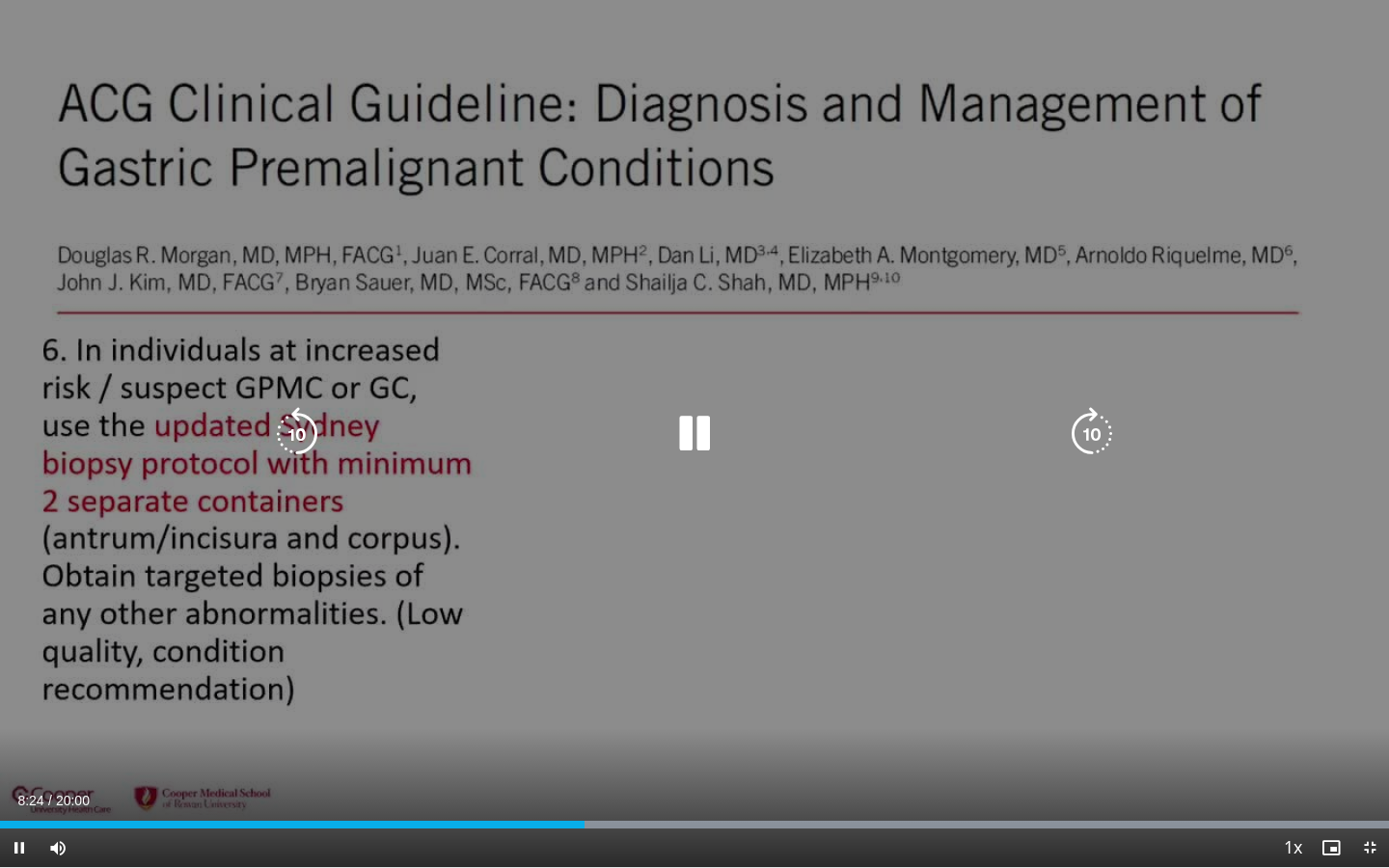 click at bounding box center (297, 434) 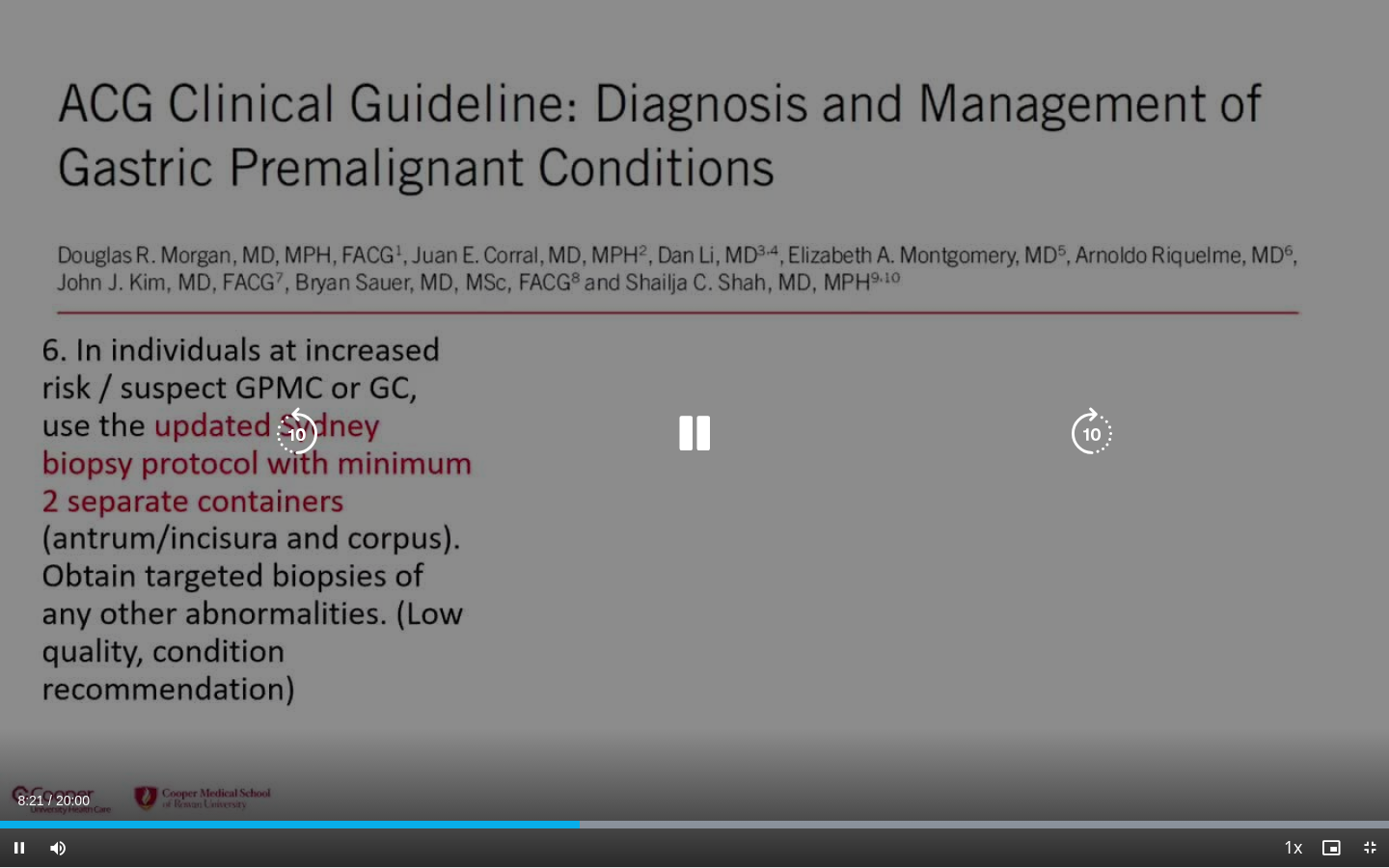 click at bounding box center (694, 434) 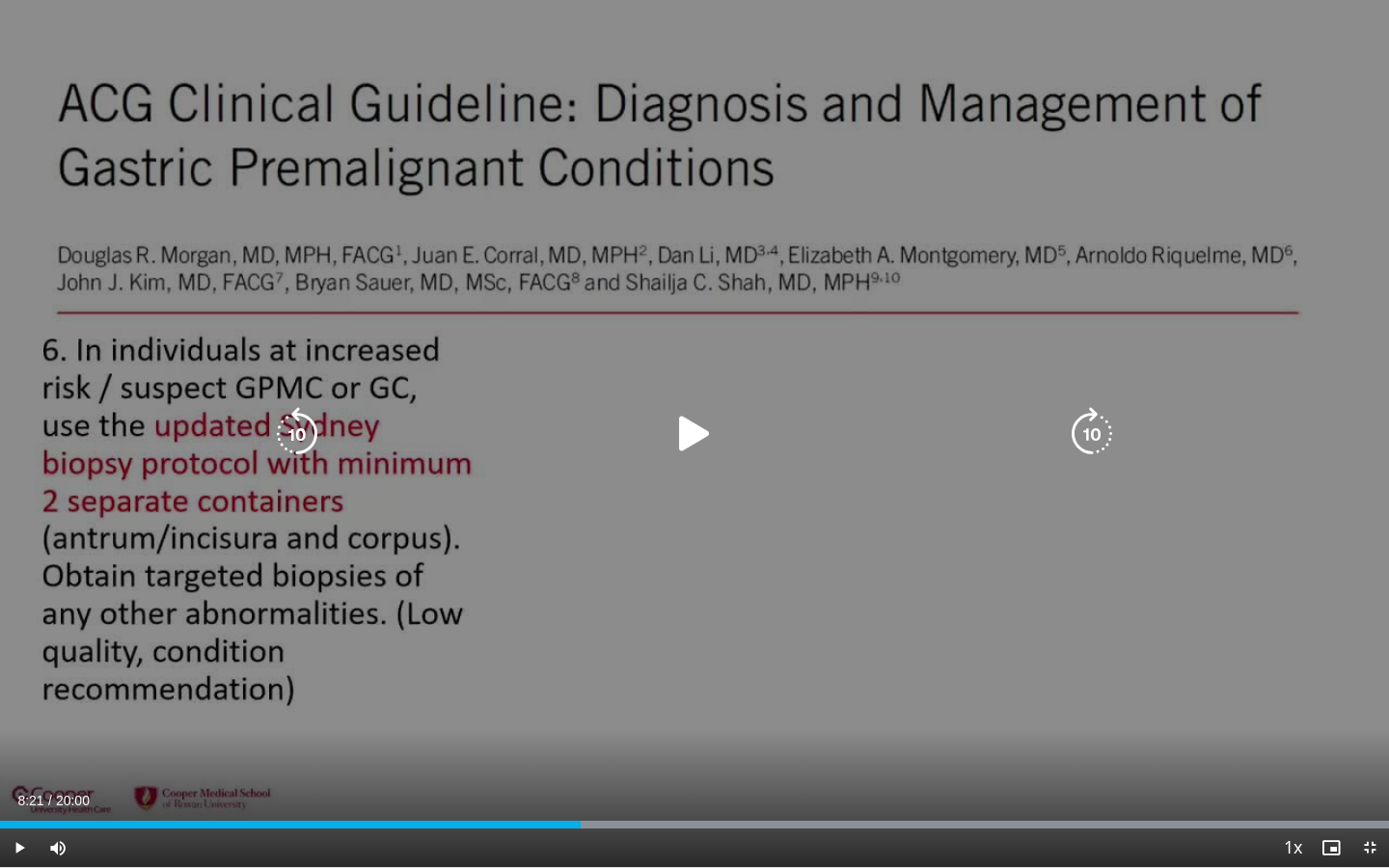 click at bounding box center [694, 434] 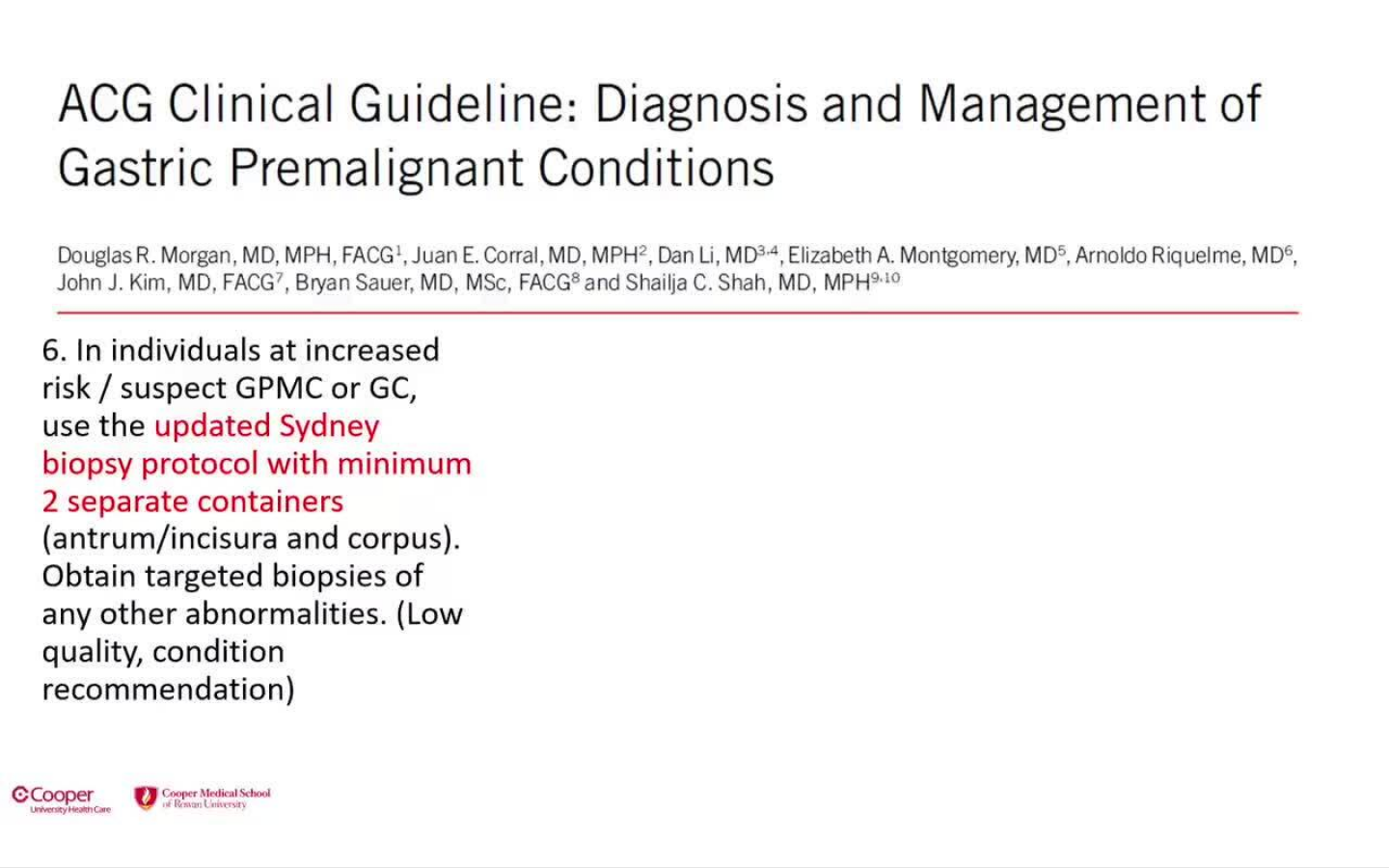 click on "10 seconds
Tap to unmute" at bounding box center (694, 433) 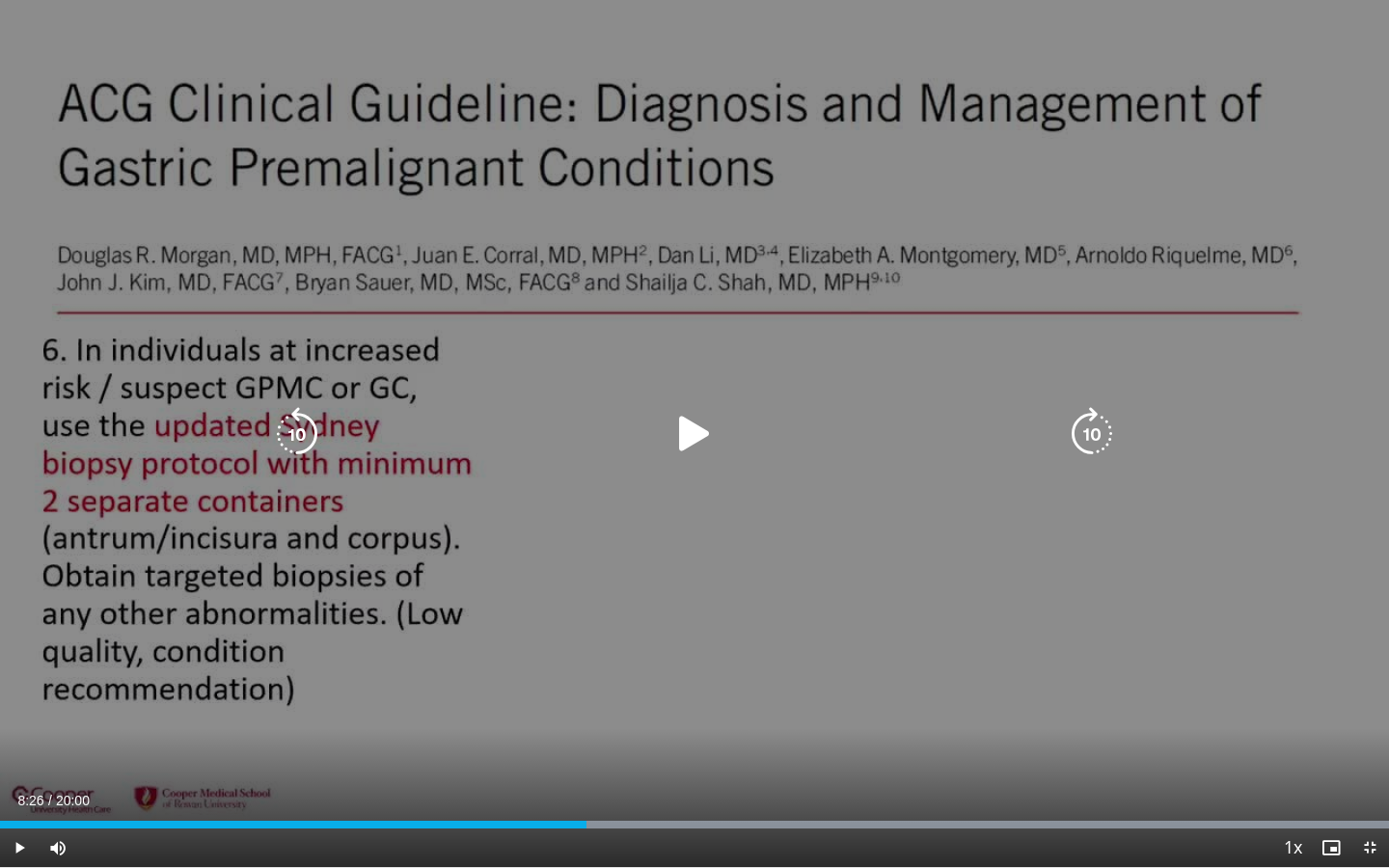 click at bounding box center [297, 434] 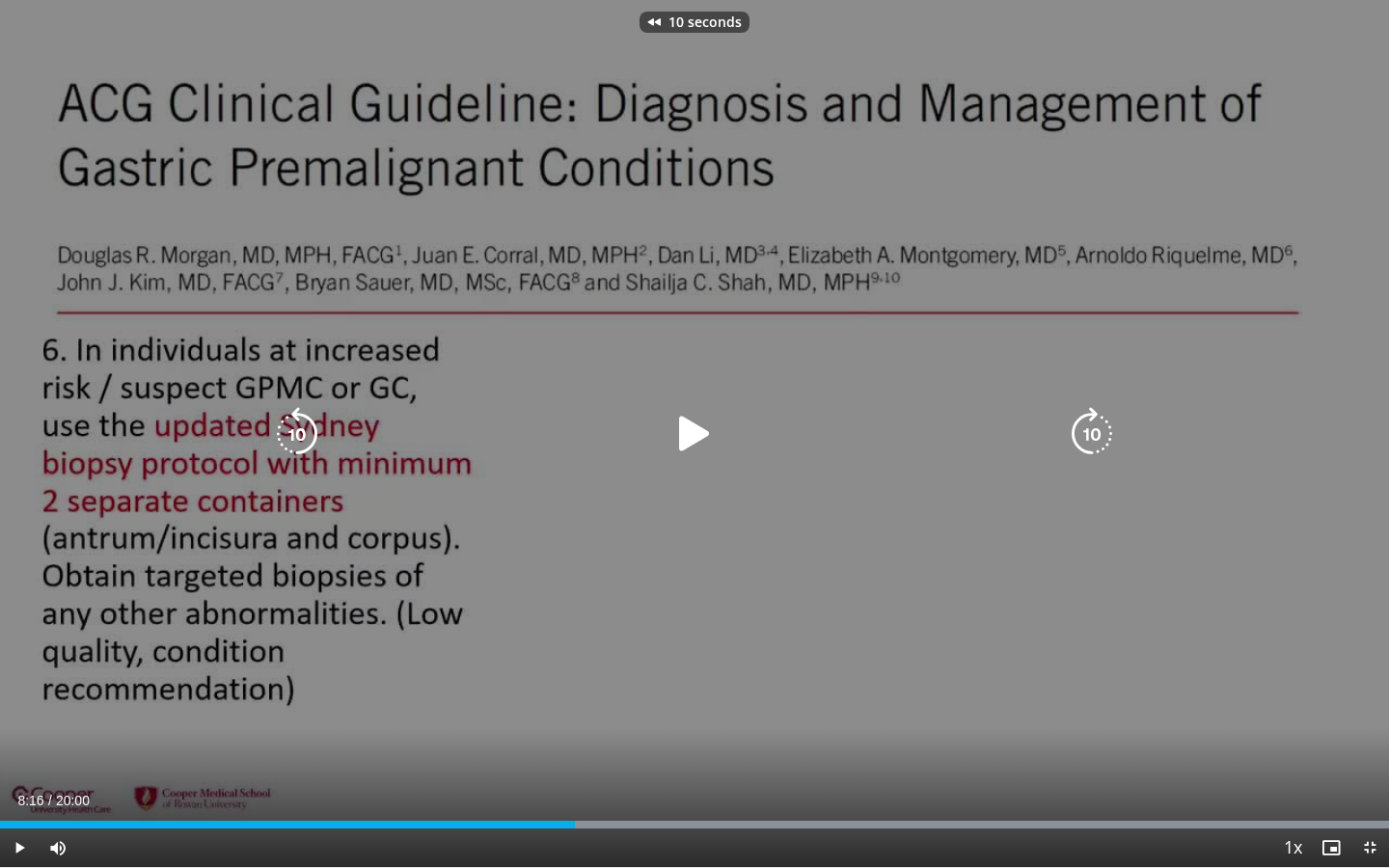 click at bounding box center [297, 434] 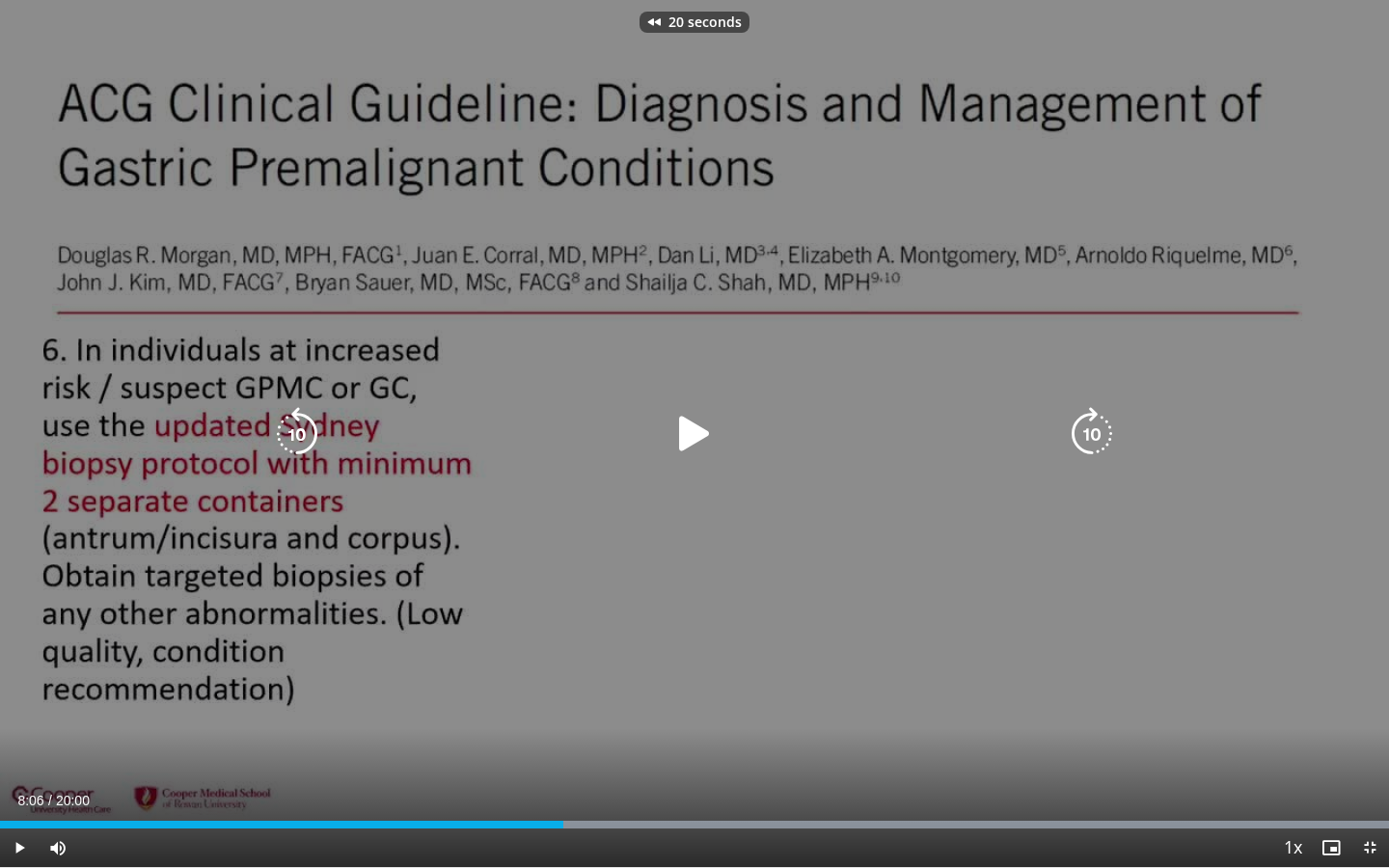 click at bounding box center (297, 434) 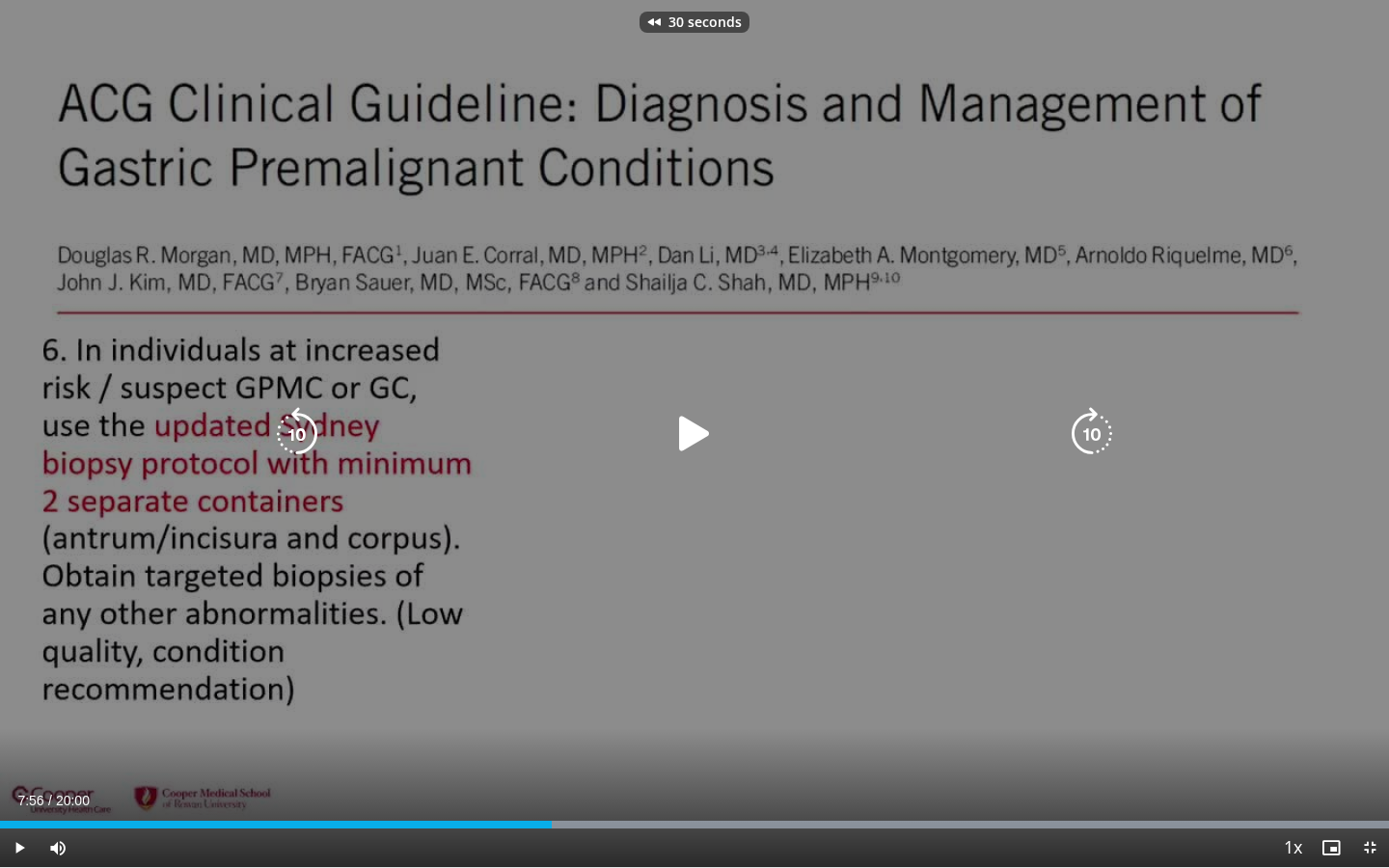 click at bounding box center (694, 434) 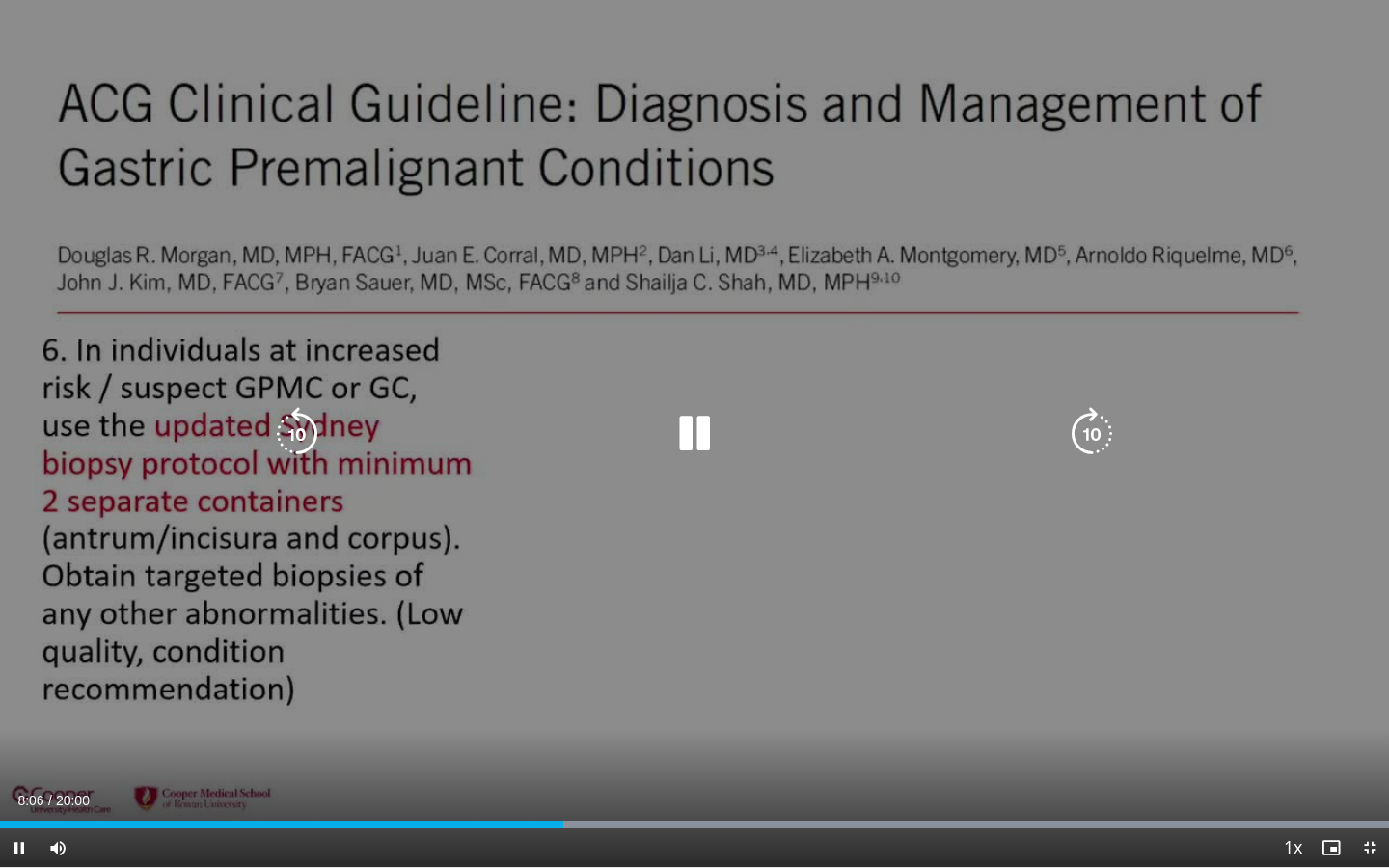click at bounding box center [694, 434] 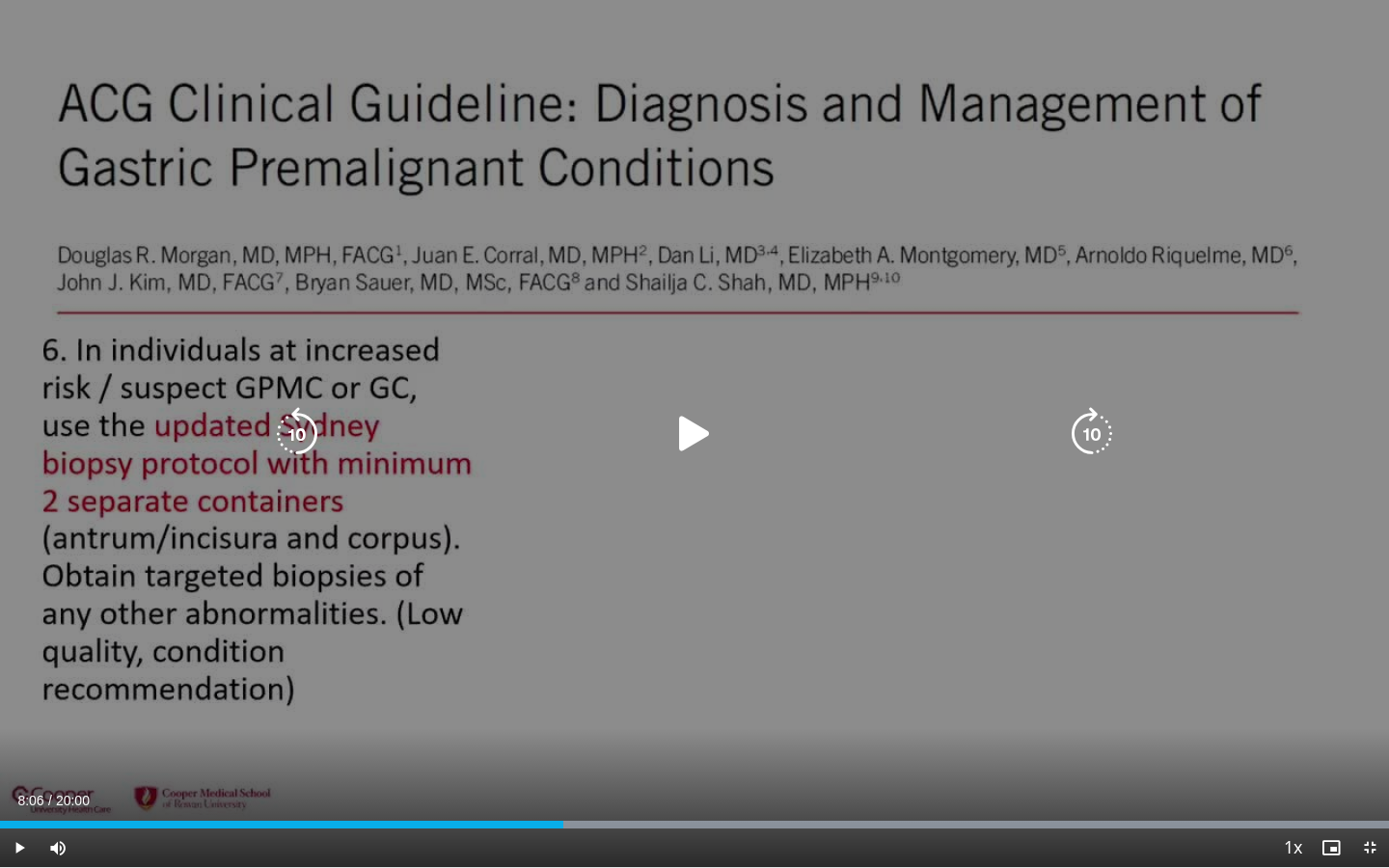 click at bounding box center (694, 434) 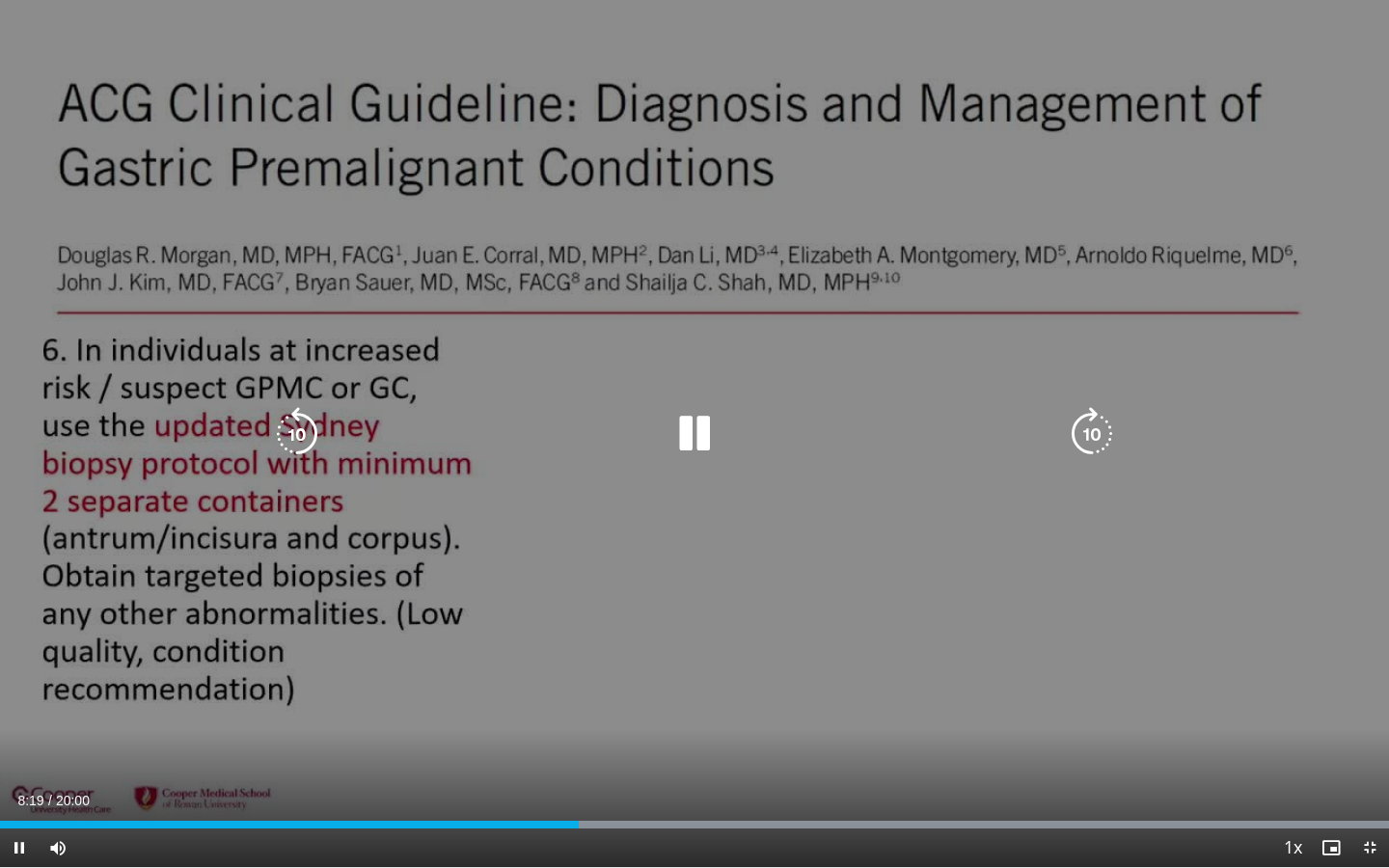click at bounding box center [694, 434] 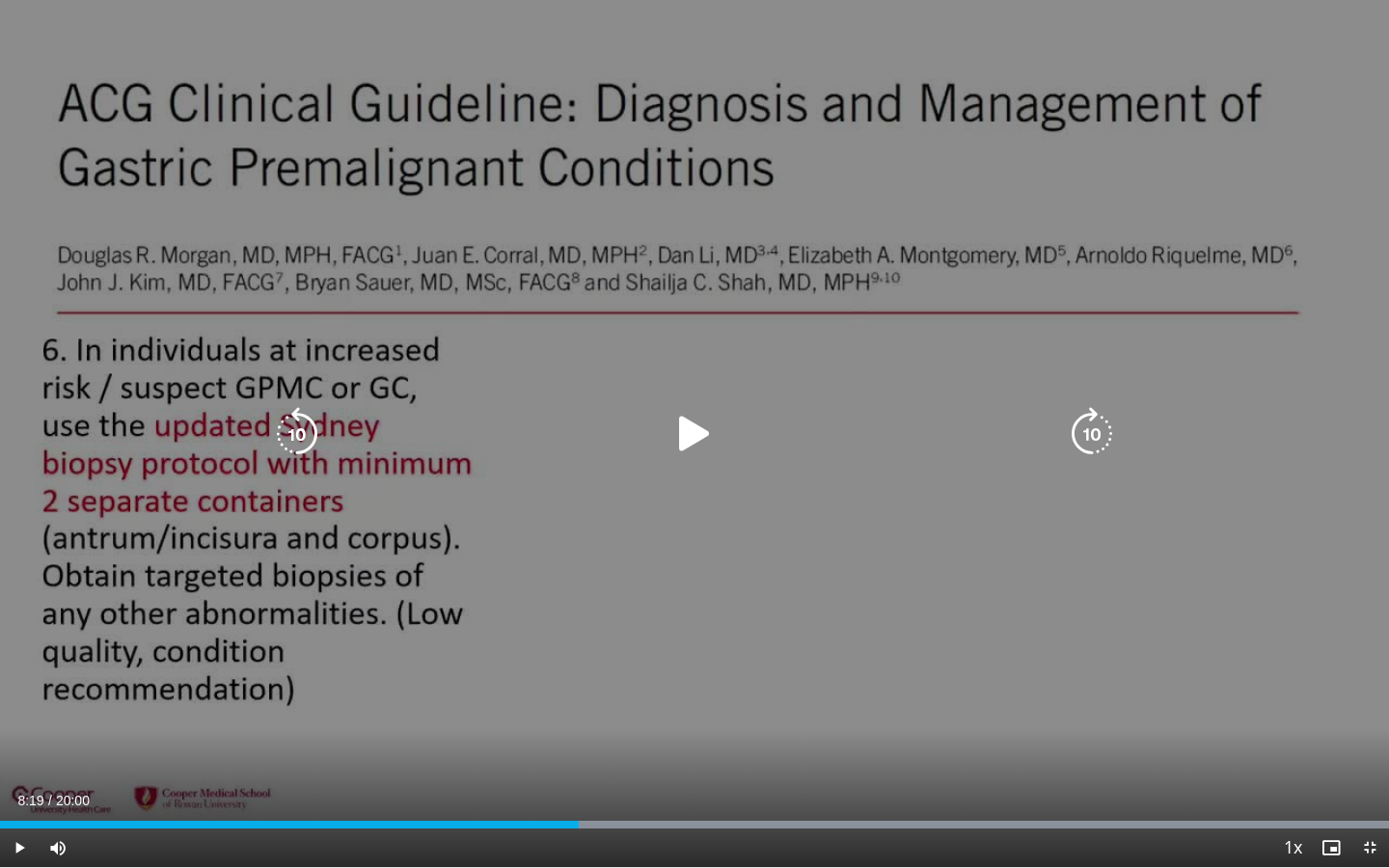 click at bounding box center [694, 434] 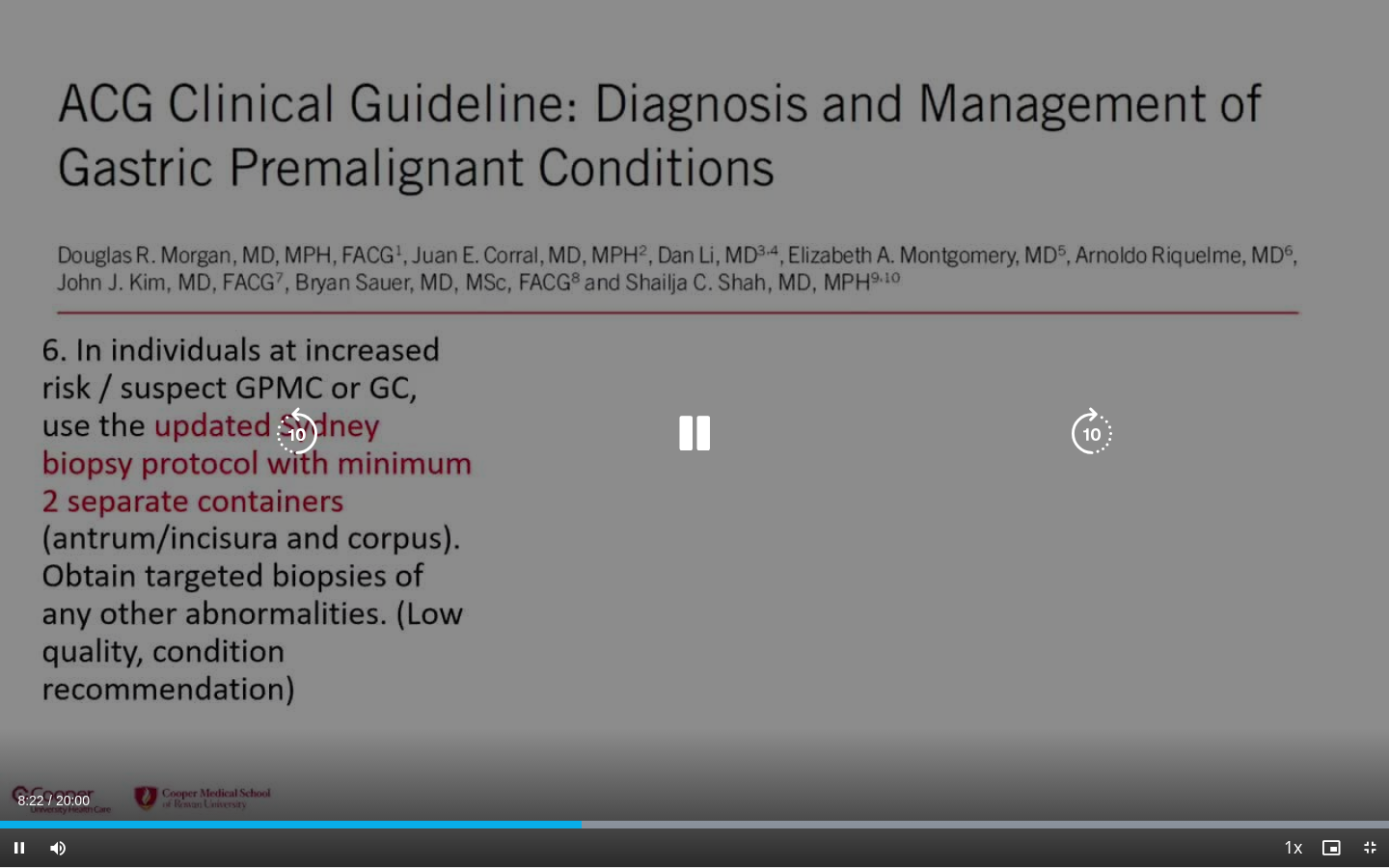 click at bounding box center [297, 434] 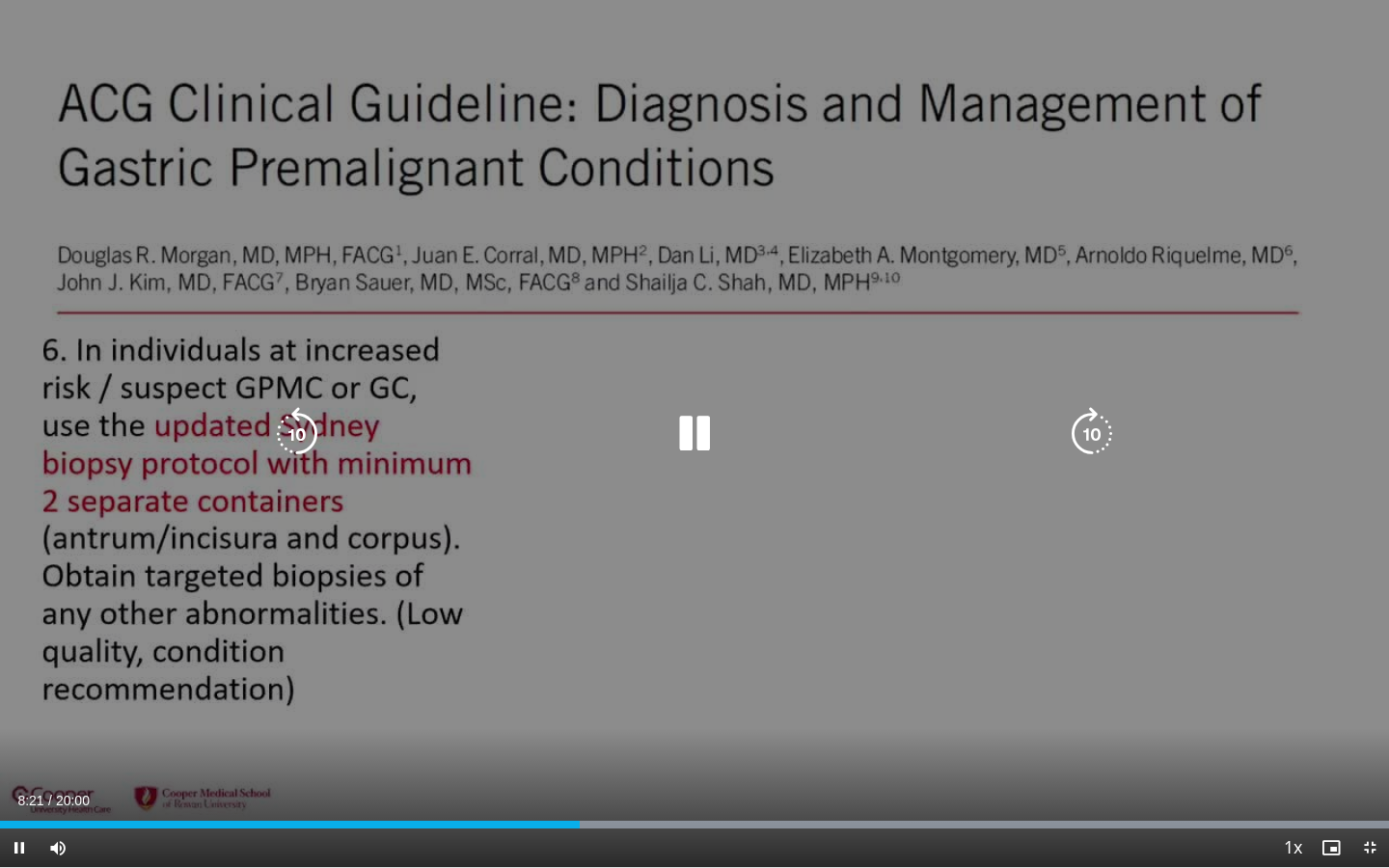 click at bounding box center (694, 434) 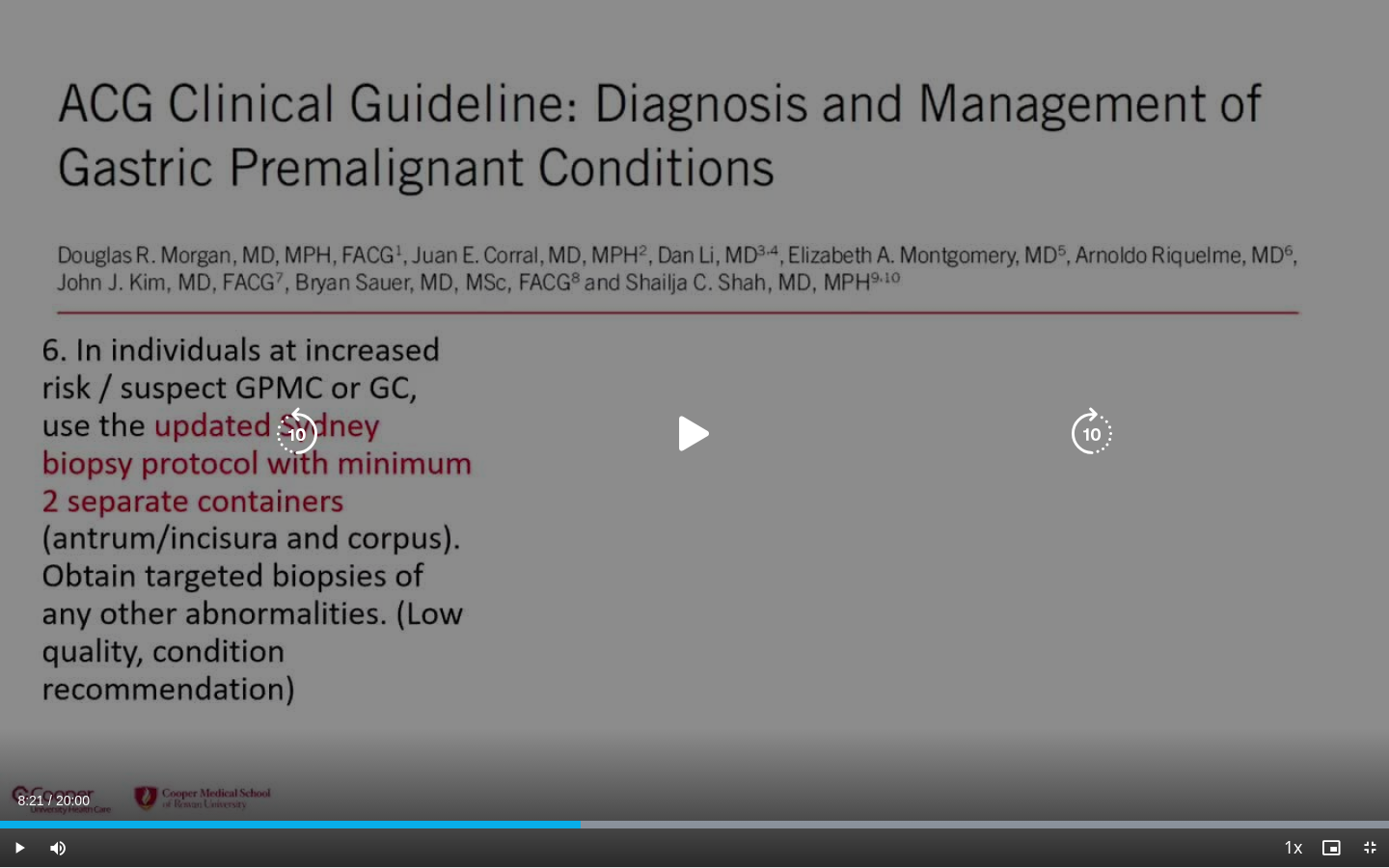 click at bounding box center [297, 434] 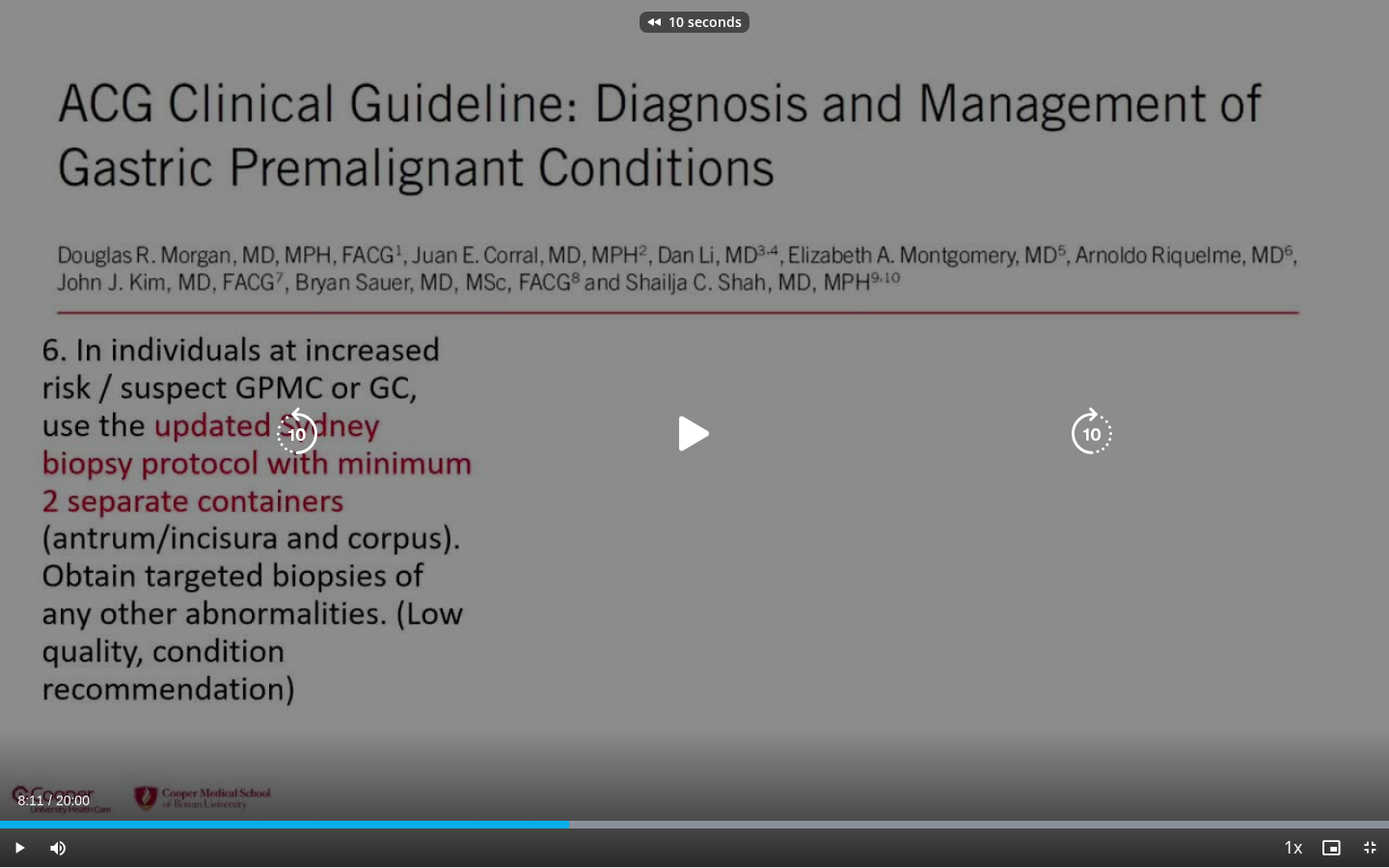 click at bounding box center (297, 434) 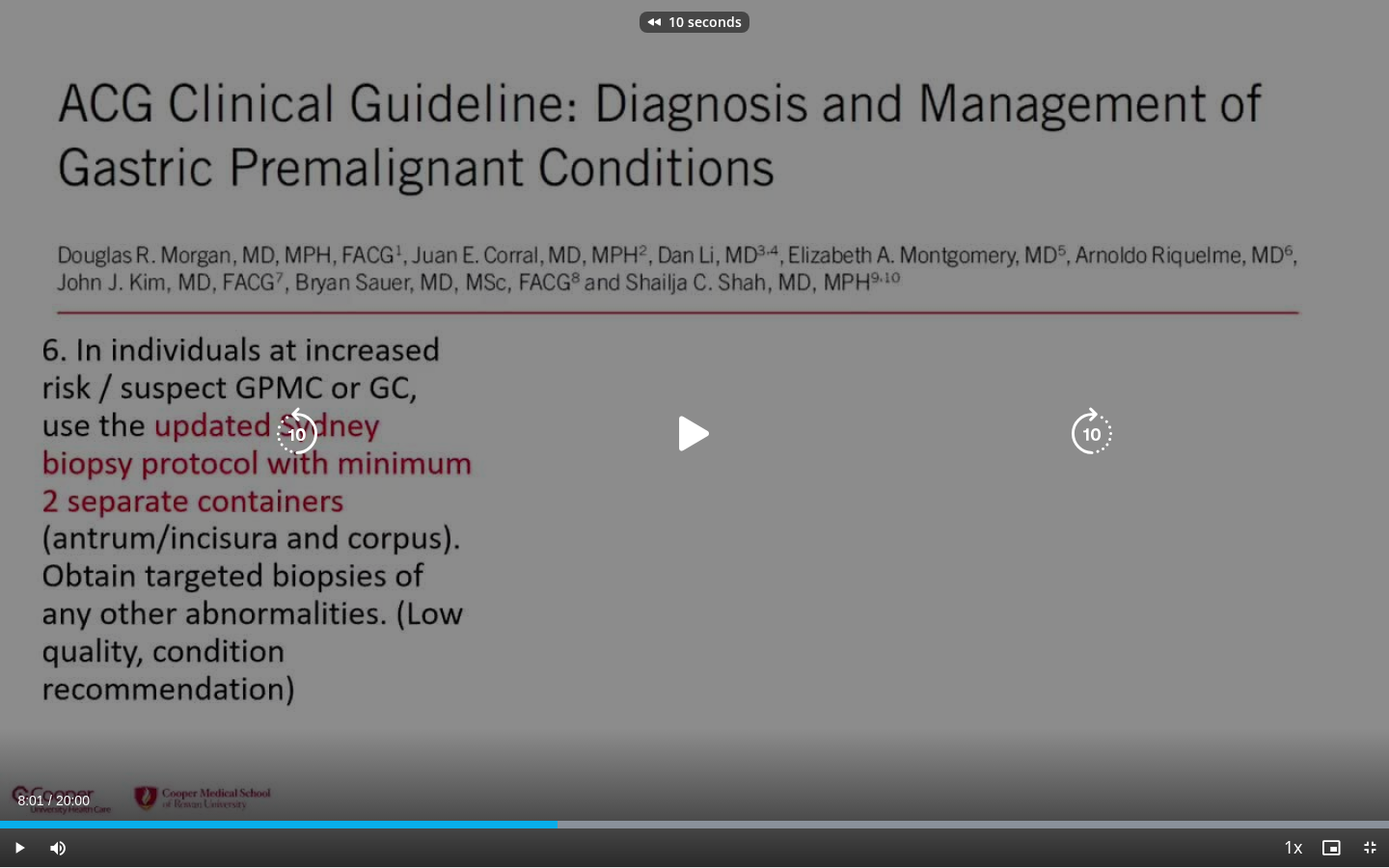 click at bounding box center [694, 434] 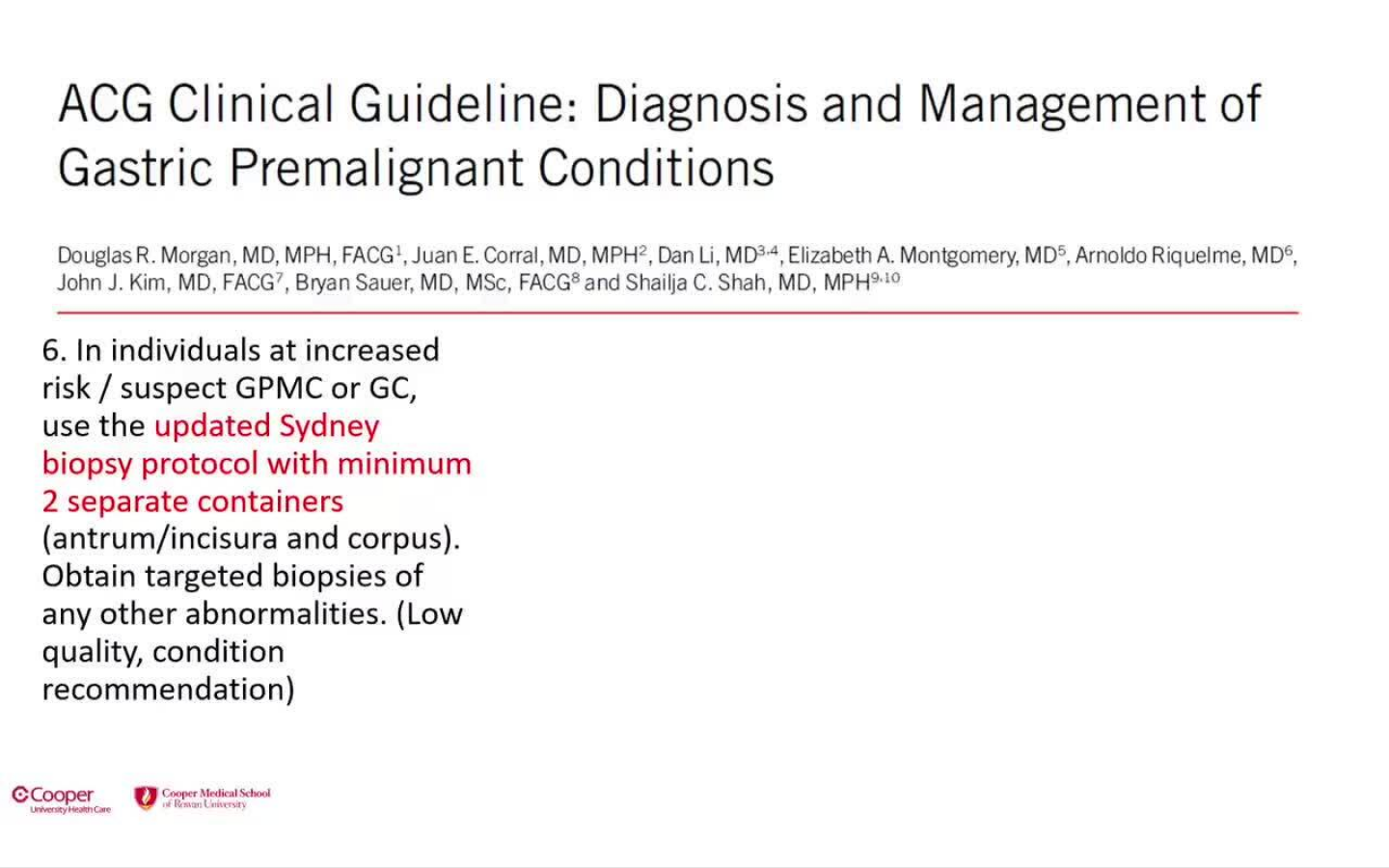 click on "10 seconds
Tap to unmute" at bounding box center [694, 433] 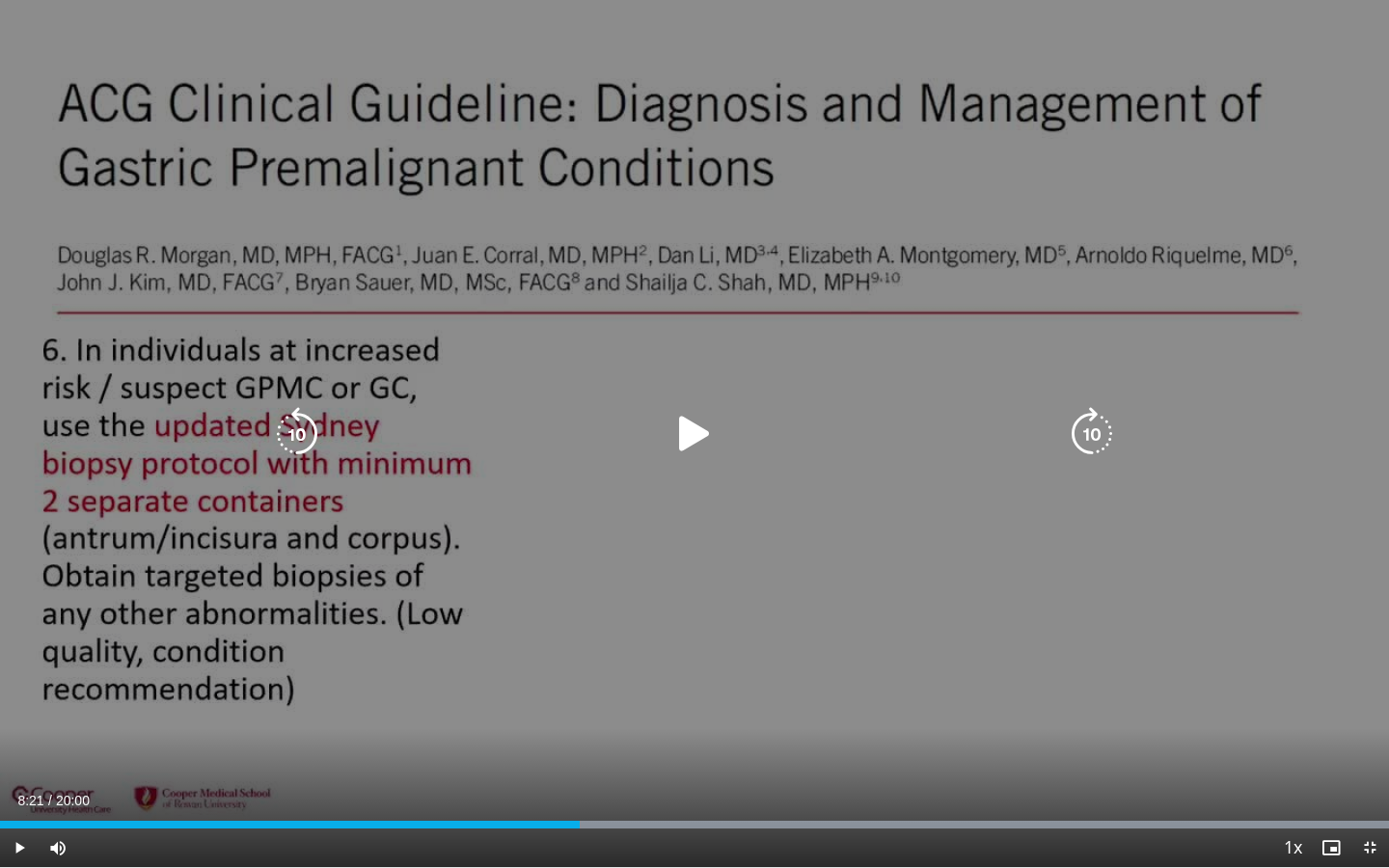 click at bounding box center [694, 434] 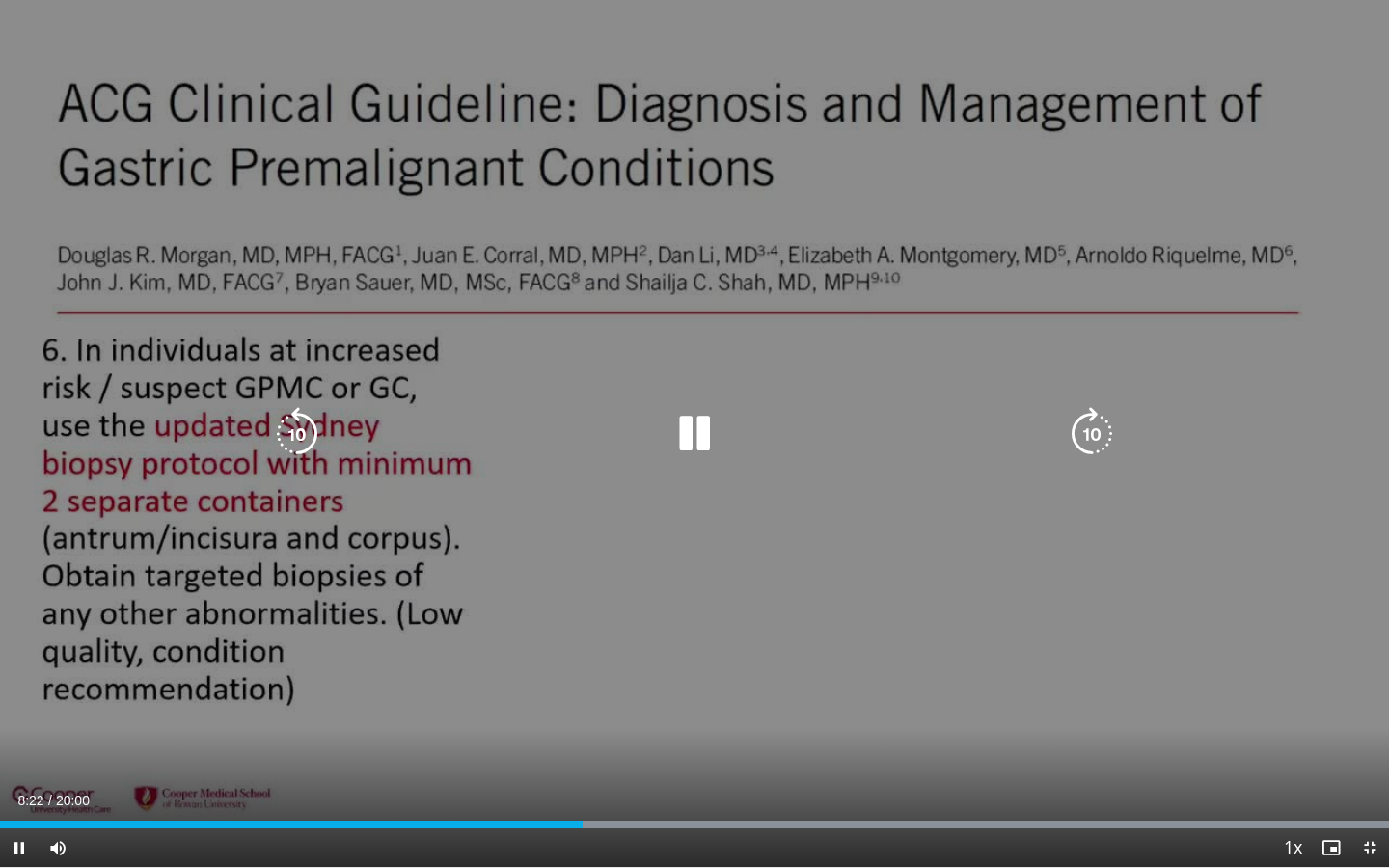 click at bounding box center (694, 434) 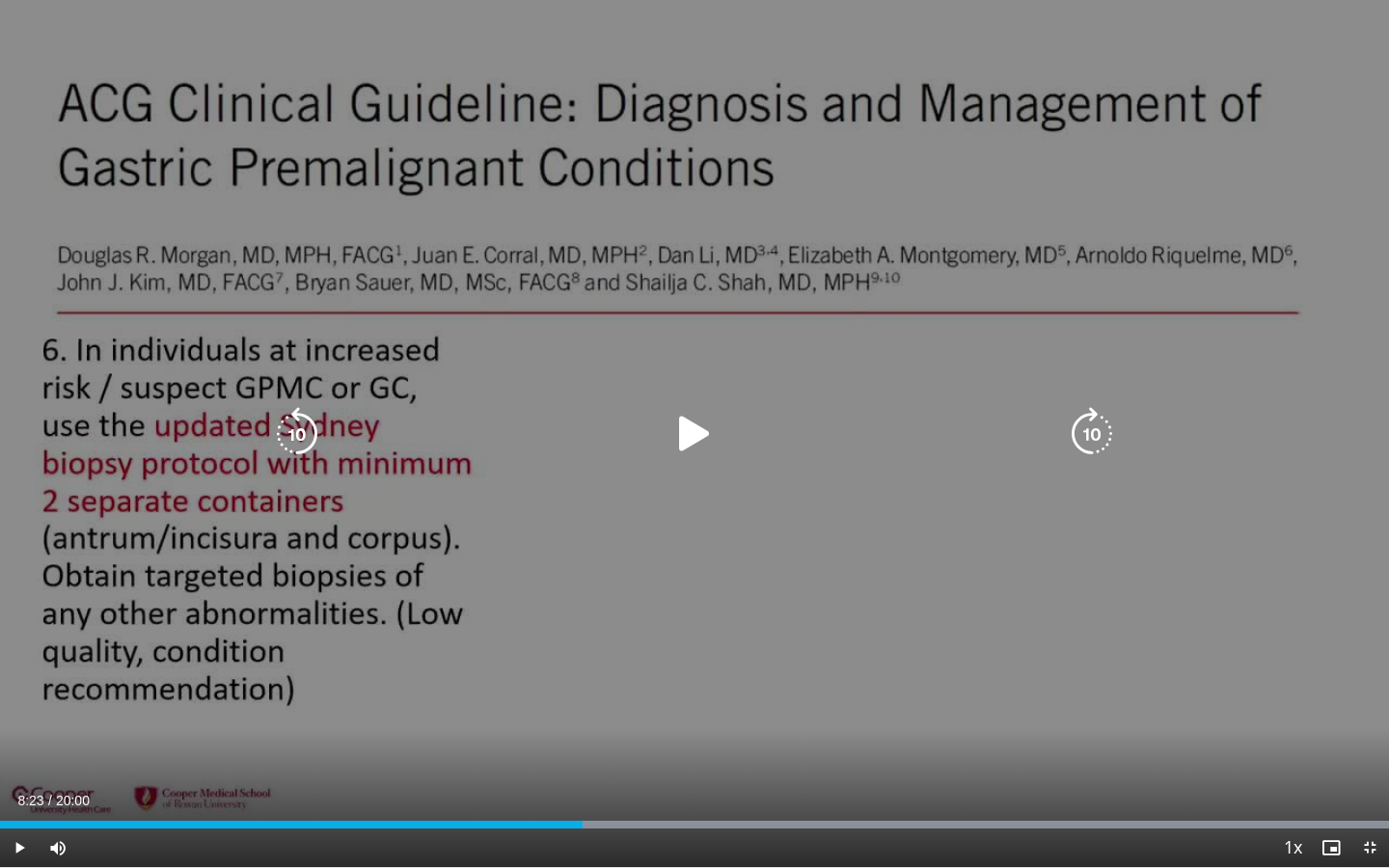 click at bounding box center (297, 434) 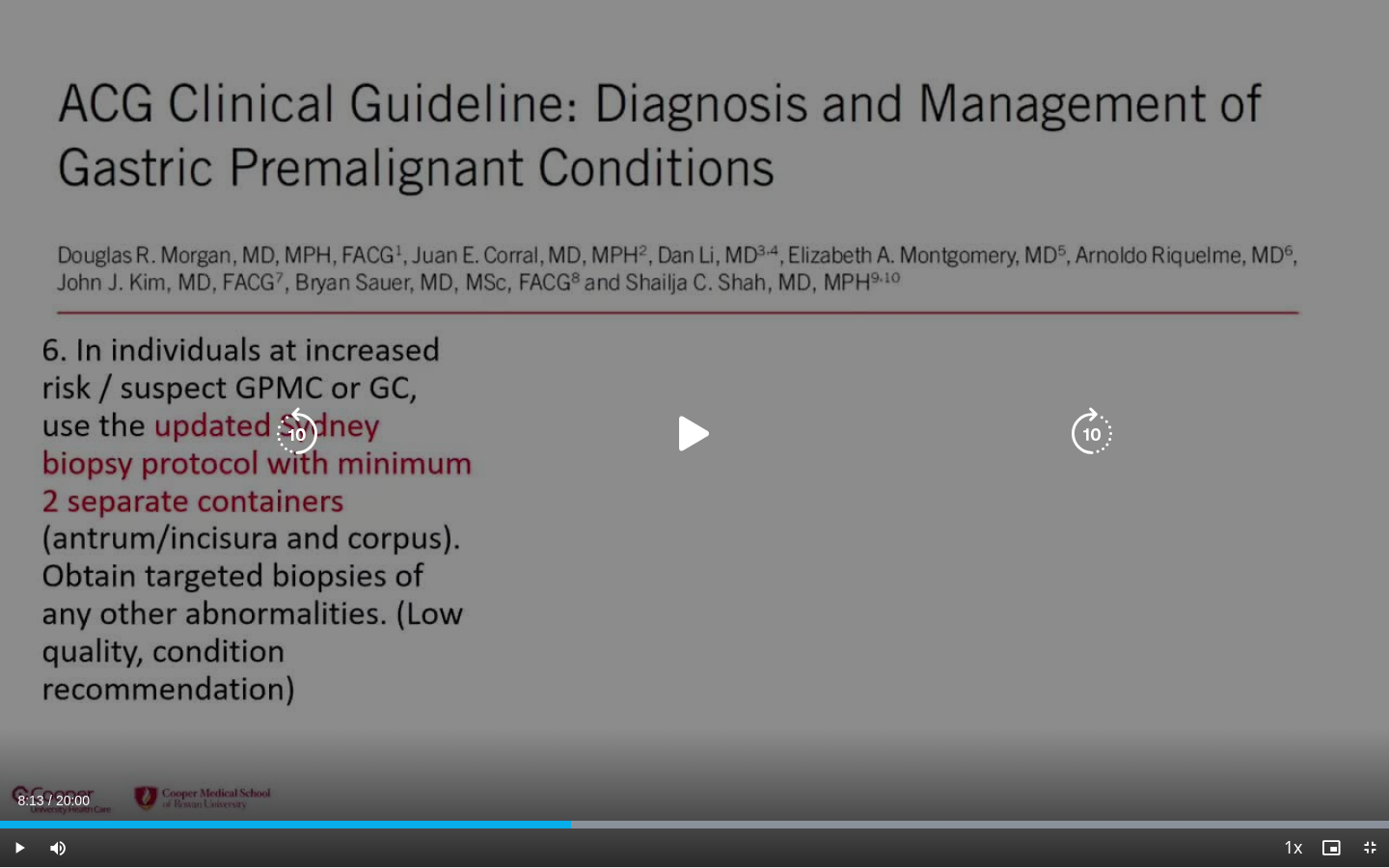 click at bounding box center (694, 434) 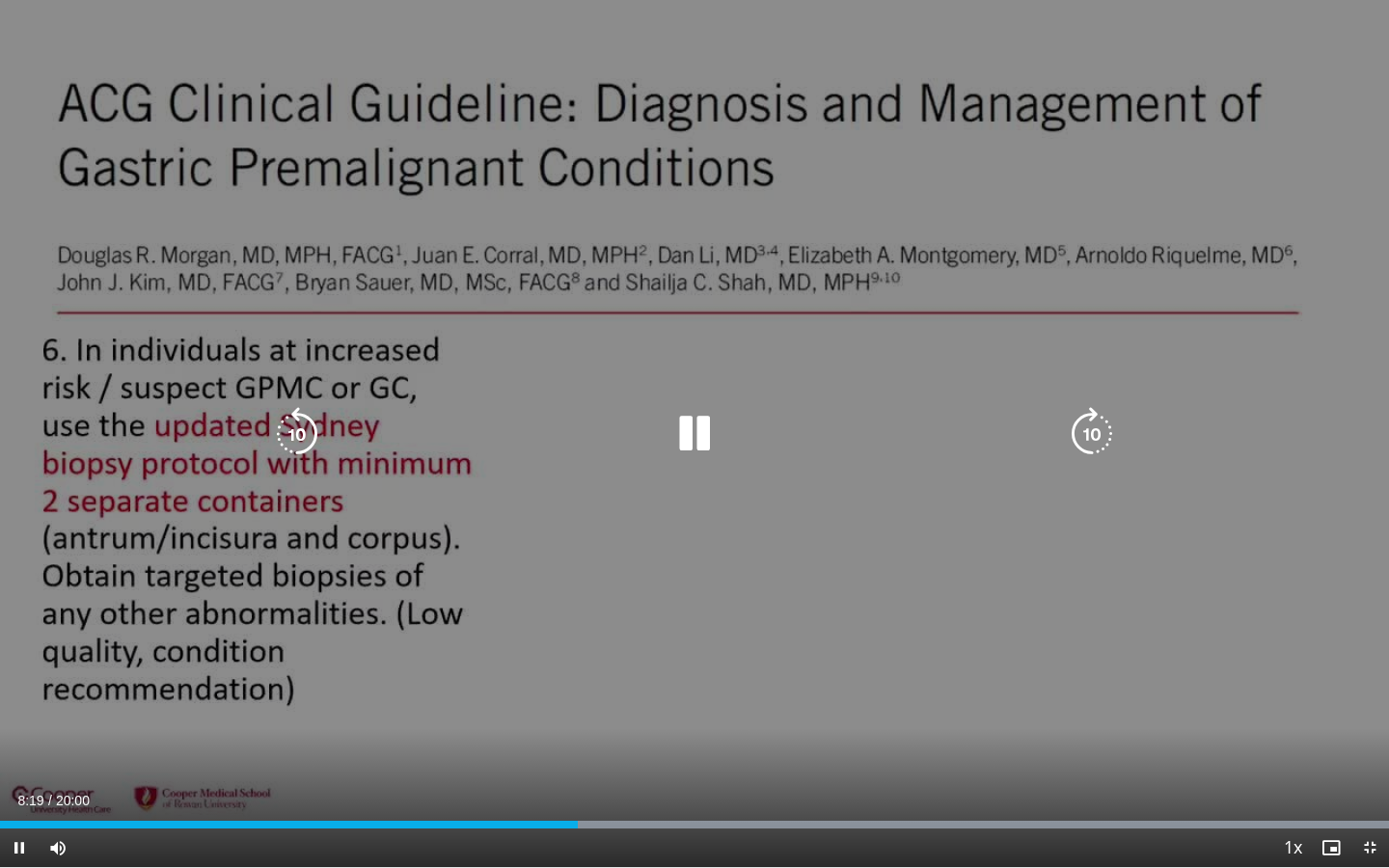 click at bounding box center (694, 434) 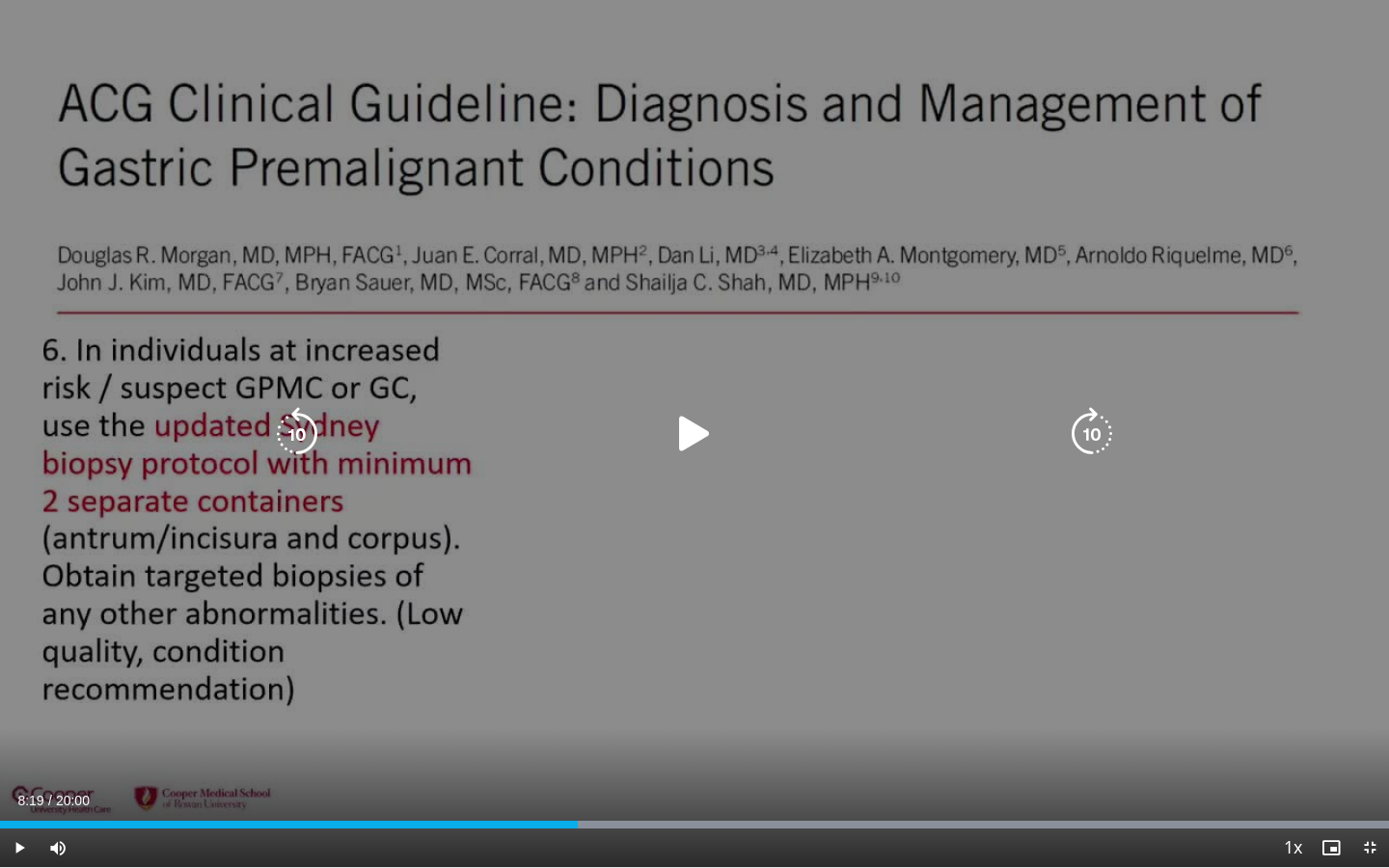 click at bounding box center [694, 434] 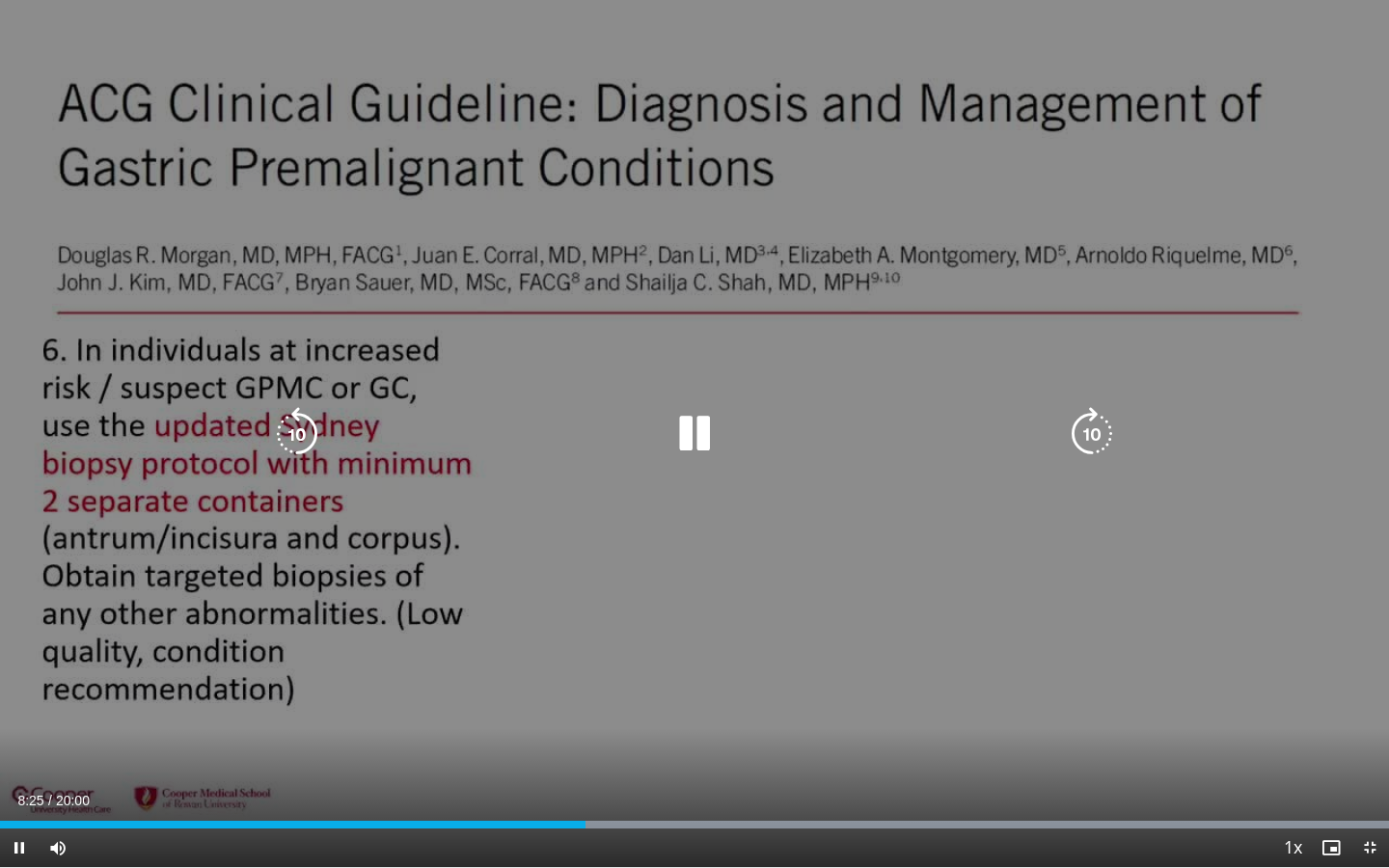 click at bounding box center (694, 434) 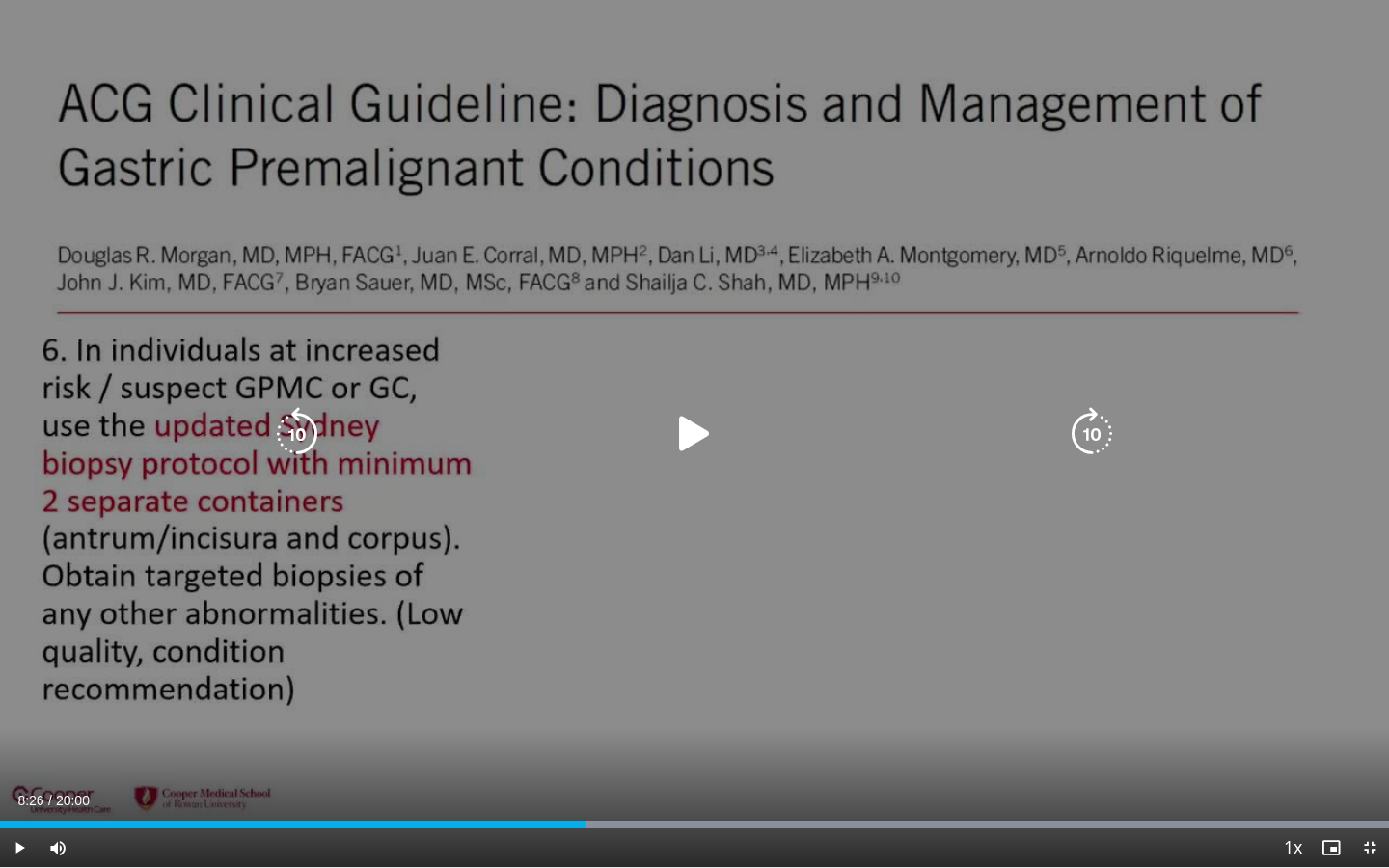 click at bounding box center (297, 434) 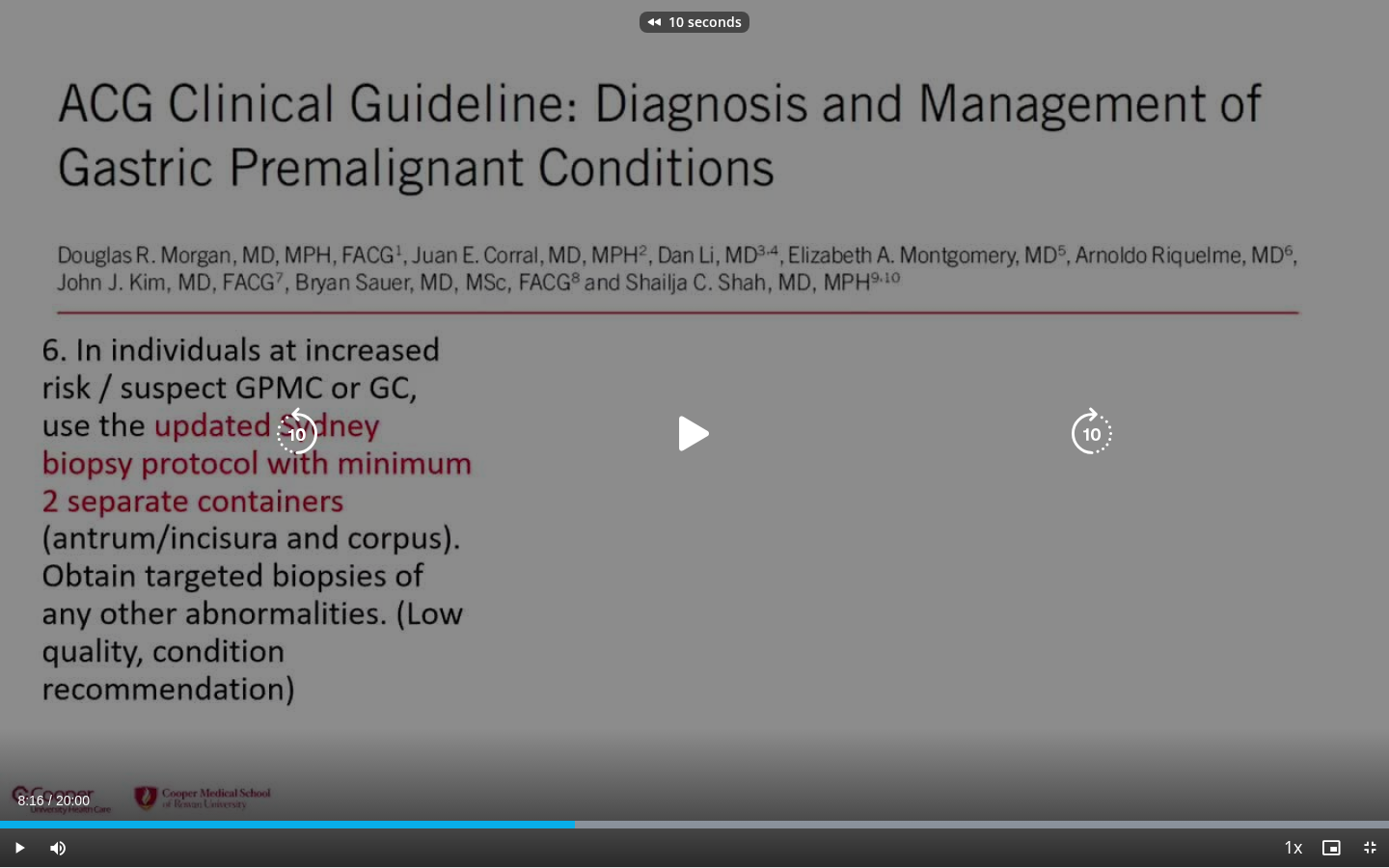 click at bounding box center [694, 434] 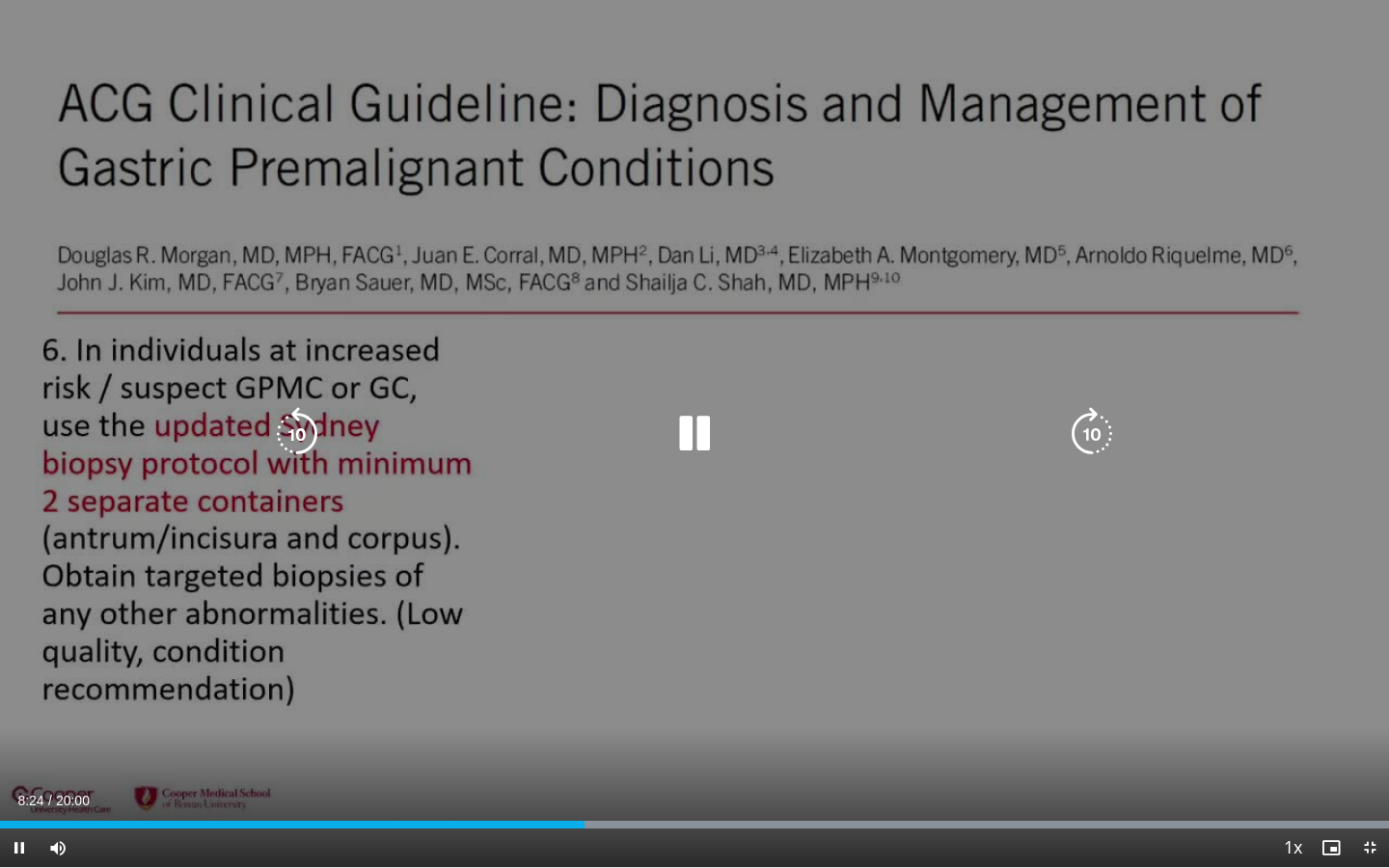 click at bounding box center (694, 434) 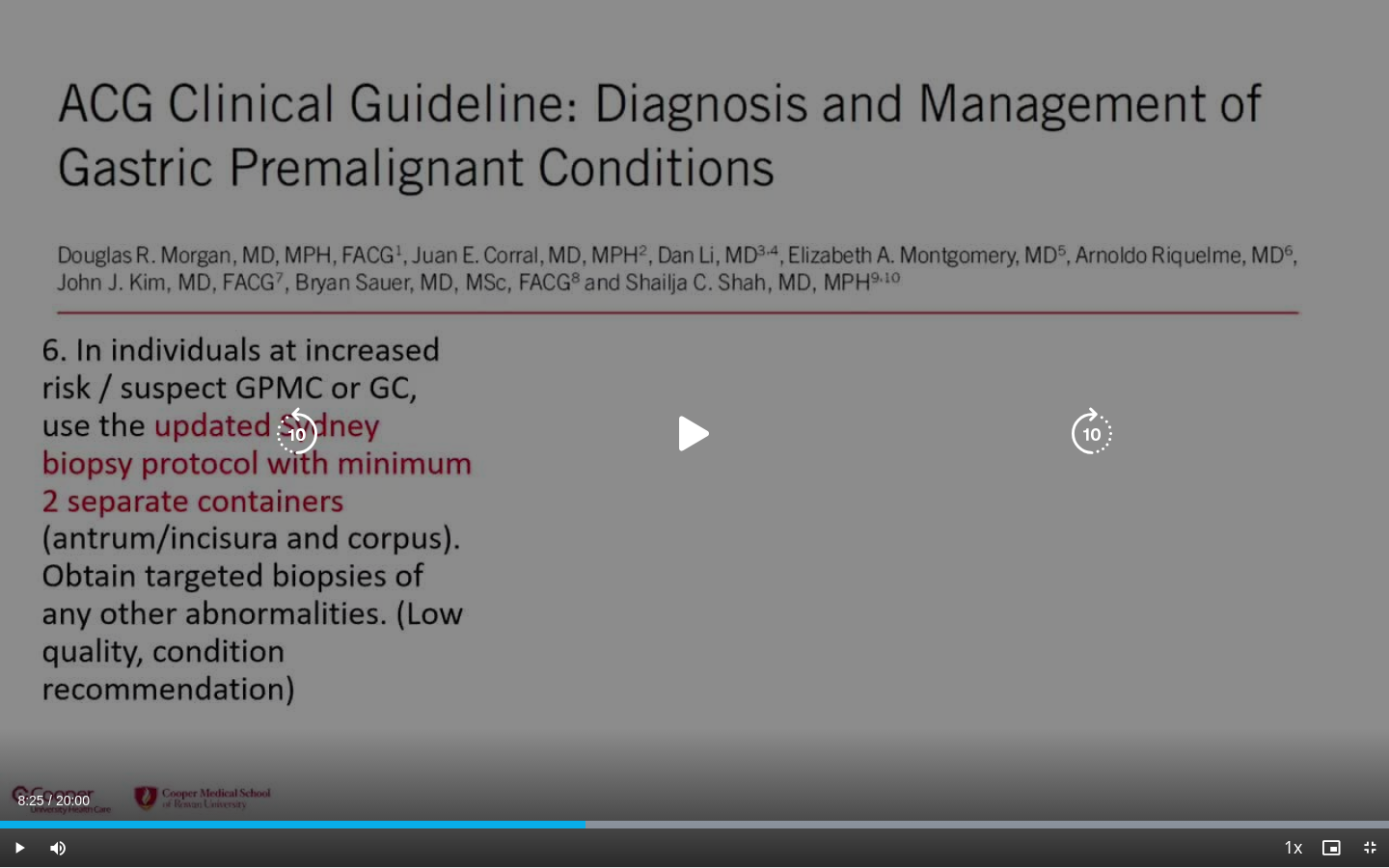 click at bounding box center (297, 434) 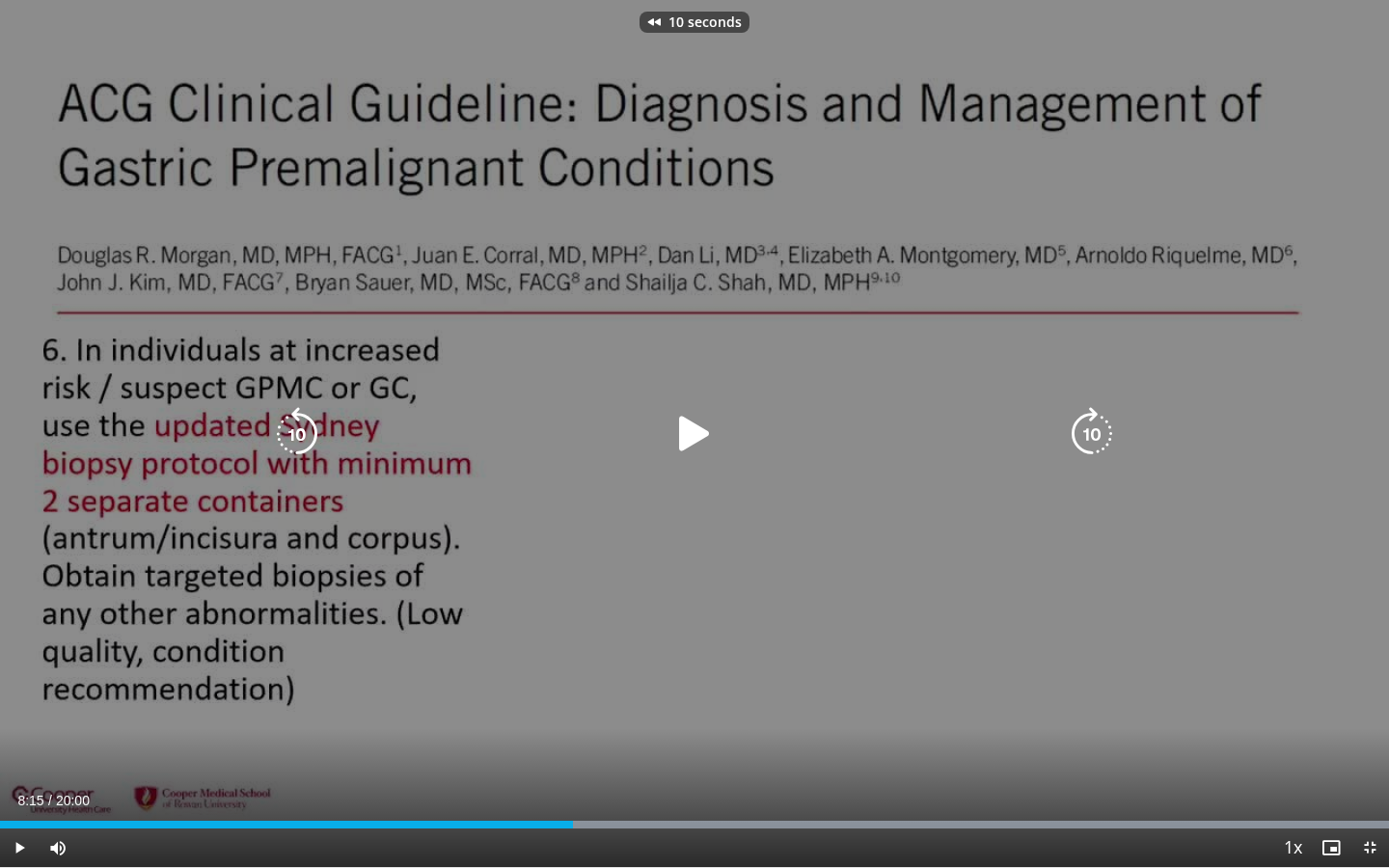 click at bounding box center [694, 434] 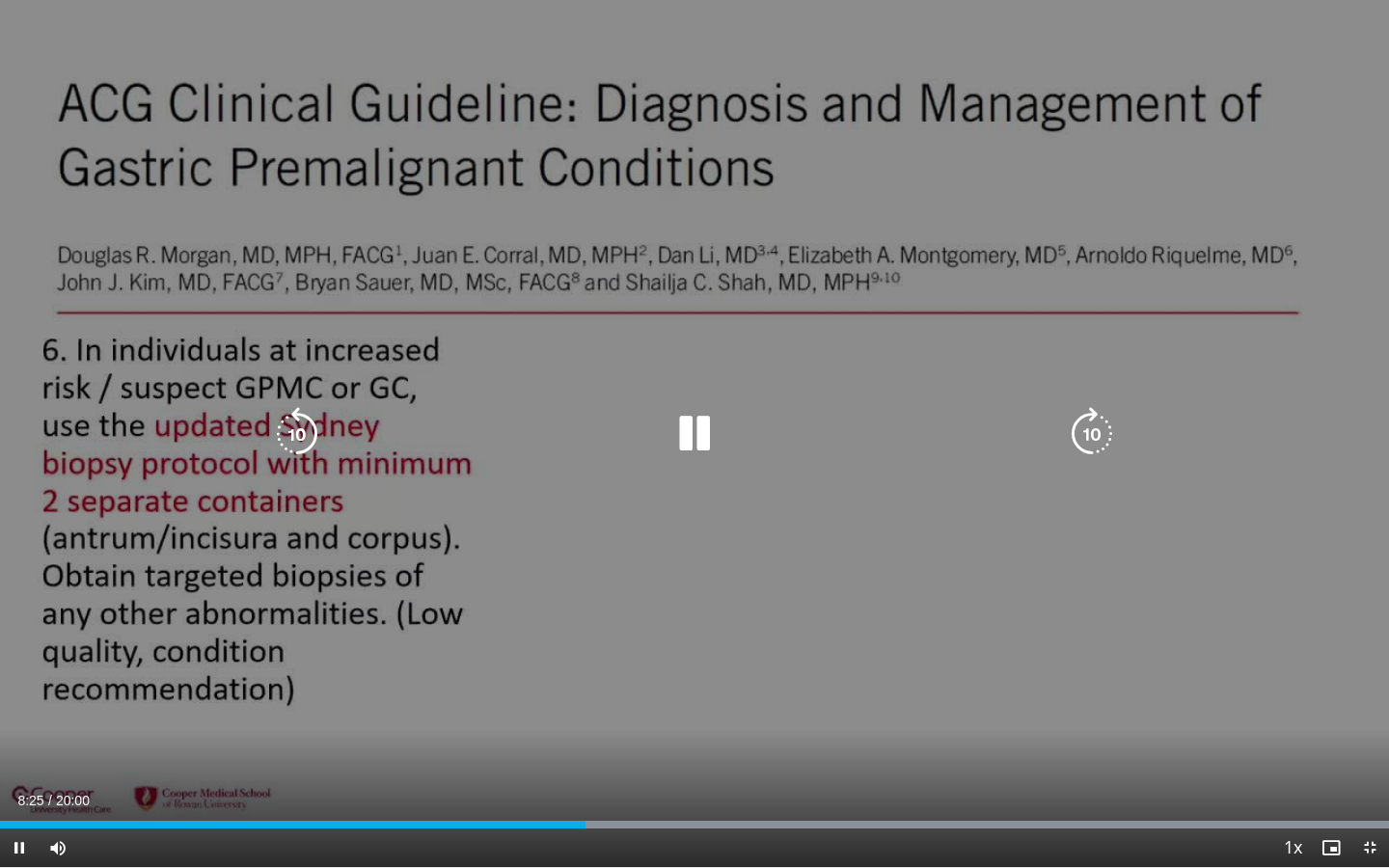 click at bounding box center [694, 434] 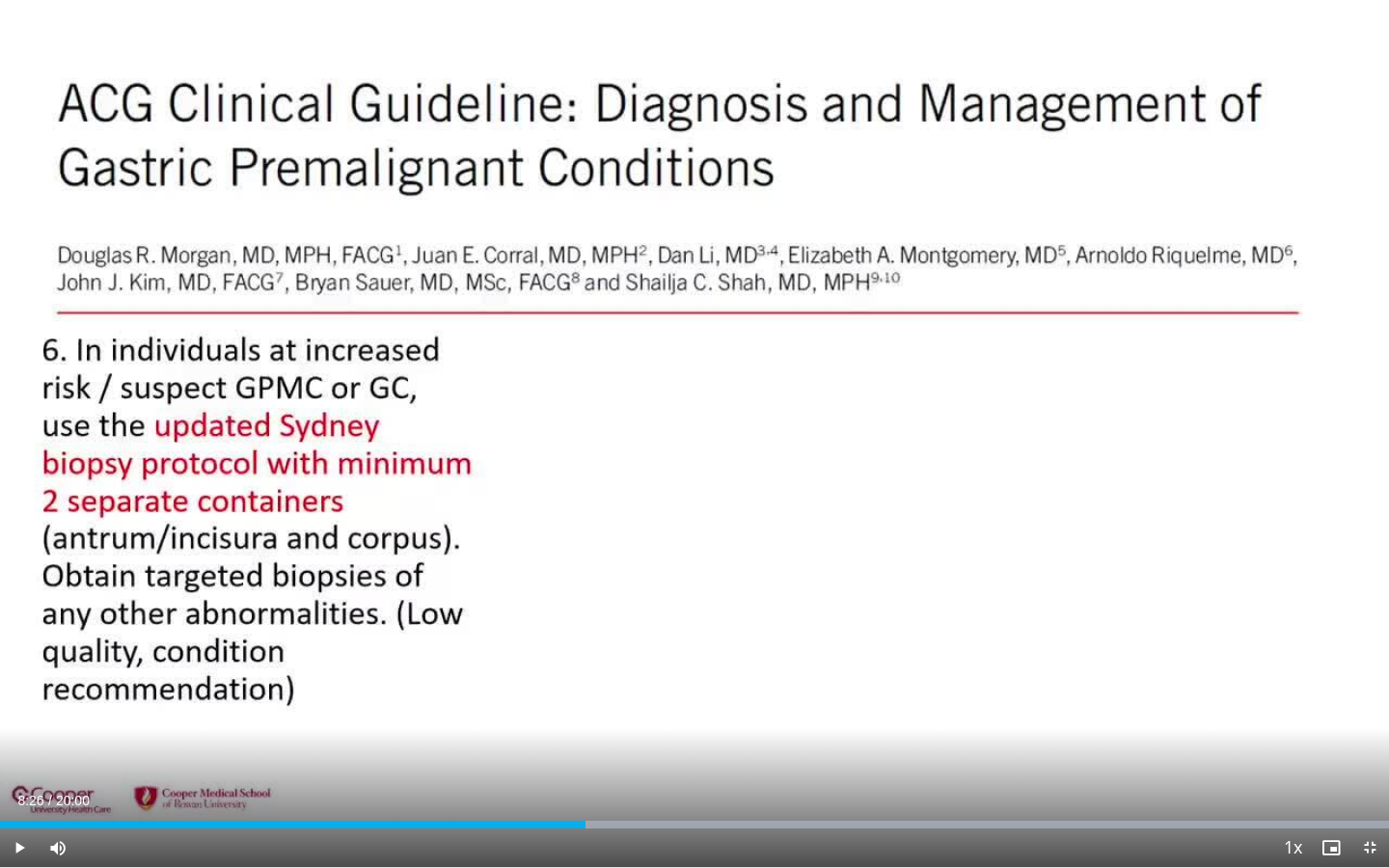 click at bounding box center [1370, 848] 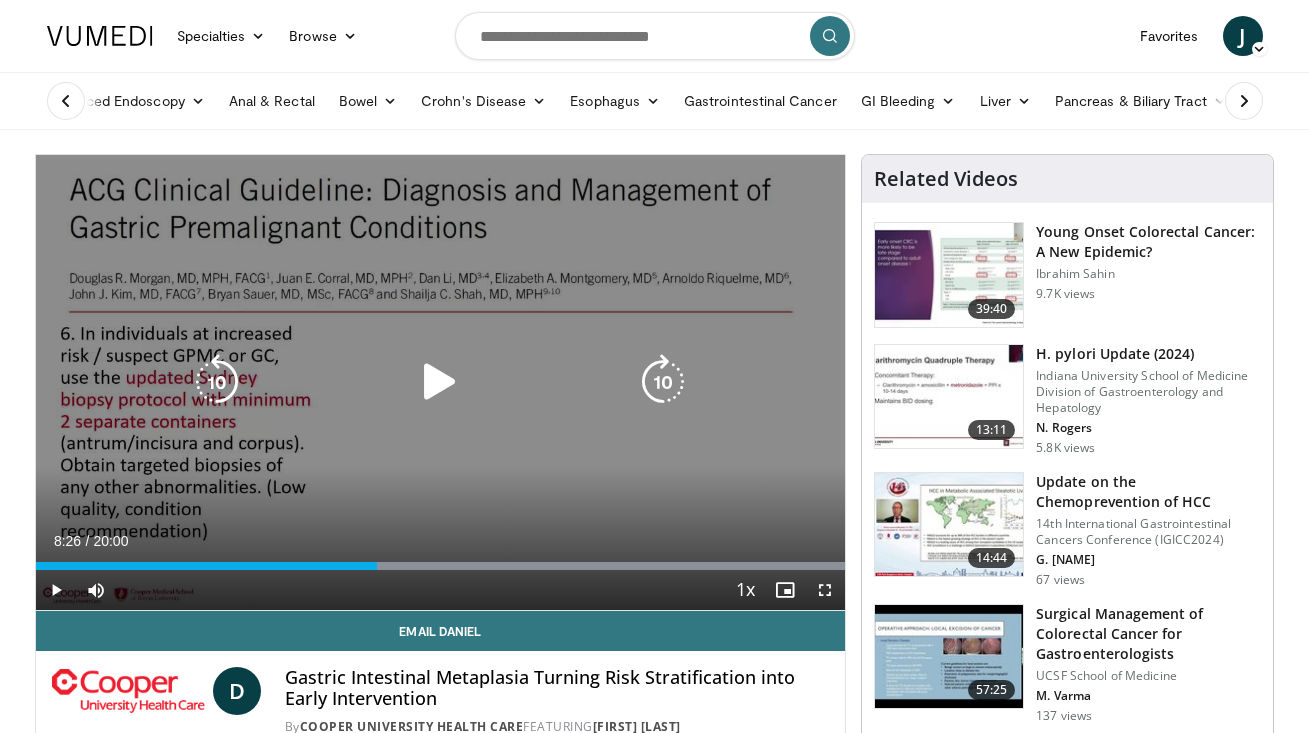 click at bounding box center [440, 382] 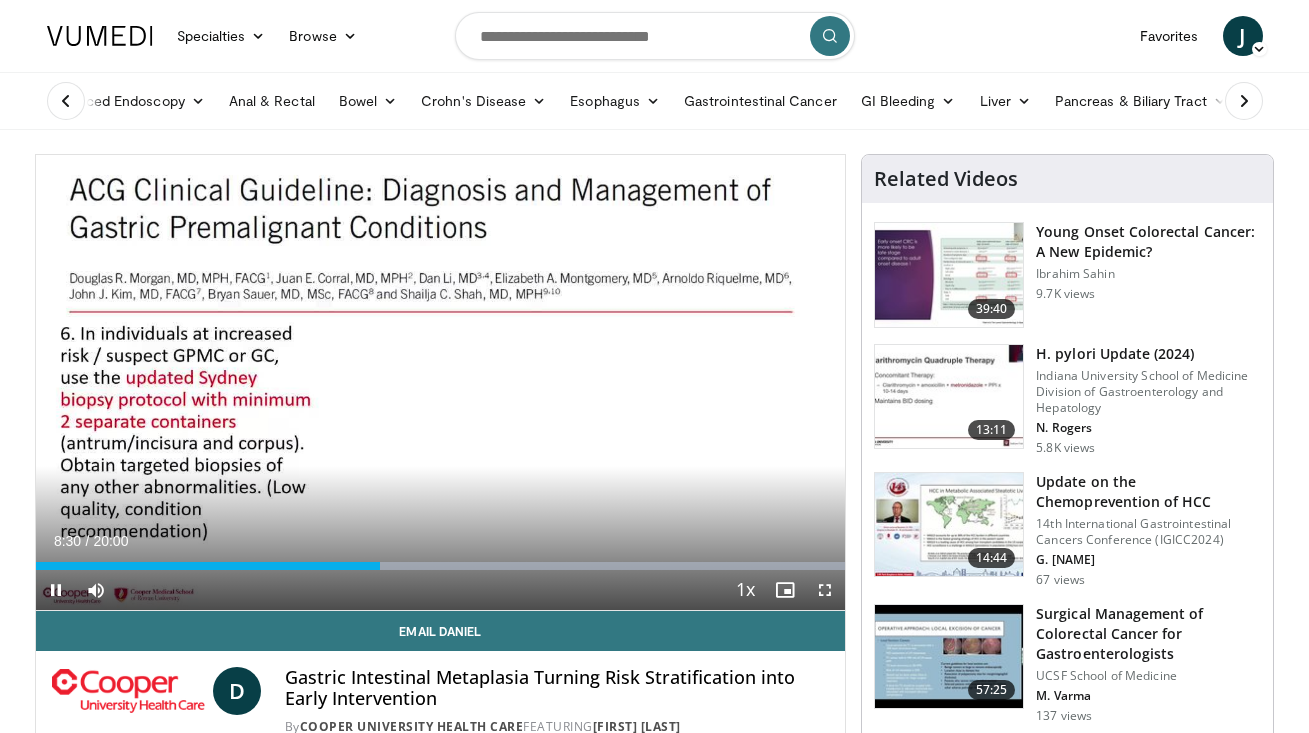 click at bounding box center (825, 590) 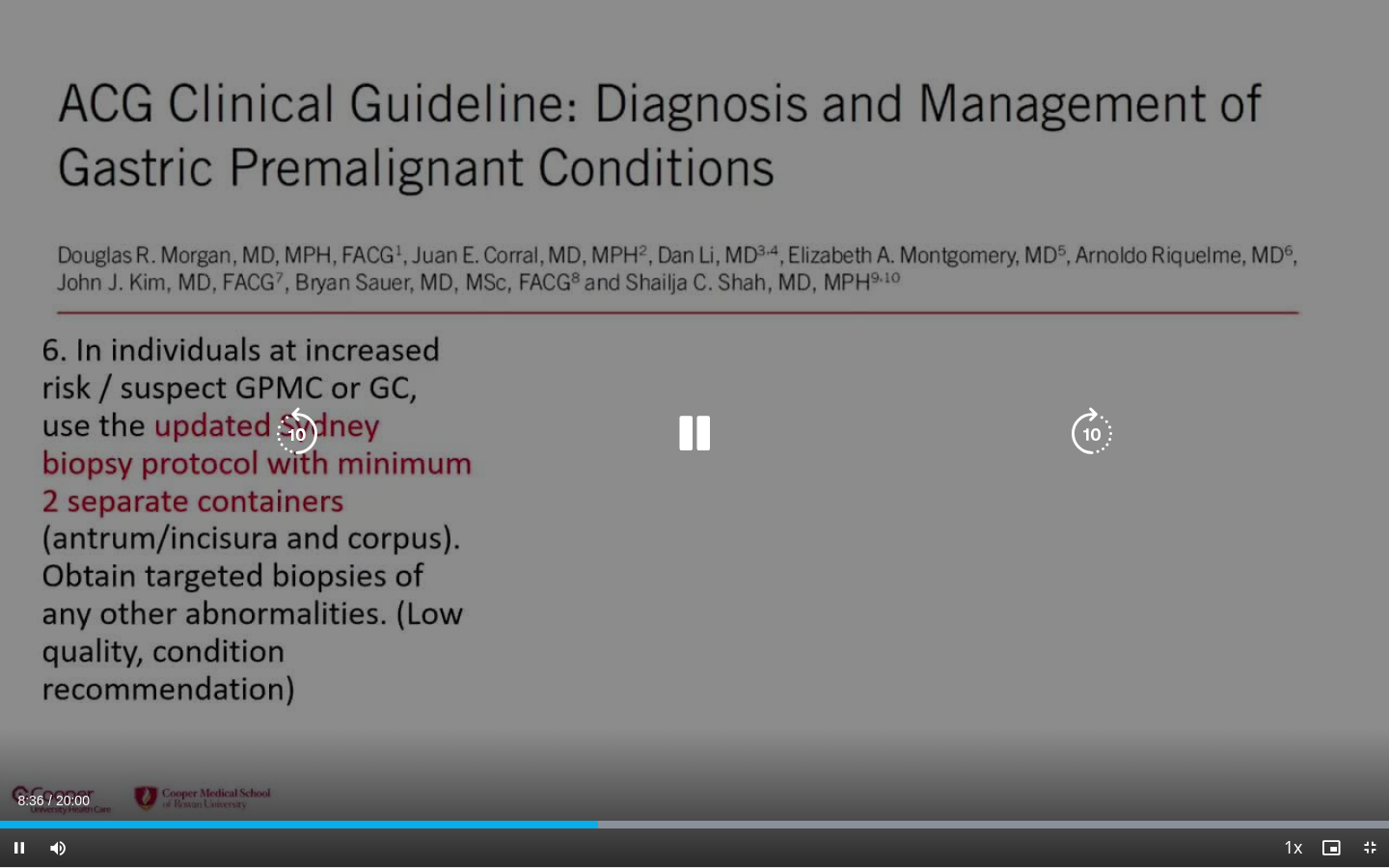 click at bounding box center (694, 434) 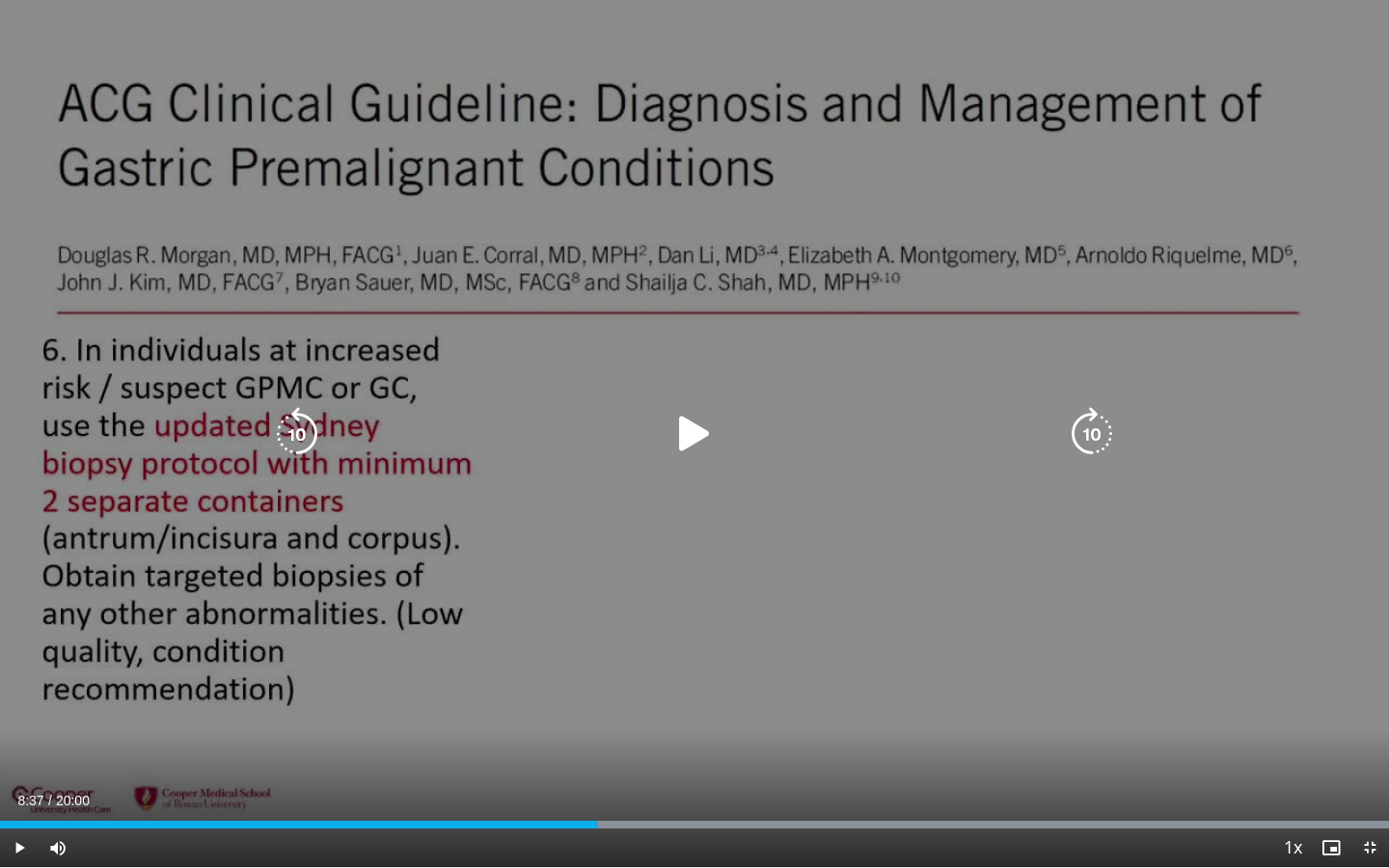 click at bounding box center [297, 434] 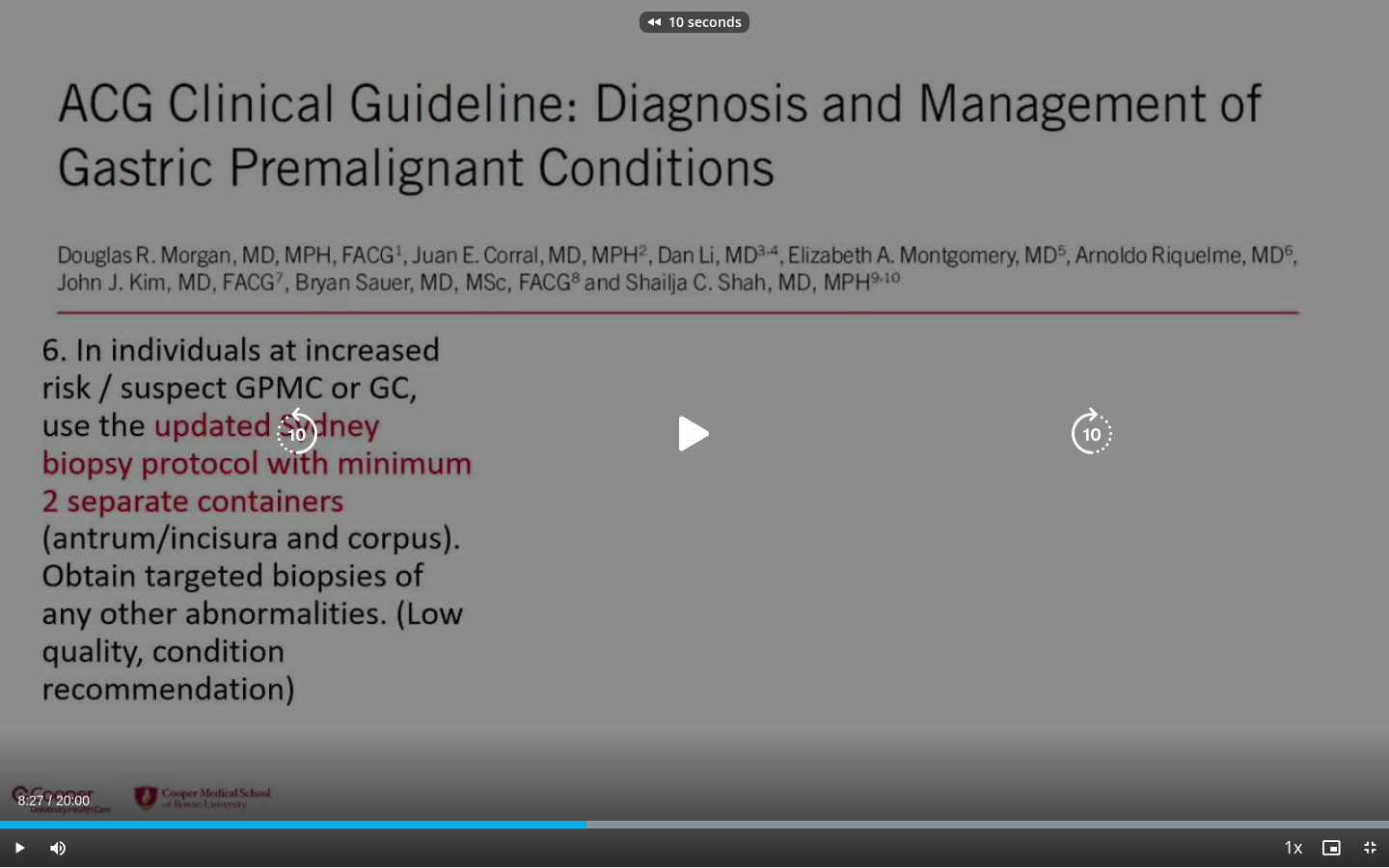 click at bounding box center (694, 434) 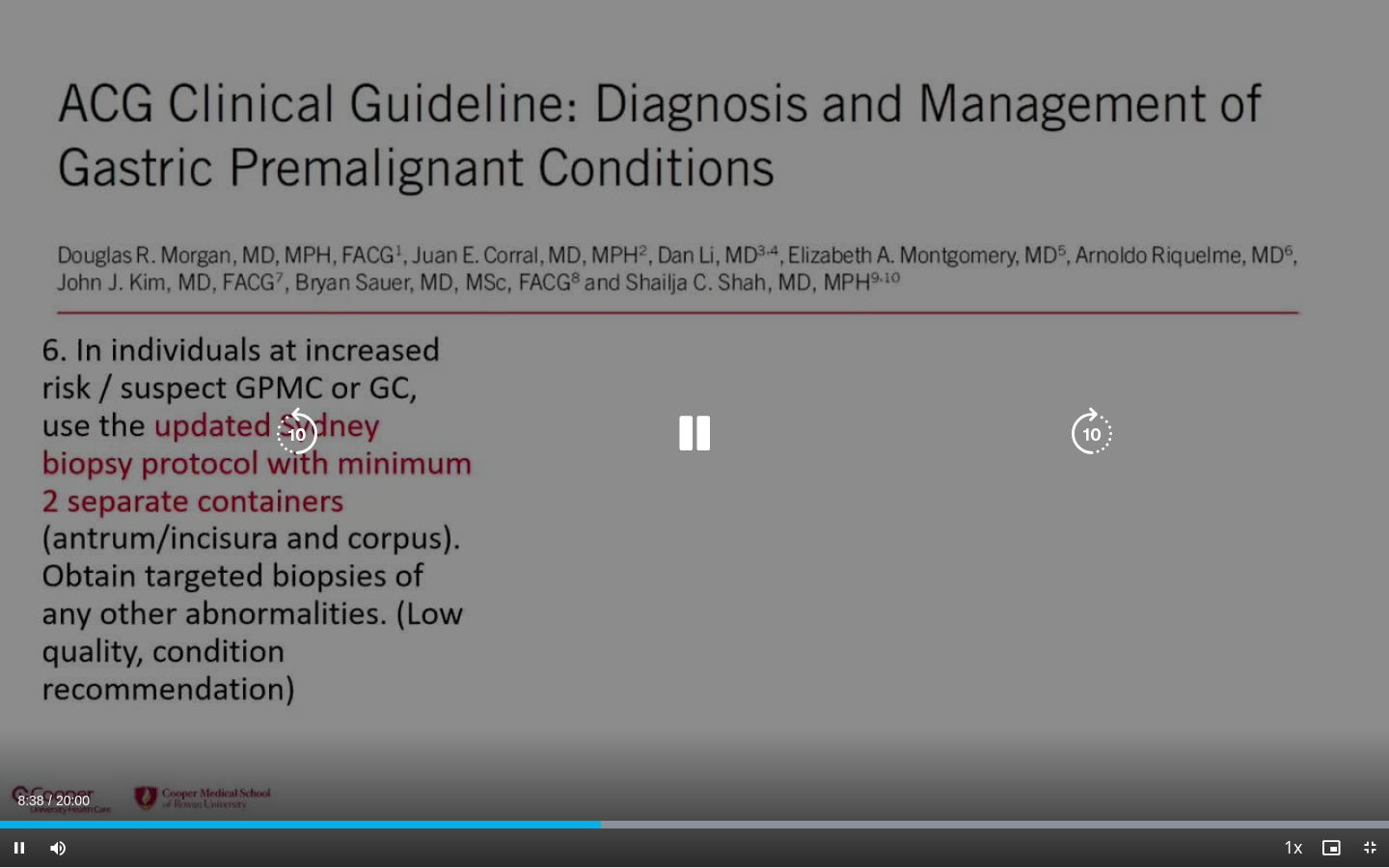 click on "10 seconds
Tap to unmute" at bounding box center (694, 433) 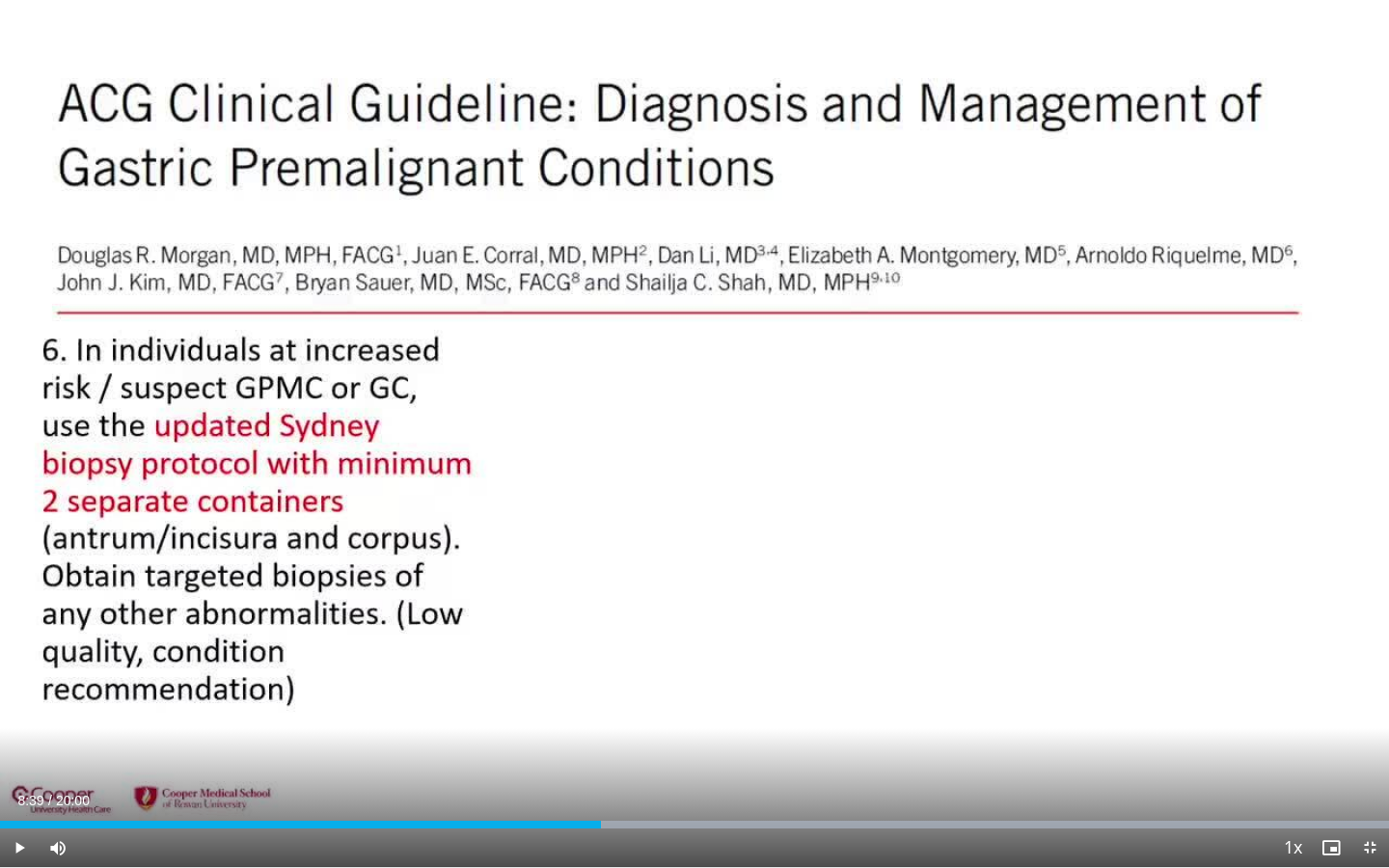 click at bounding box center (1370, 848) 